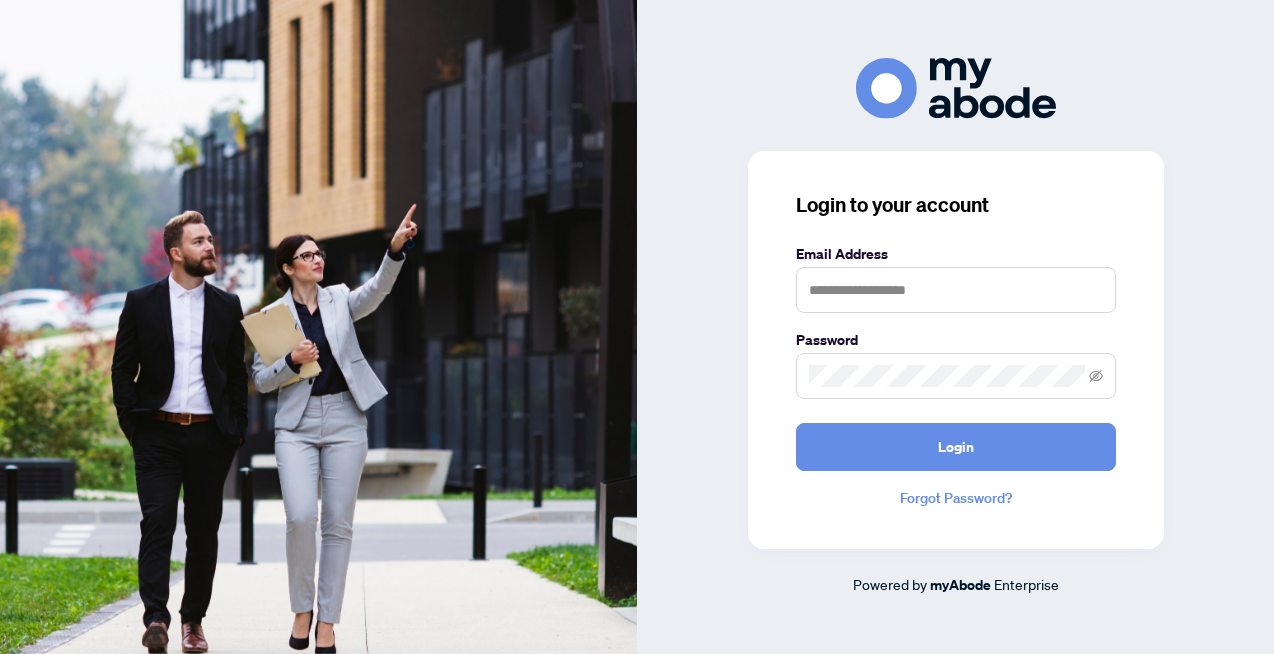 scroll, scrollTop: 0, scrollLeft: 0, axis: both 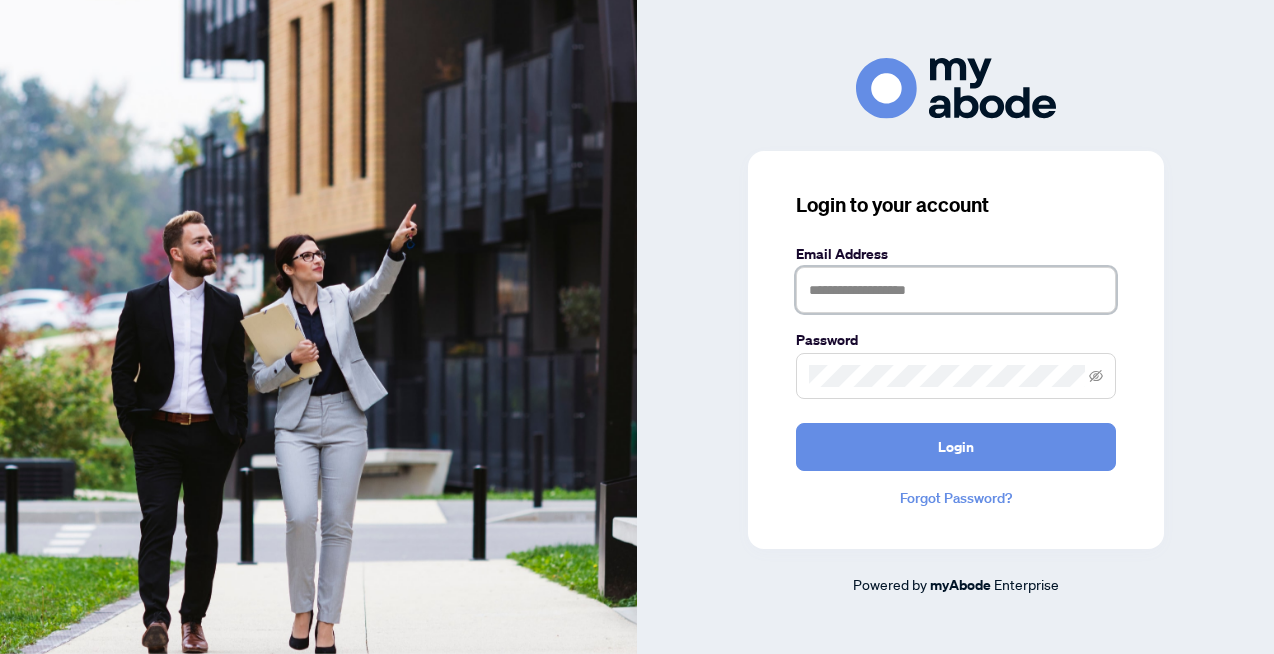 click at bounding box center (956, 290) 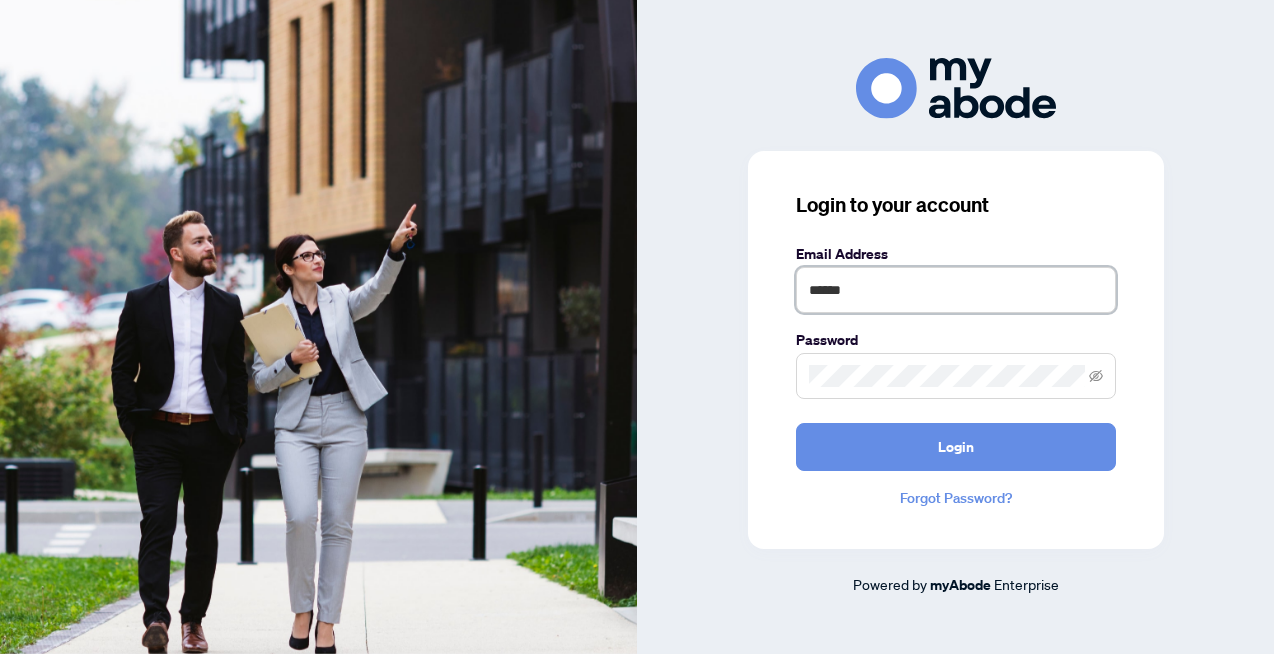 type on "**********" 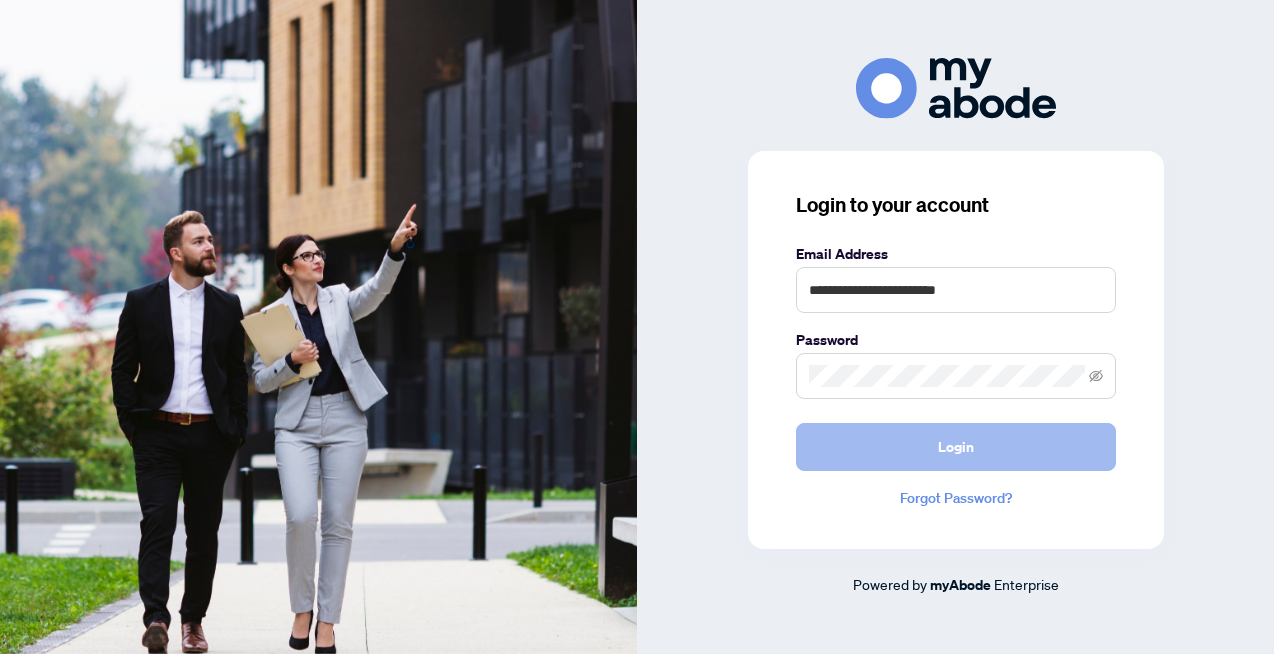 click on "Login" at bounding box center (956, 447) 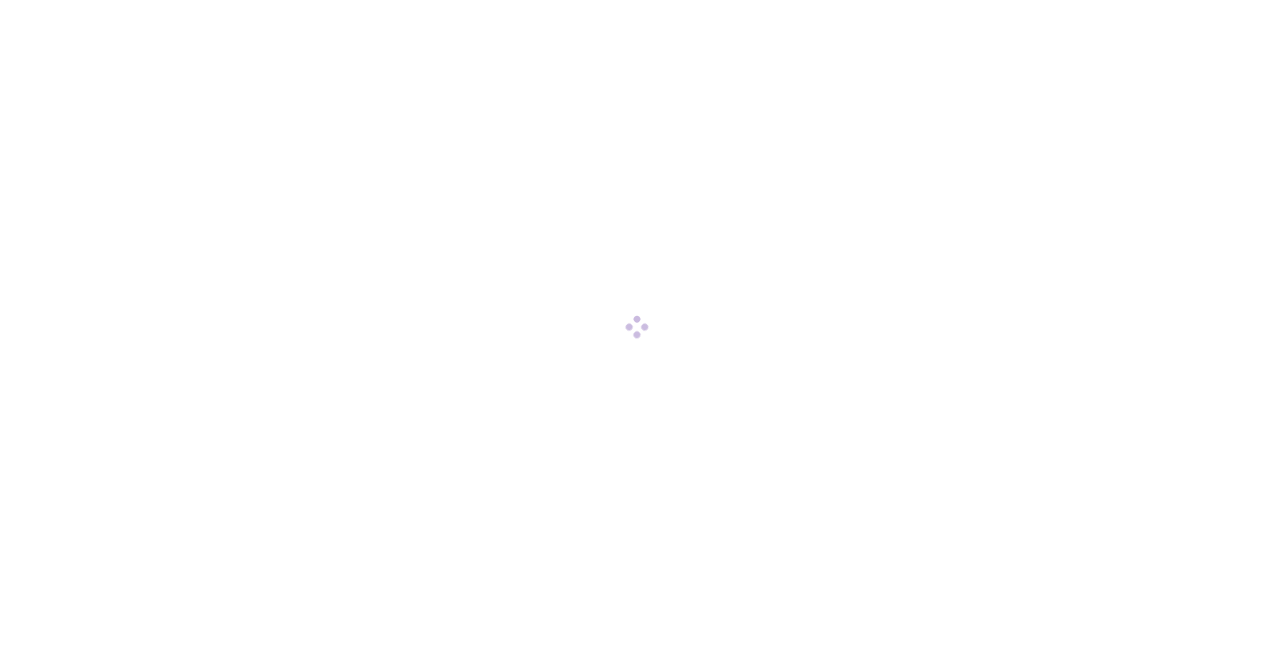 scroll, scrollTop: 0, scrollLeft: 0, axis: both 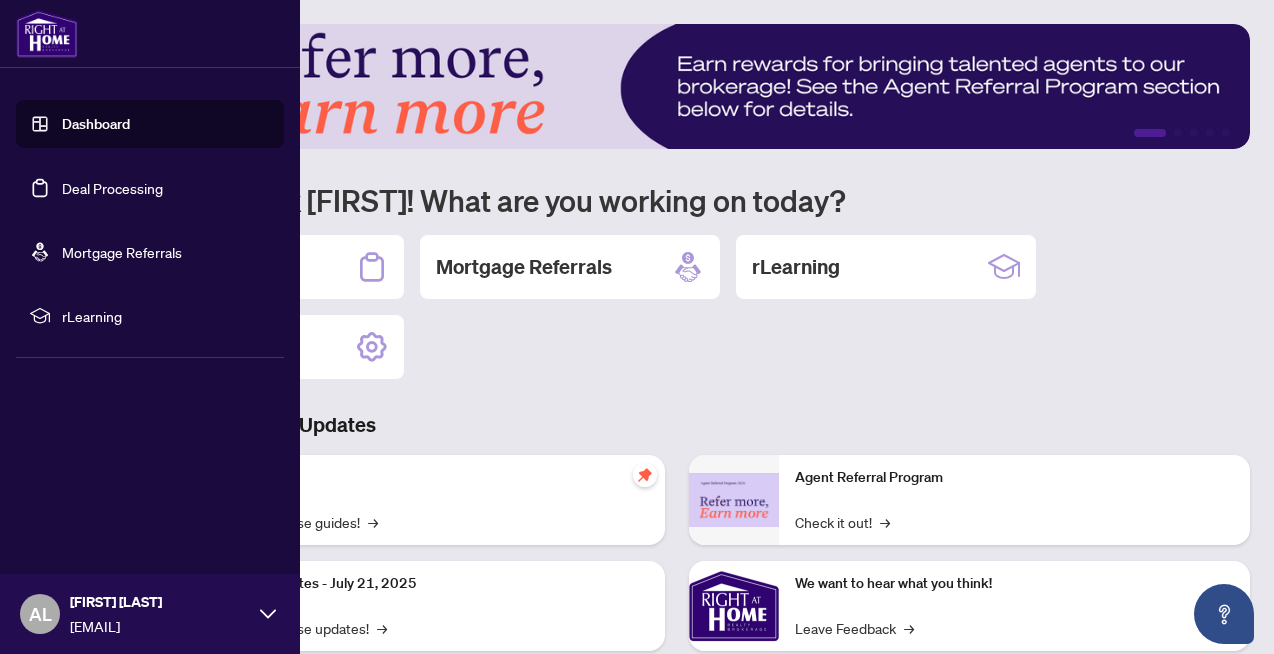 click on "Deal Processing" at bounding box center [112, 188] 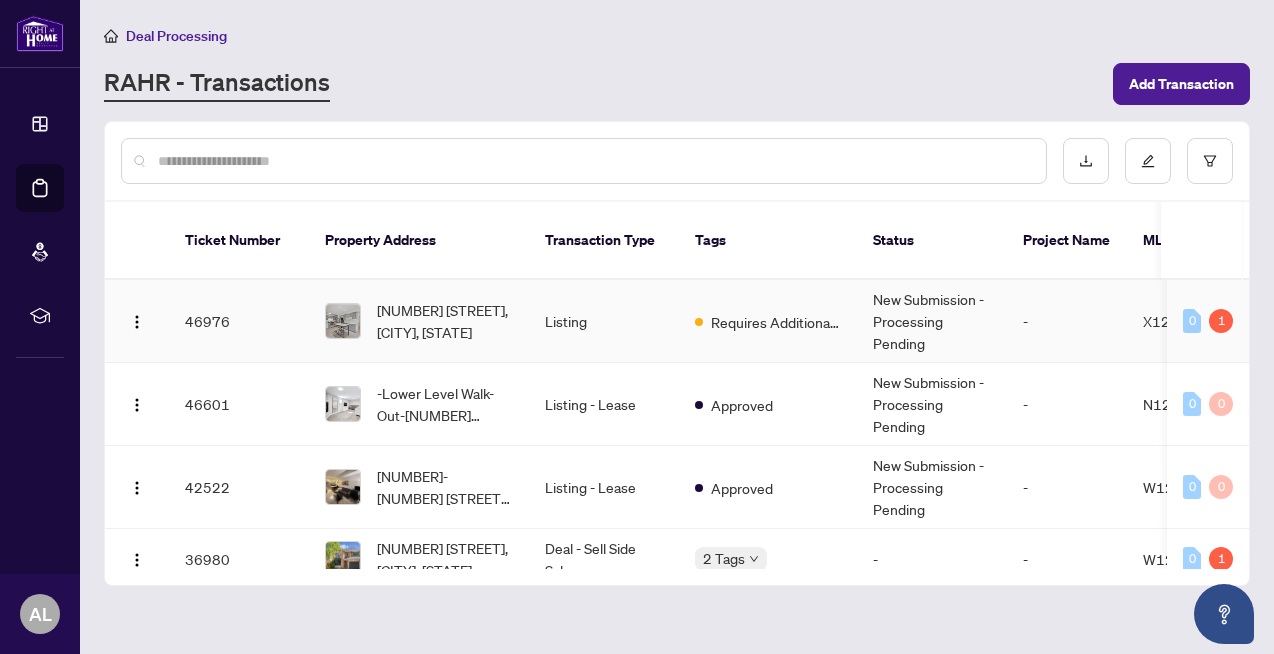 click on "Requires Additional Docs" at bounding box center [776, 322] 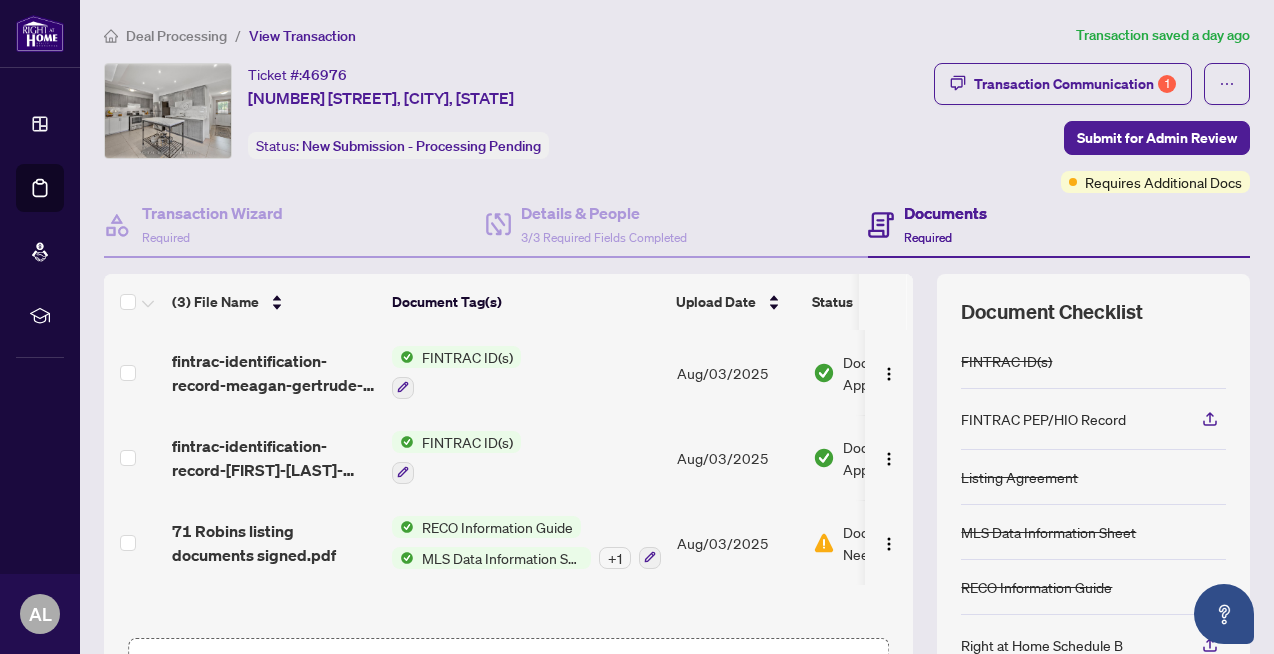 scroll, scrollTop: 220, scrollLeft: 0, axis: vertical 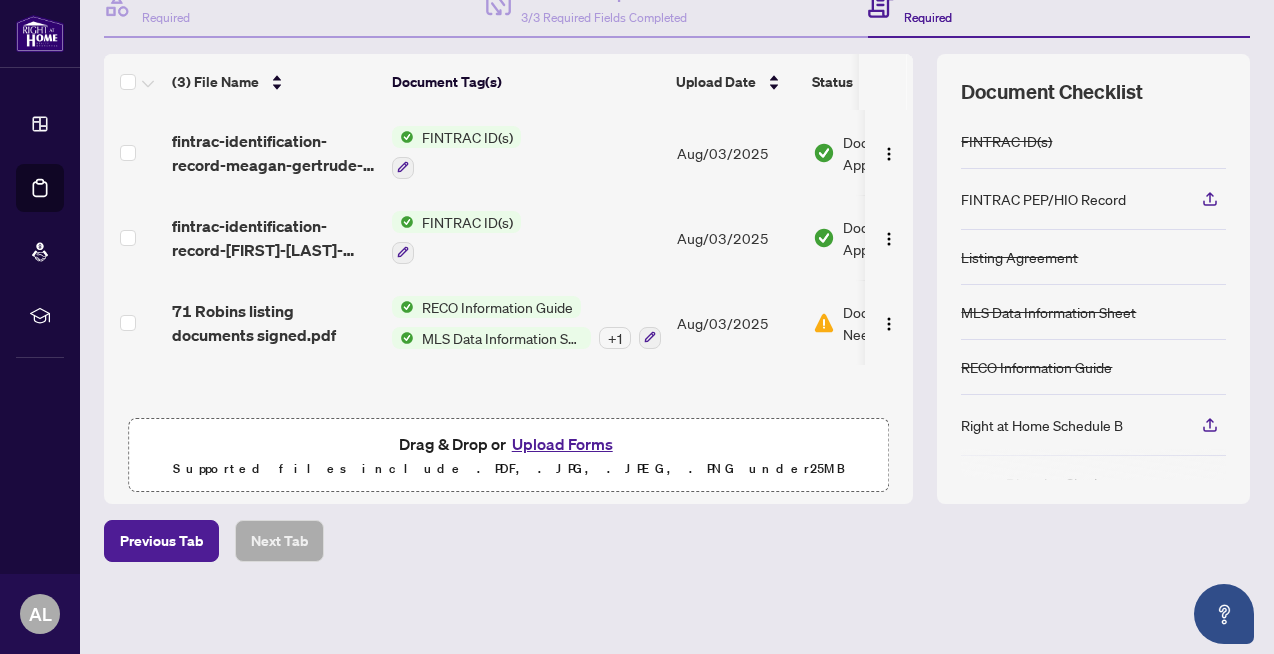 click on "Upload Forms" at bounding box center [562, 444] 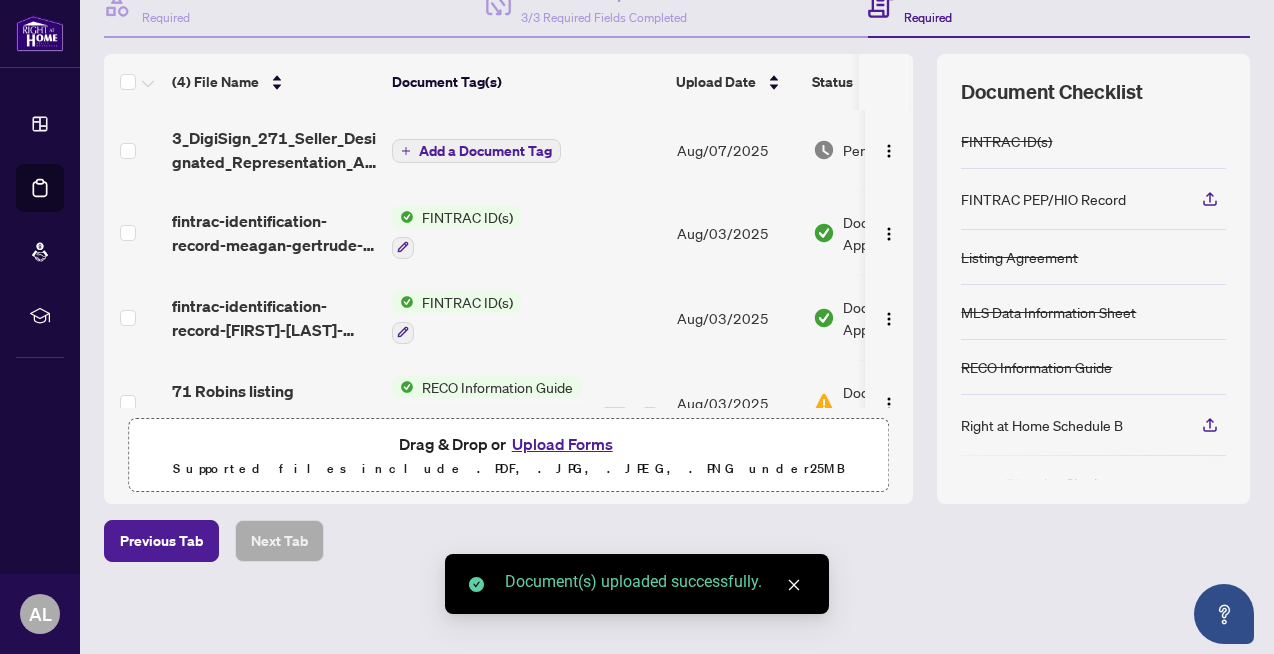 scroll, scrollTop: 200, scrollLeft: 0, axis: vertical 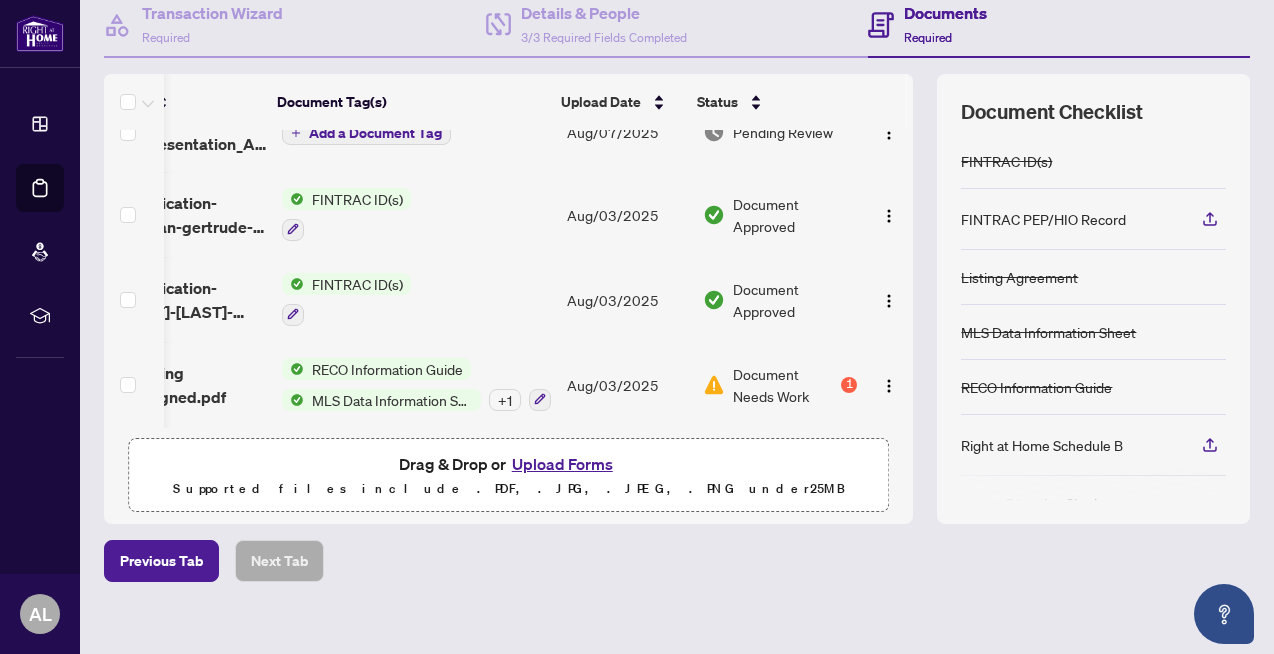 click on "Document Needs Work" at bounding box center [785, 385] 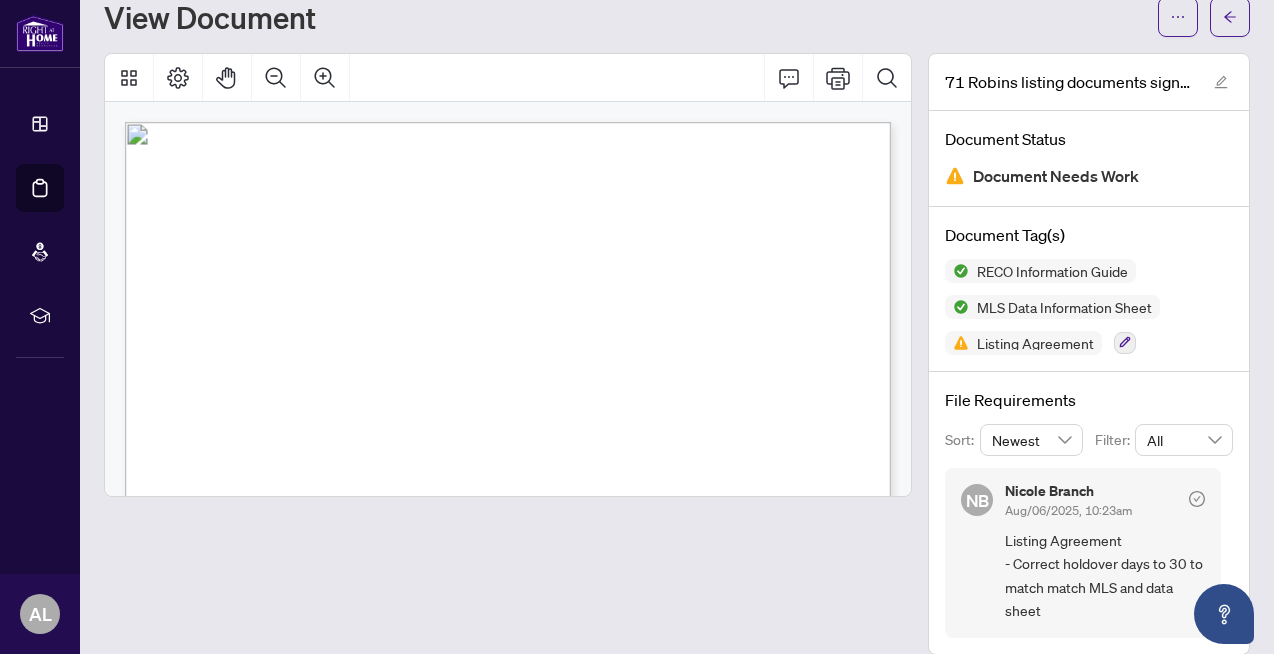 scroll, scrollTop: 89, scrollLeft: 0, axis: vertical 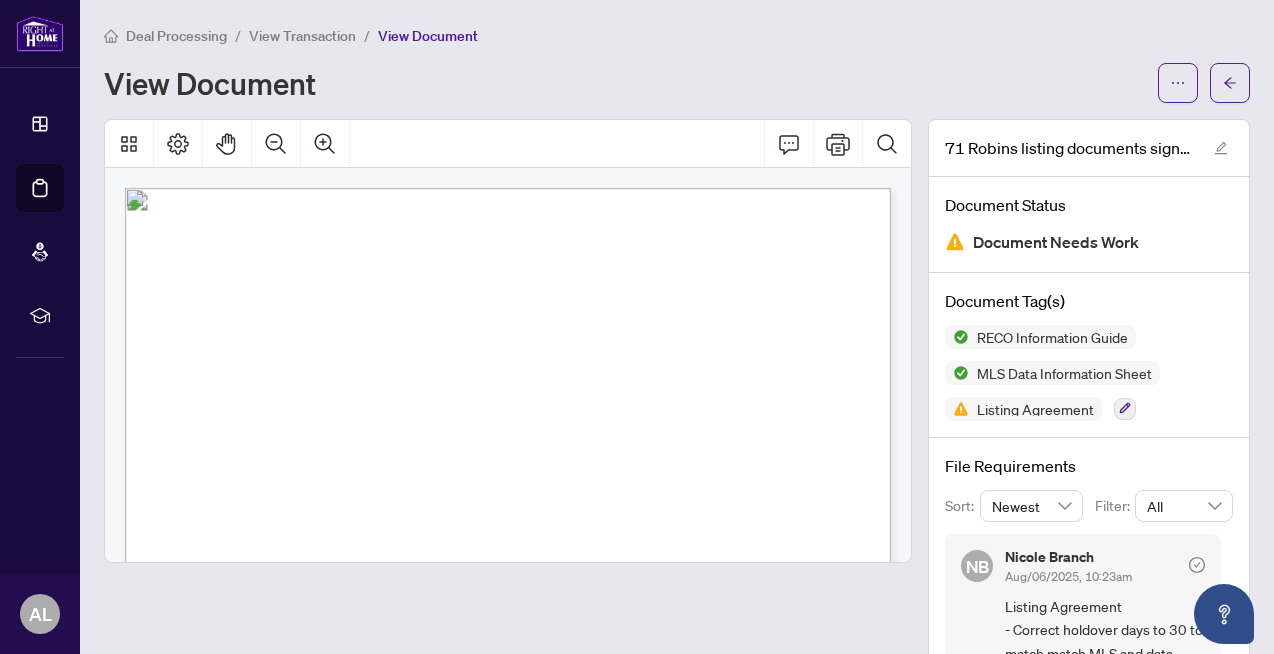 click on "View Transaction" at bounding box center (302, 36) 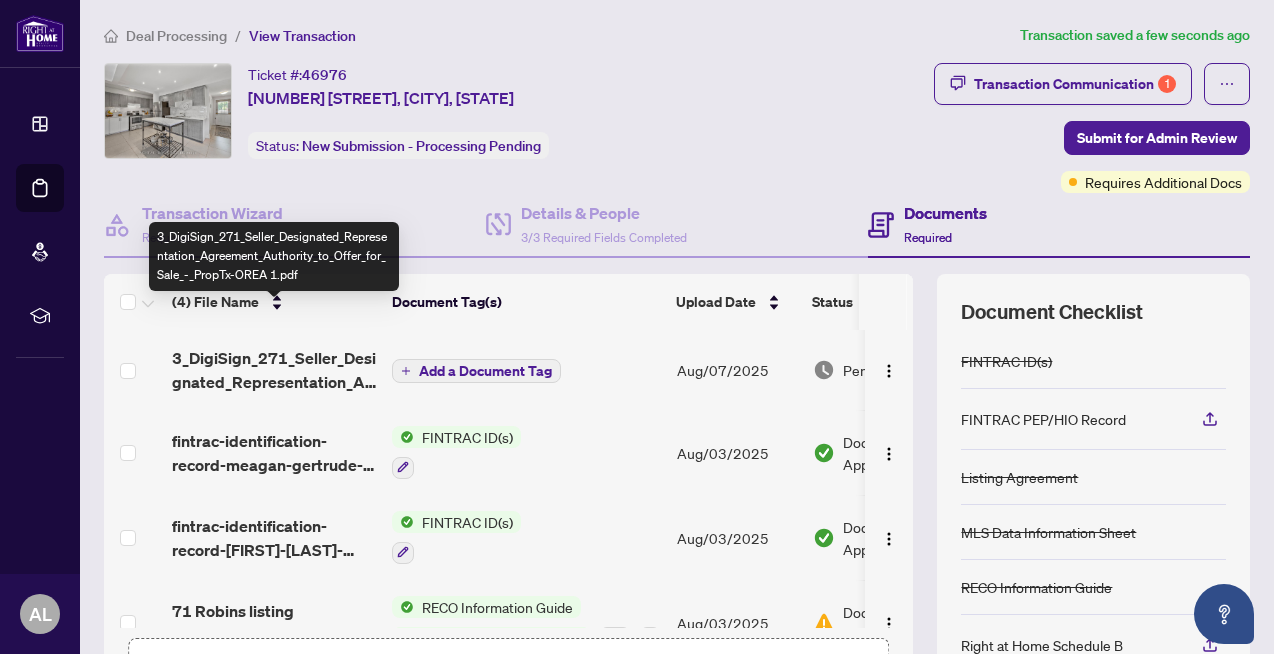 scroll, scrollTop: 41, scrollLeft: 0, axis: vertical 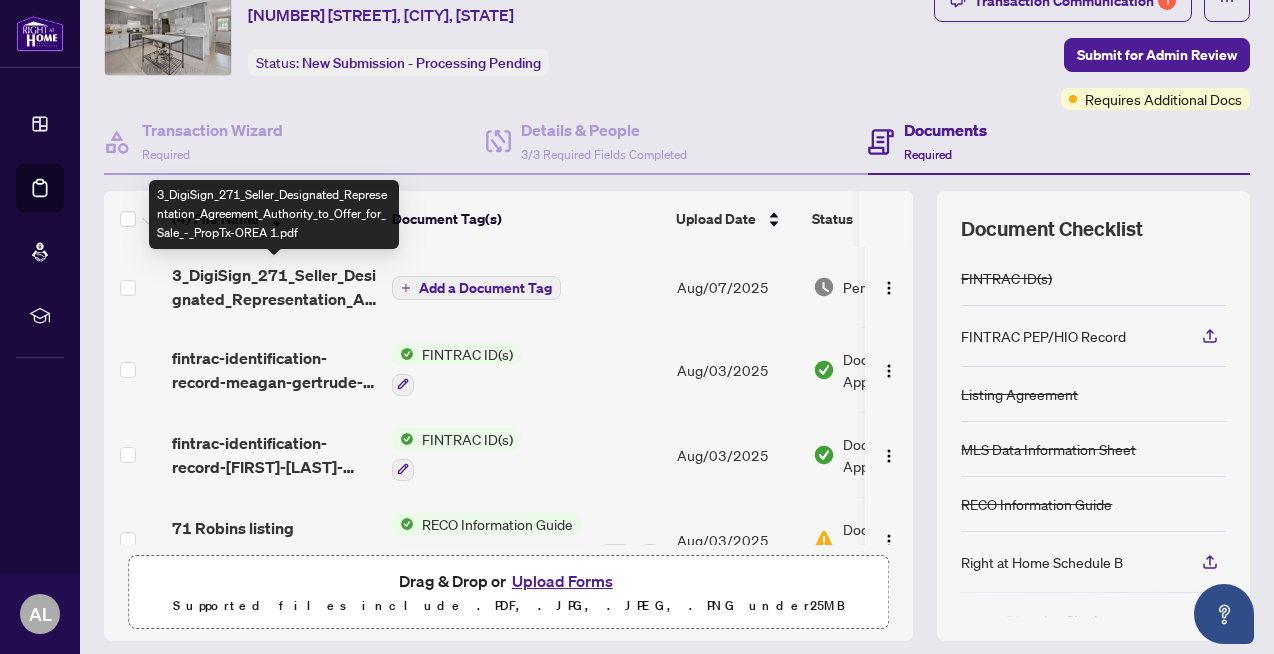 click on "3_DigiSign_271_Seller_Designated_Representation_Agreement_Authority_to_Offer_for_Sale_-_PropTx-OREA 1.pdf" at bounding box center (274, 287) 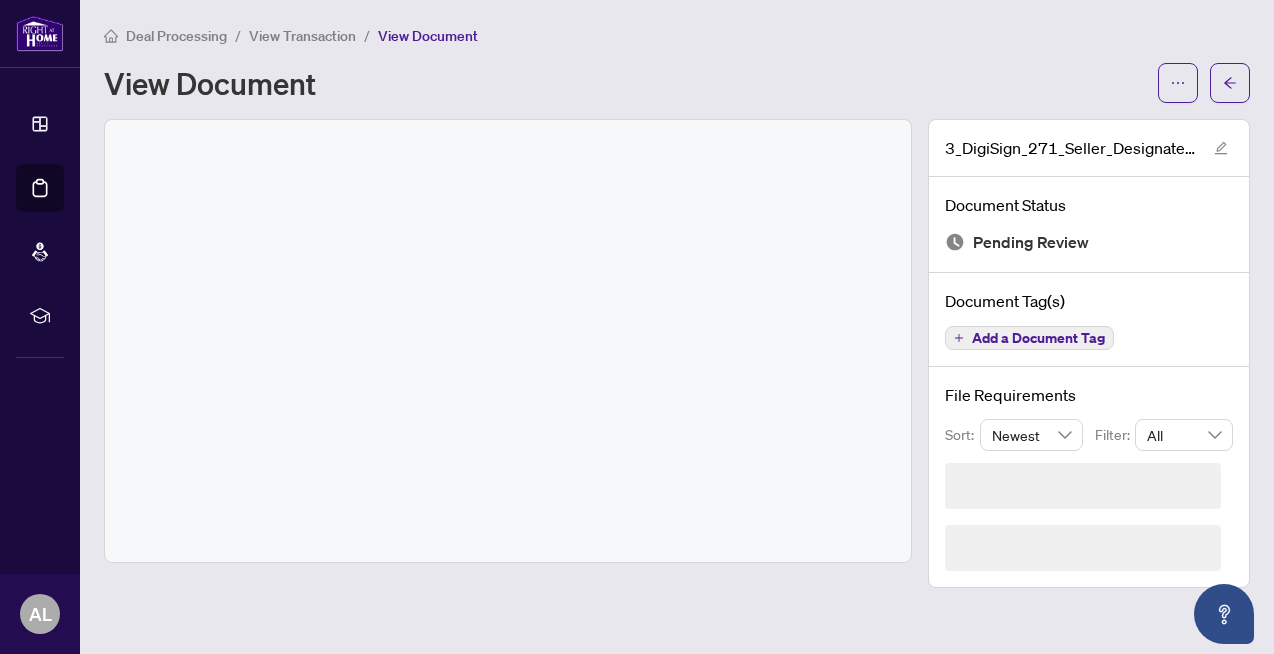 scroll, scrollTop: 0, scrollLeft: 0, axis: both 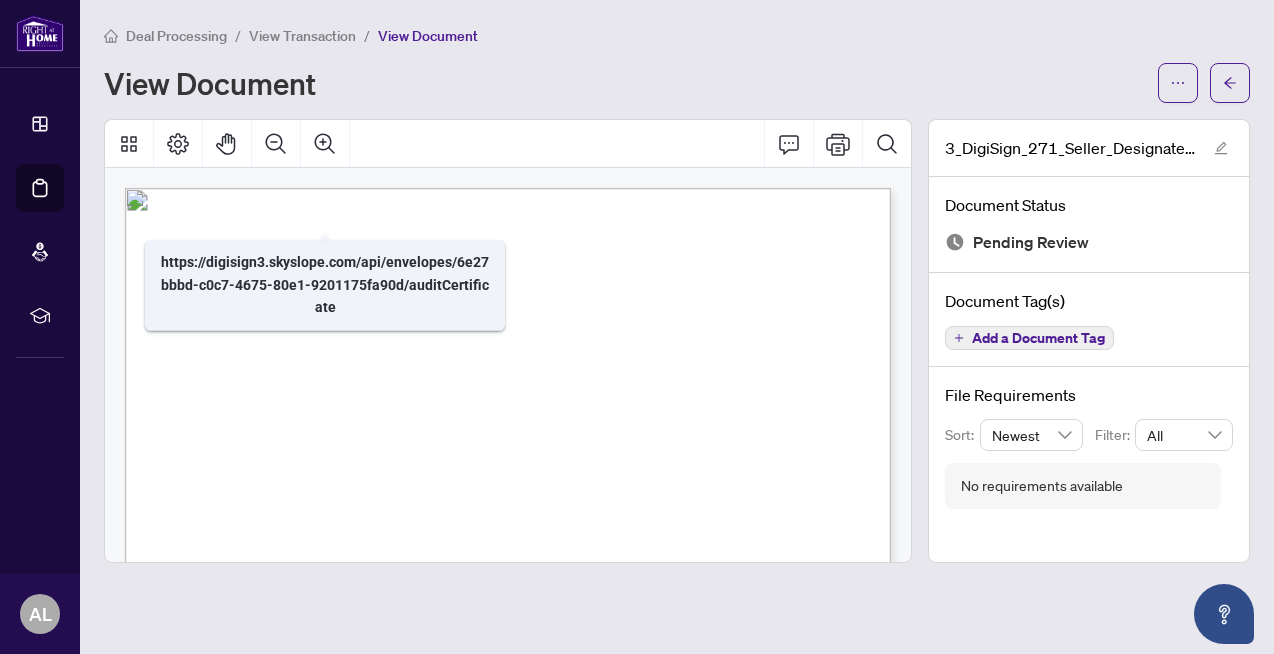 click on "View Transaction" at bounding box center (302, 36) 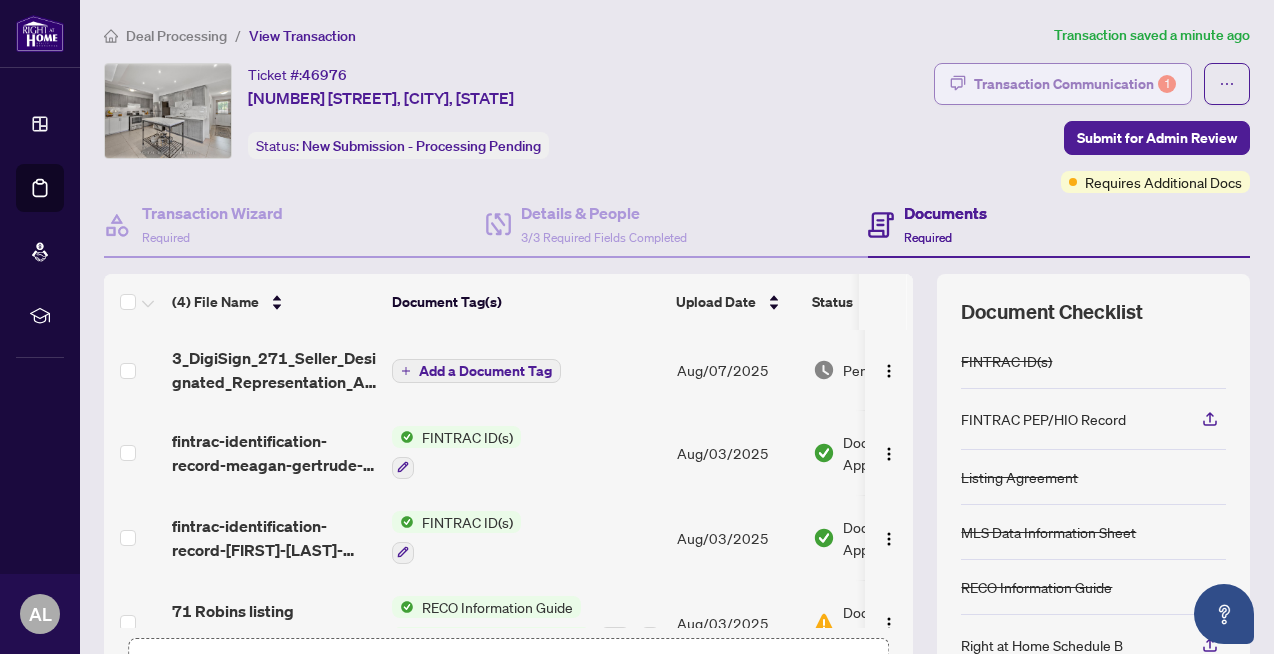 click on "Transaction Communication 1" at bounding box center [1075, 84] 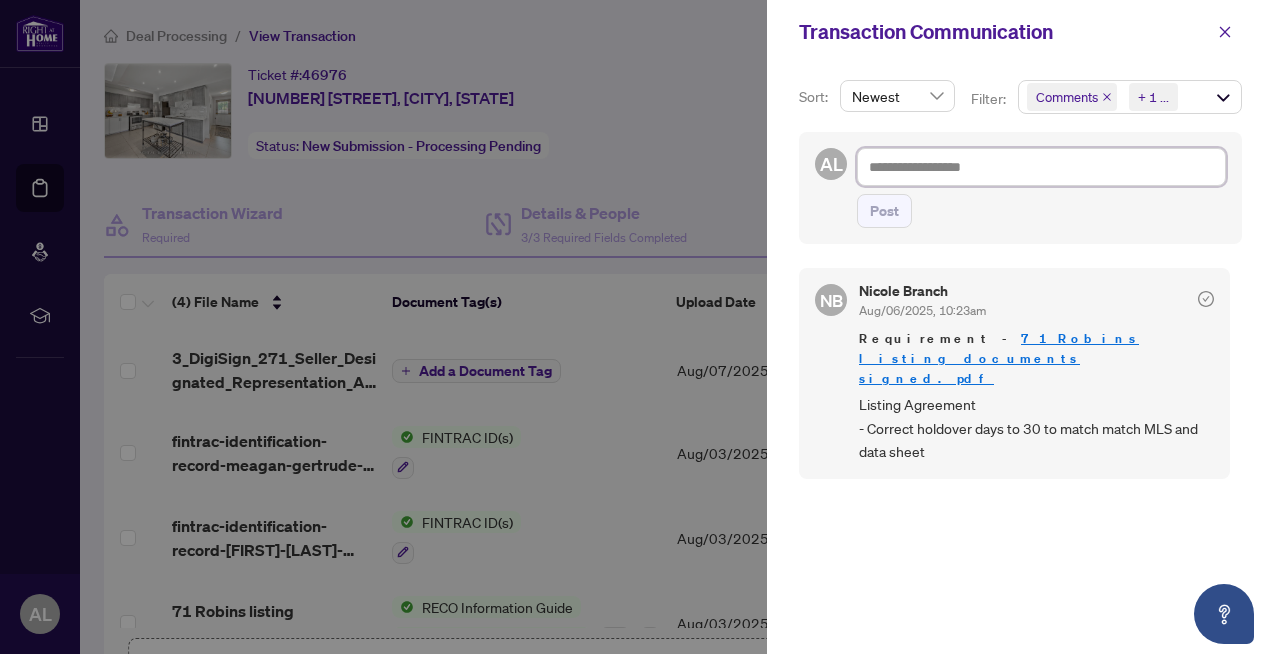 click at bounding box center (1041, 167) 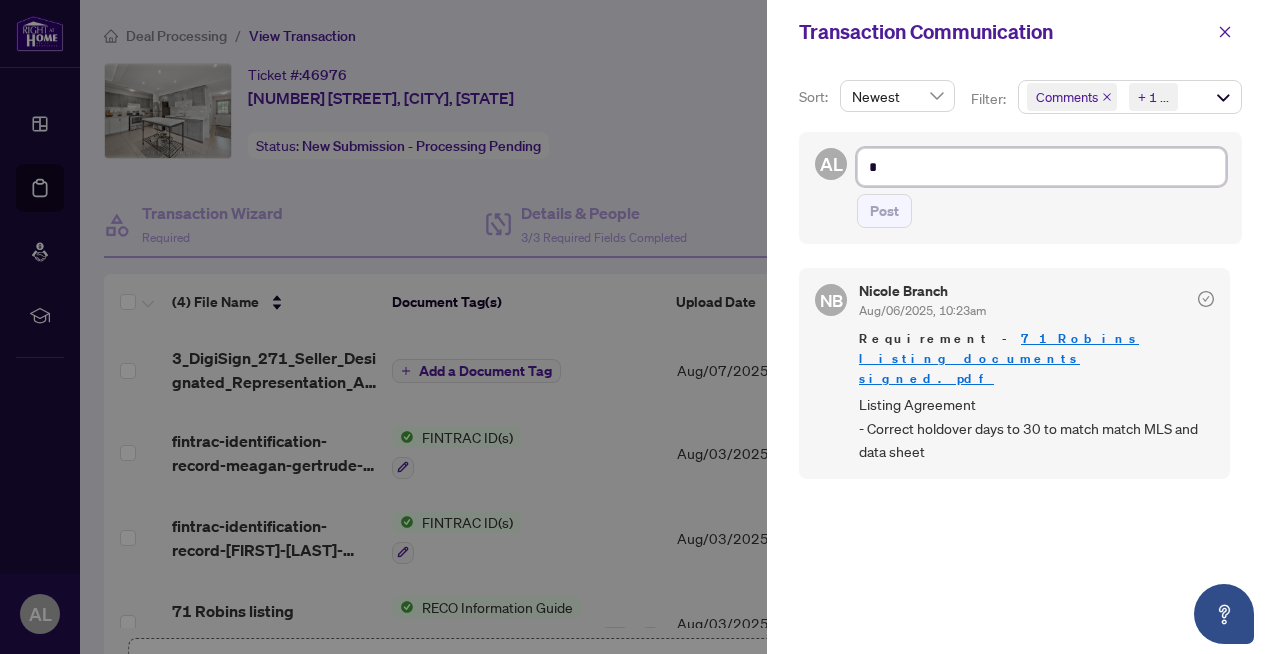 type on "**" 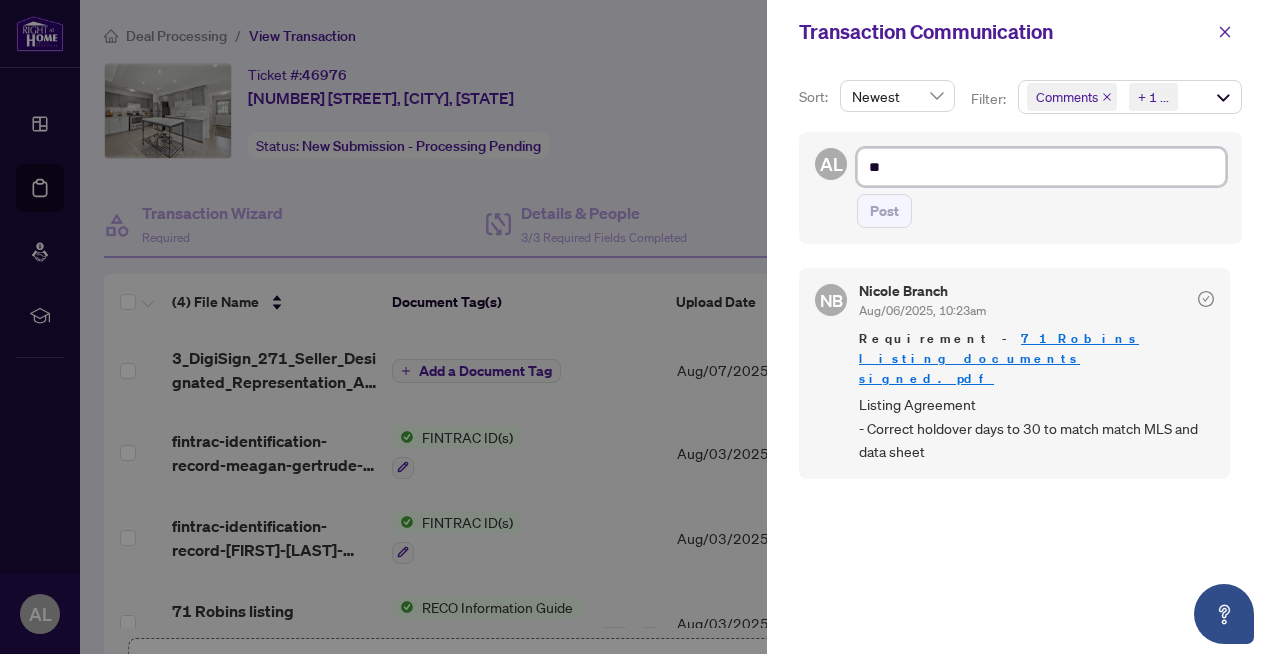 type on "**" 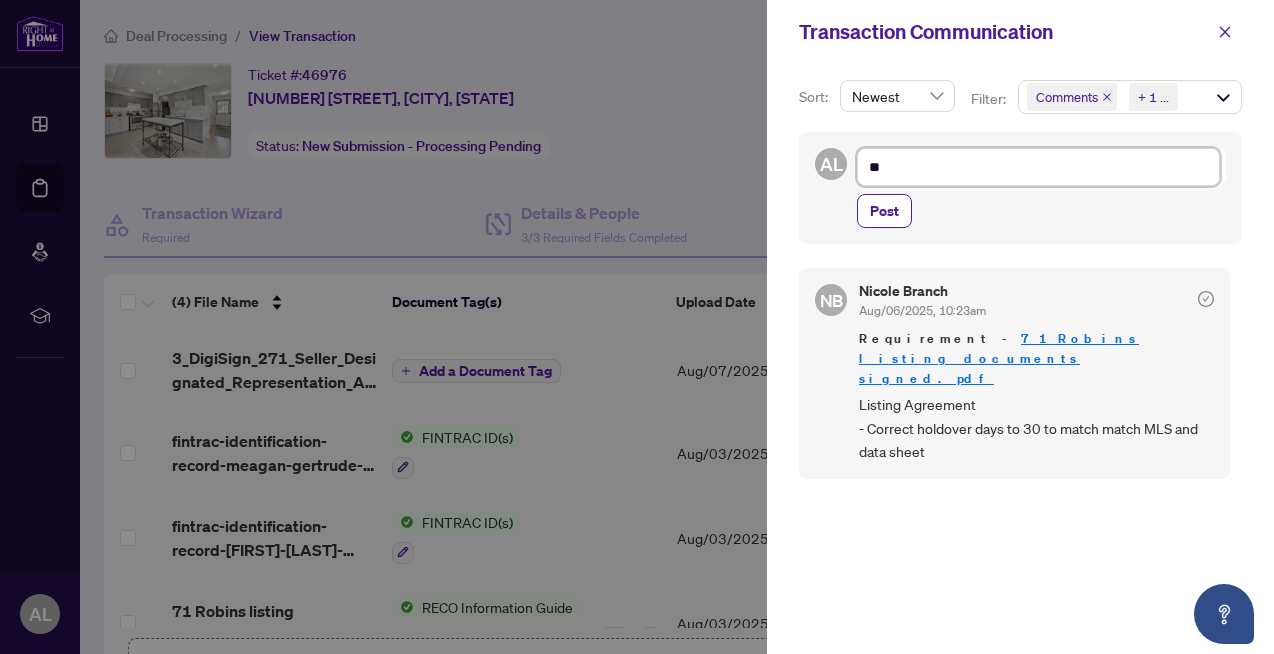 type on "***" 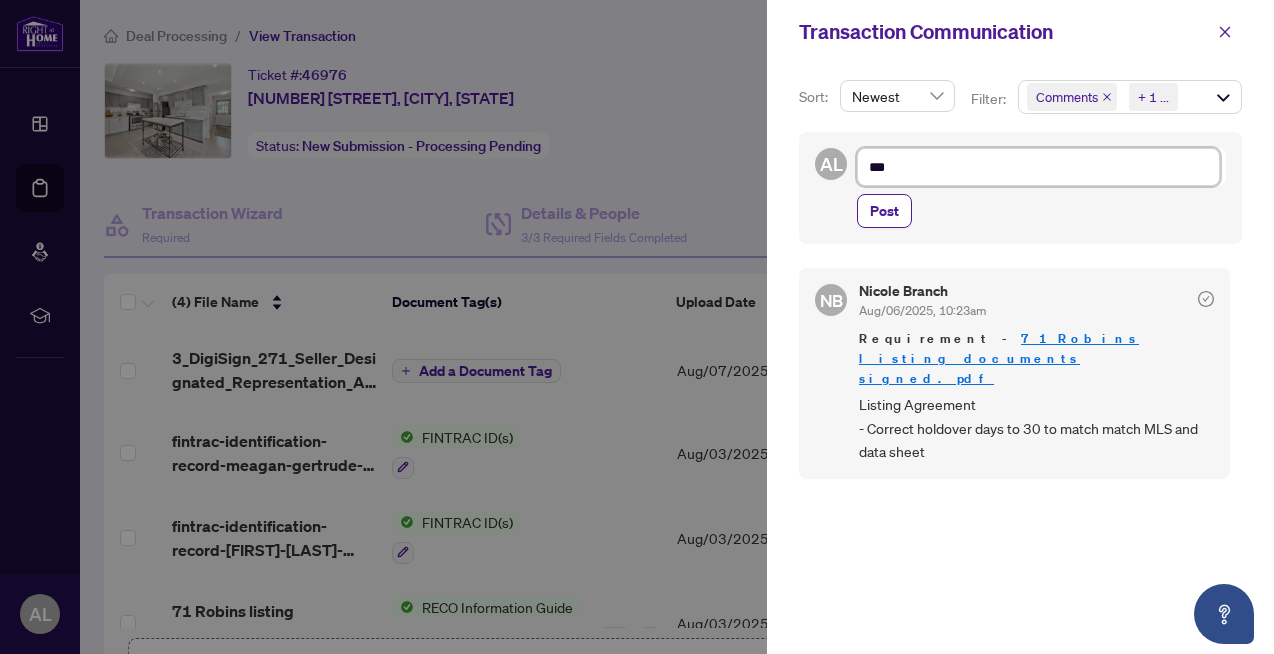 type on "****" 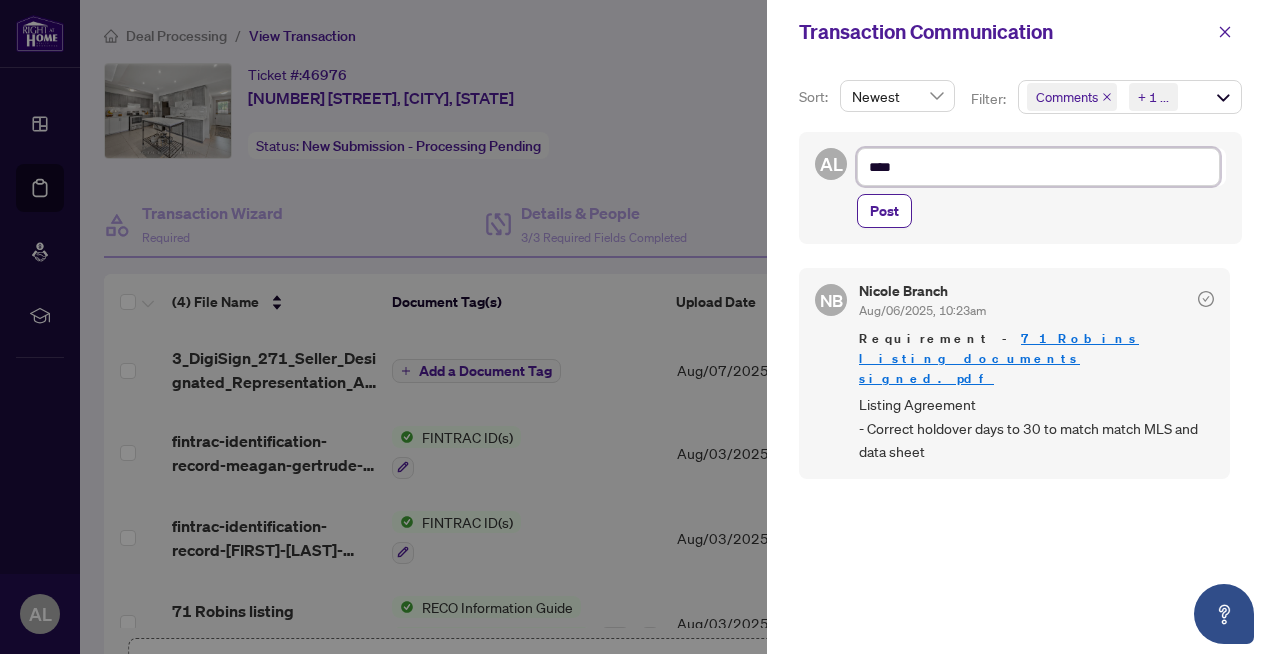 type on "*****" 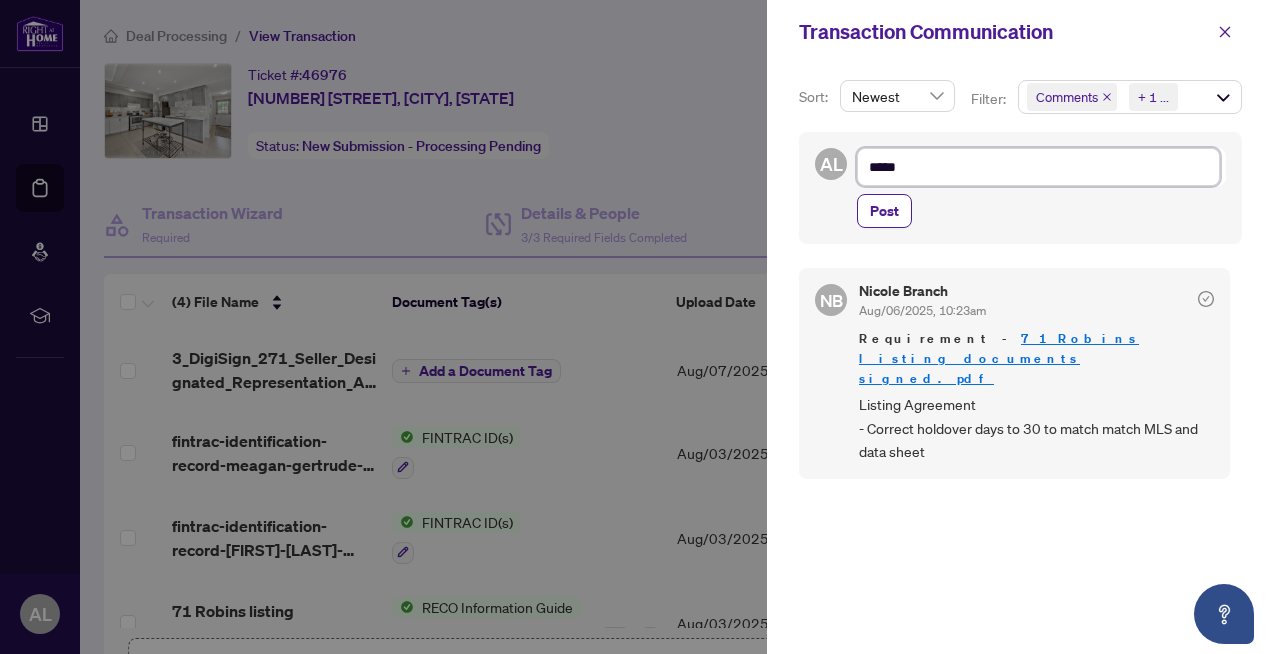 type on "******" 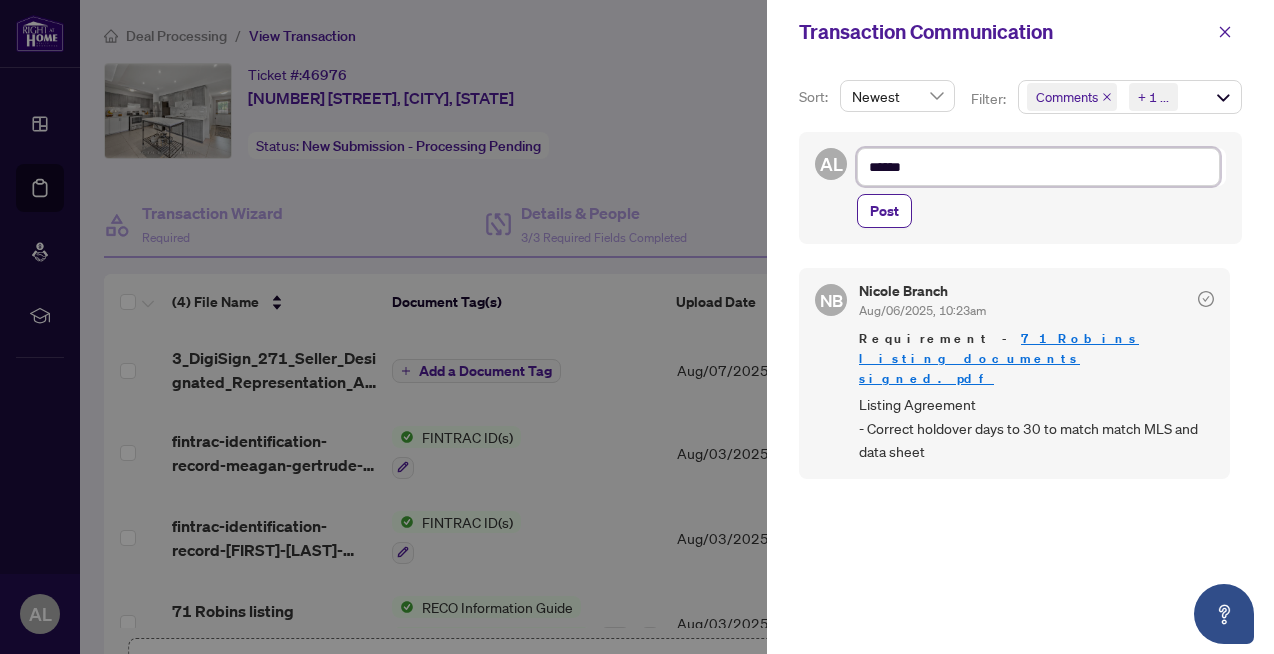 type on "*******" 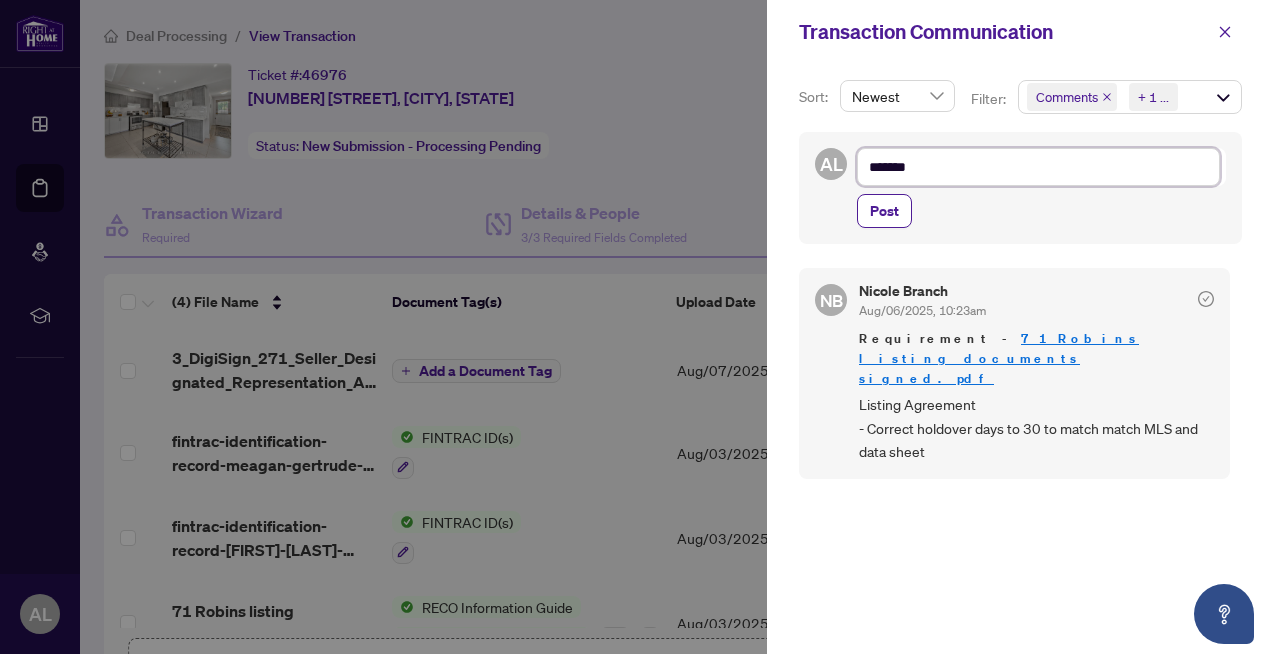 type on "********" 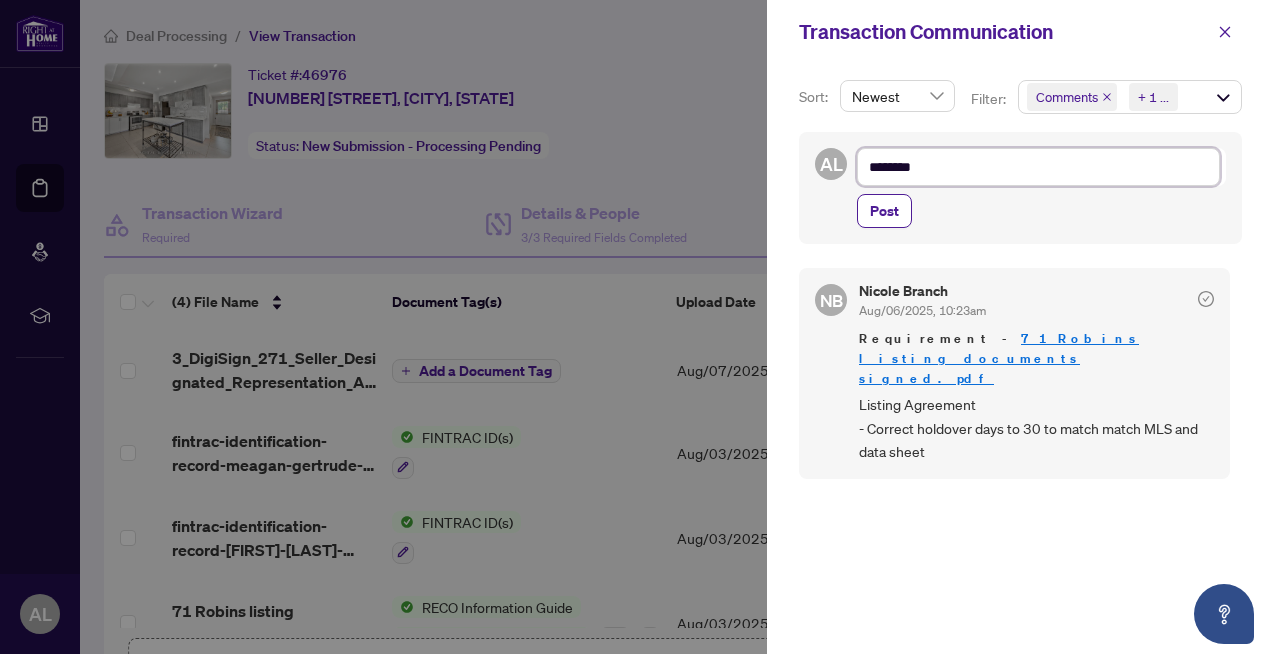 type on "********" 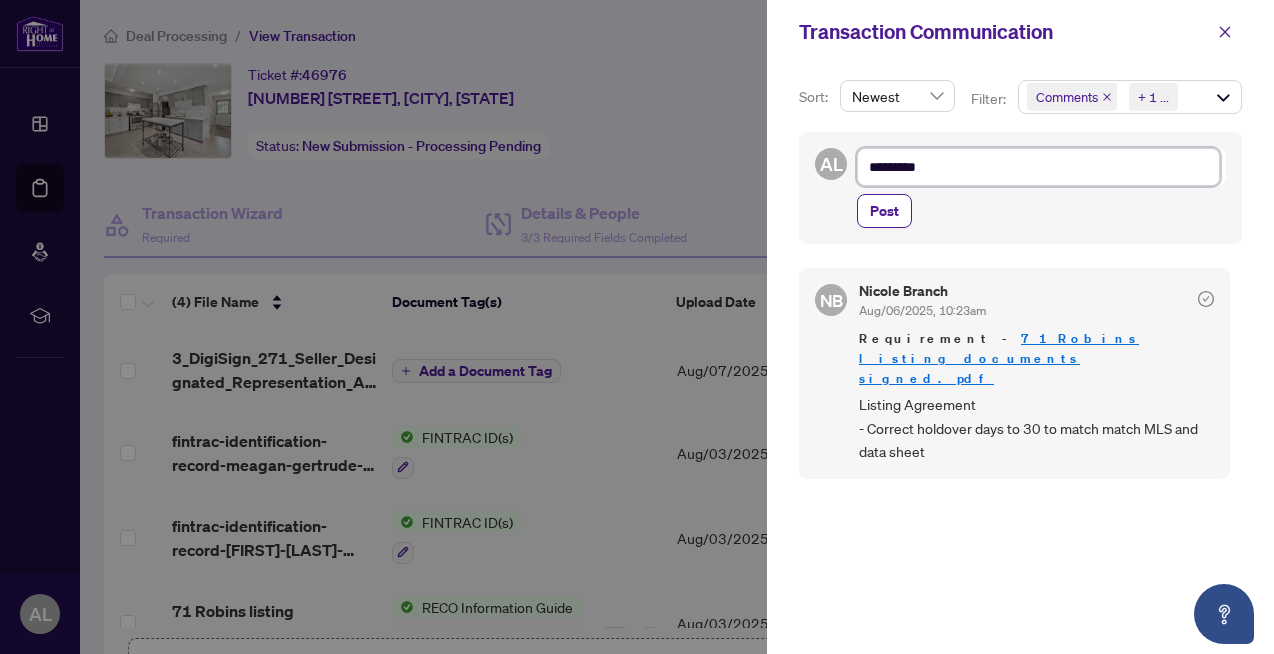 type on "**********" 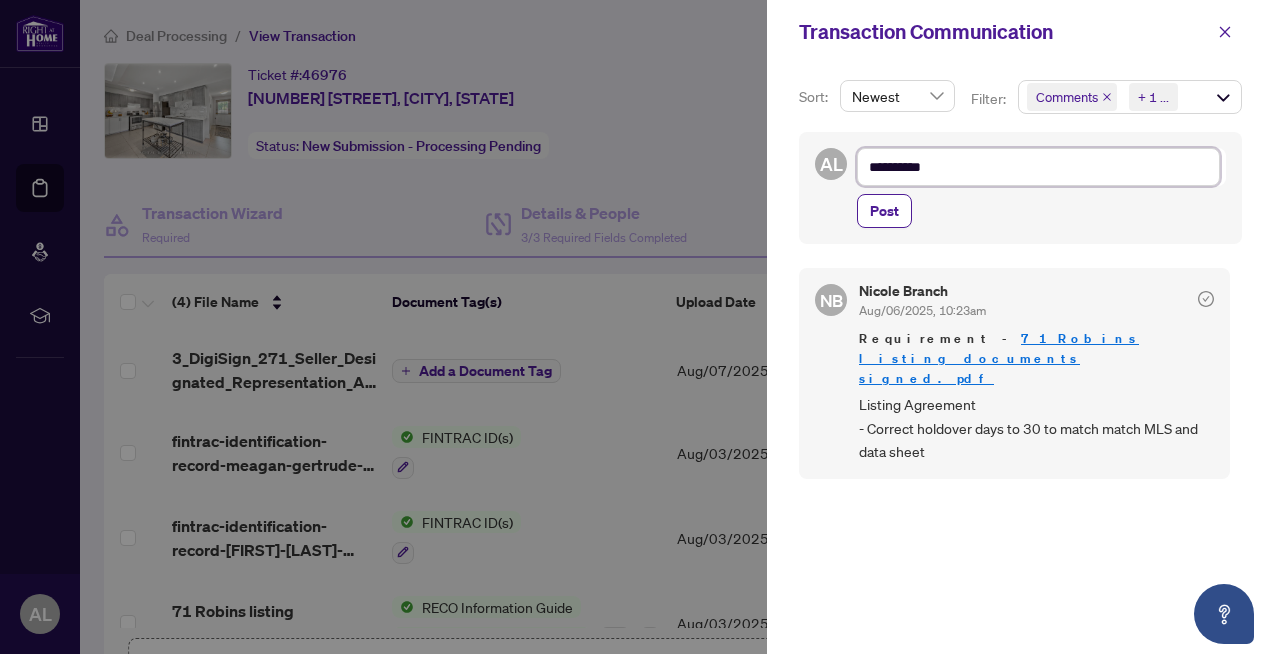 type on "**********" 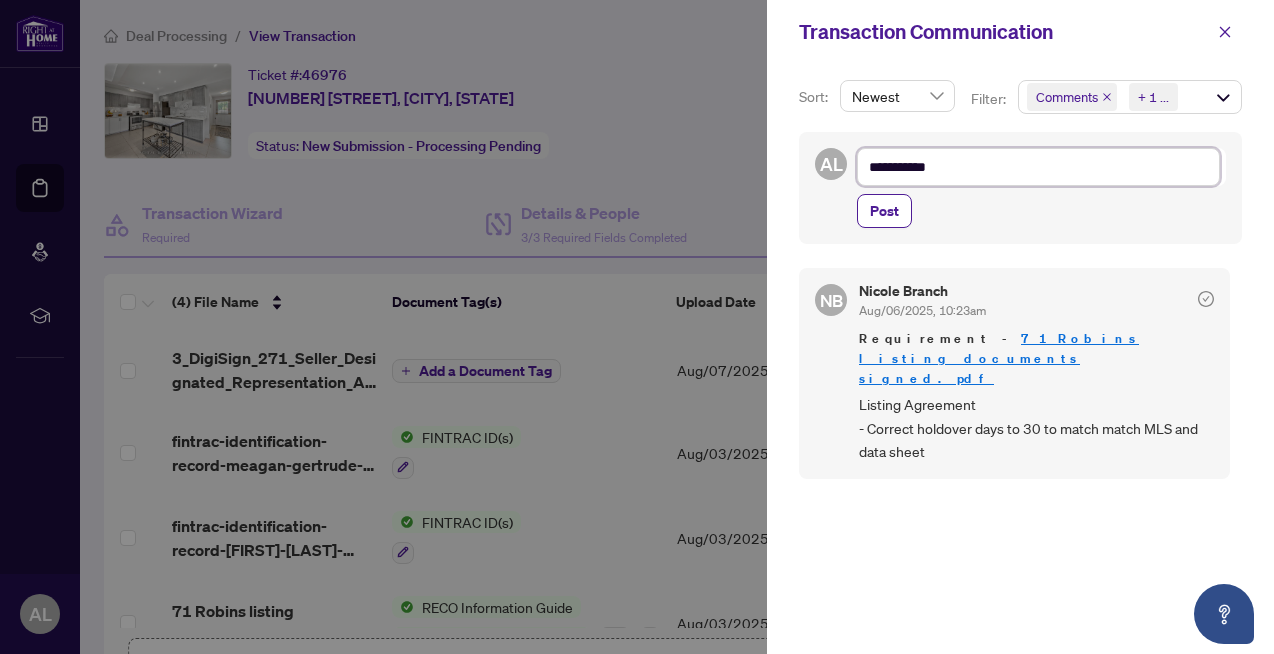 type on "**********" 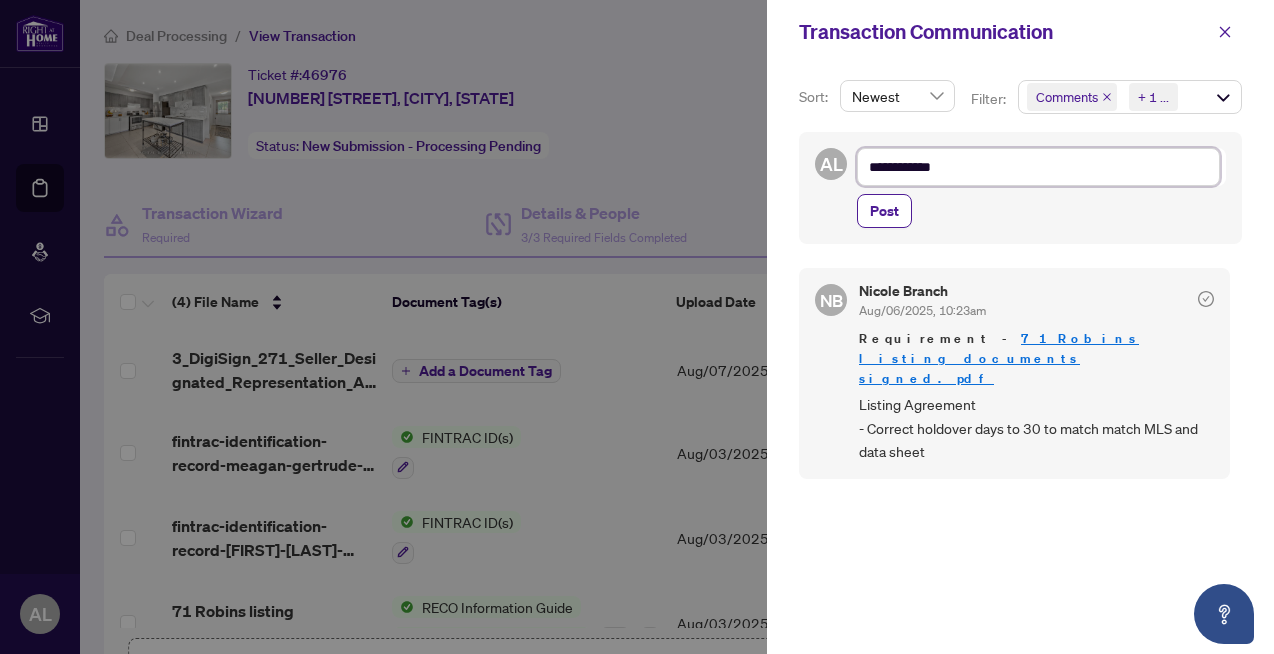 type on "**********" 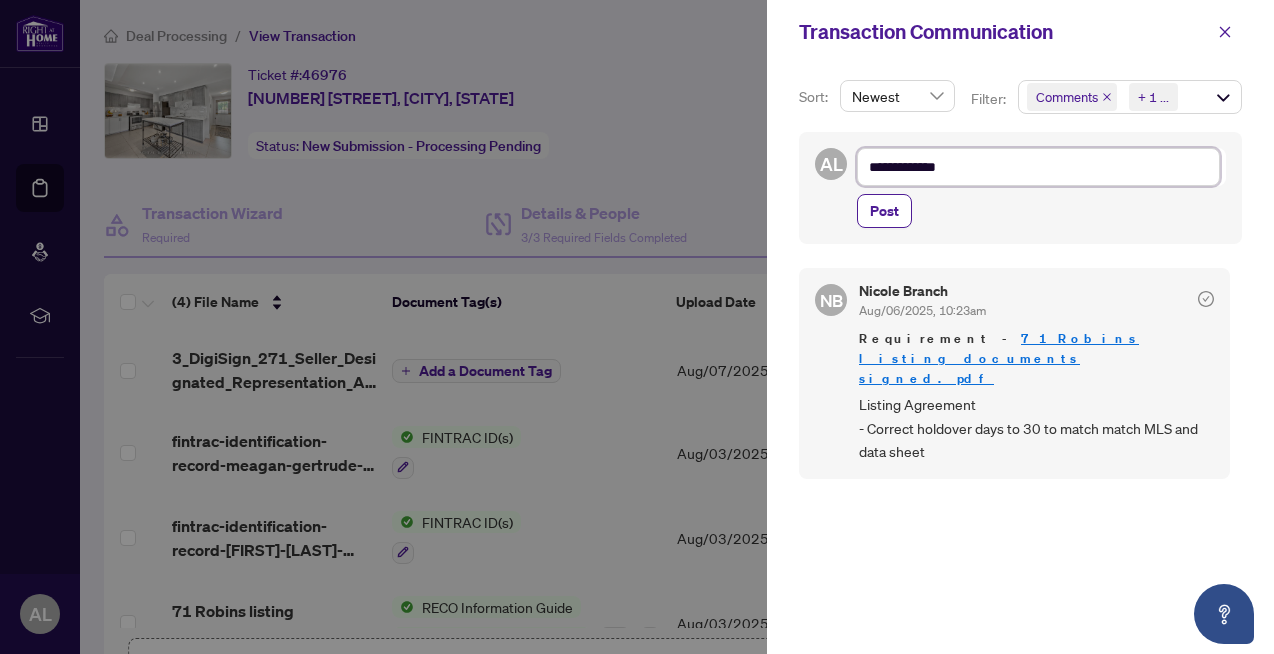 type on "**********" 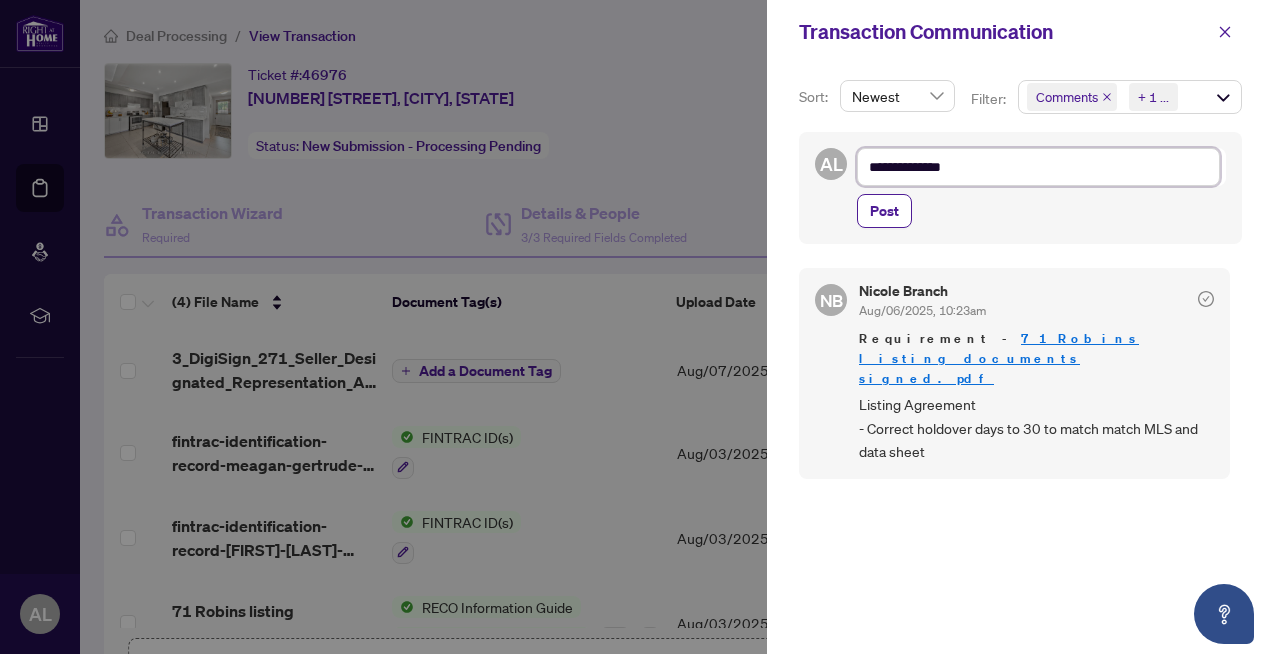 type on "**********" 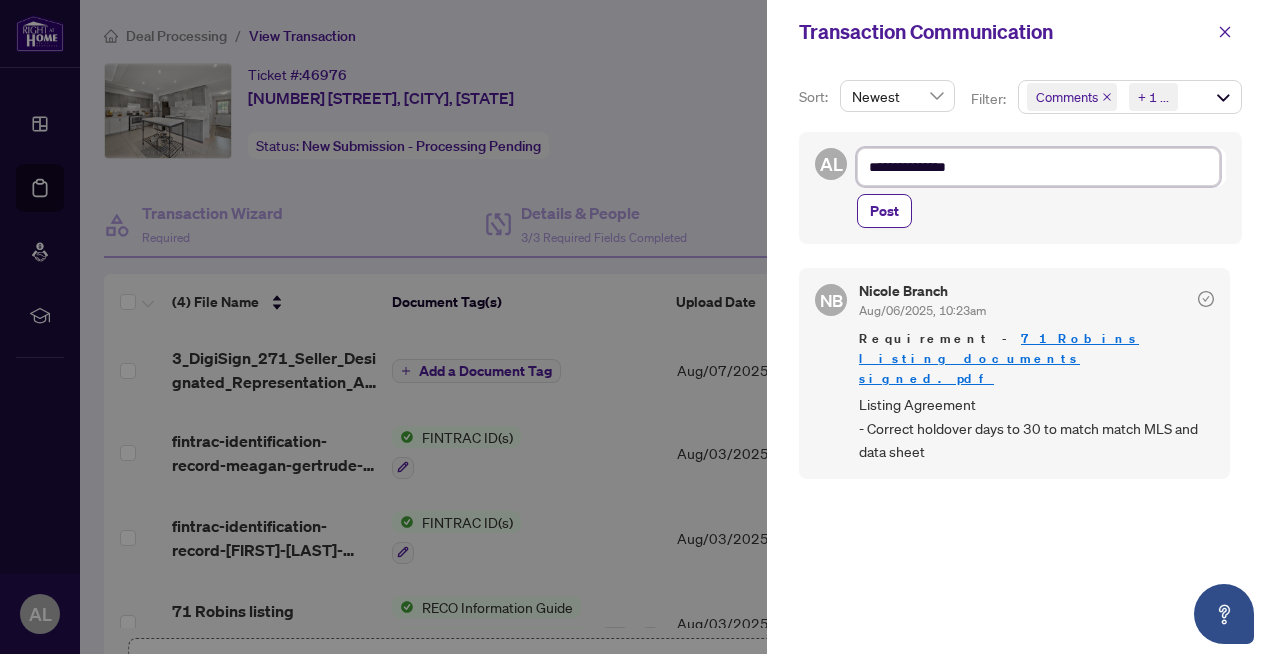 type on "**********" 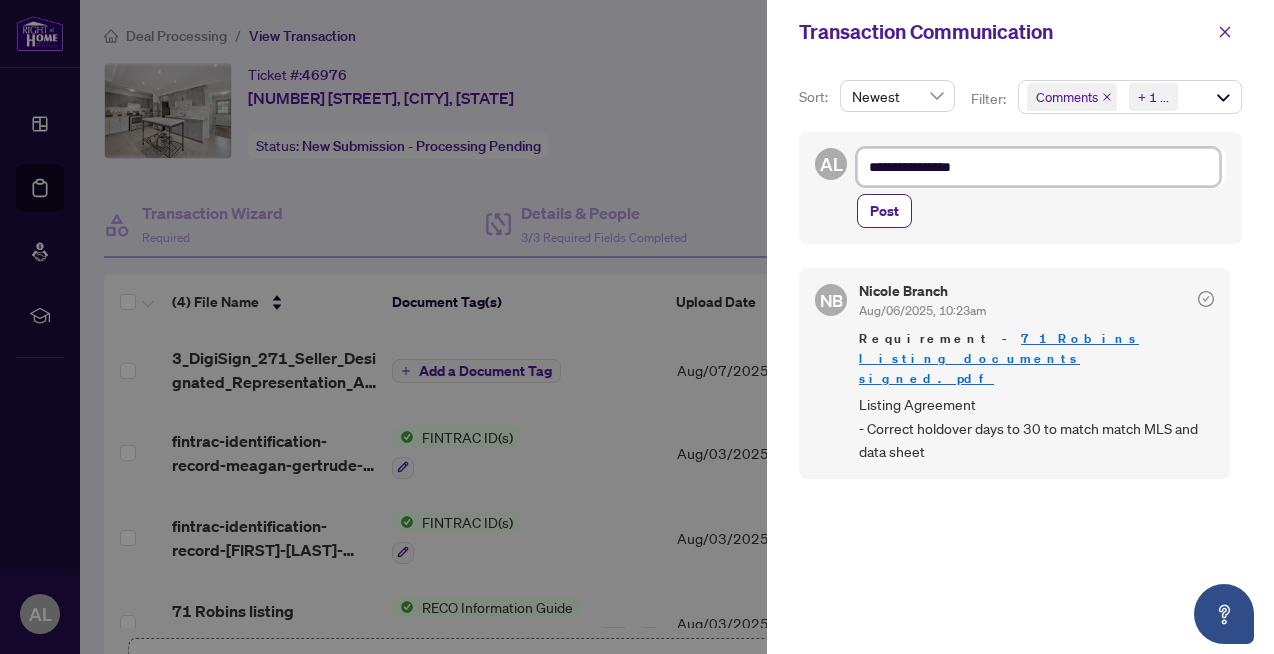 type on "**********" 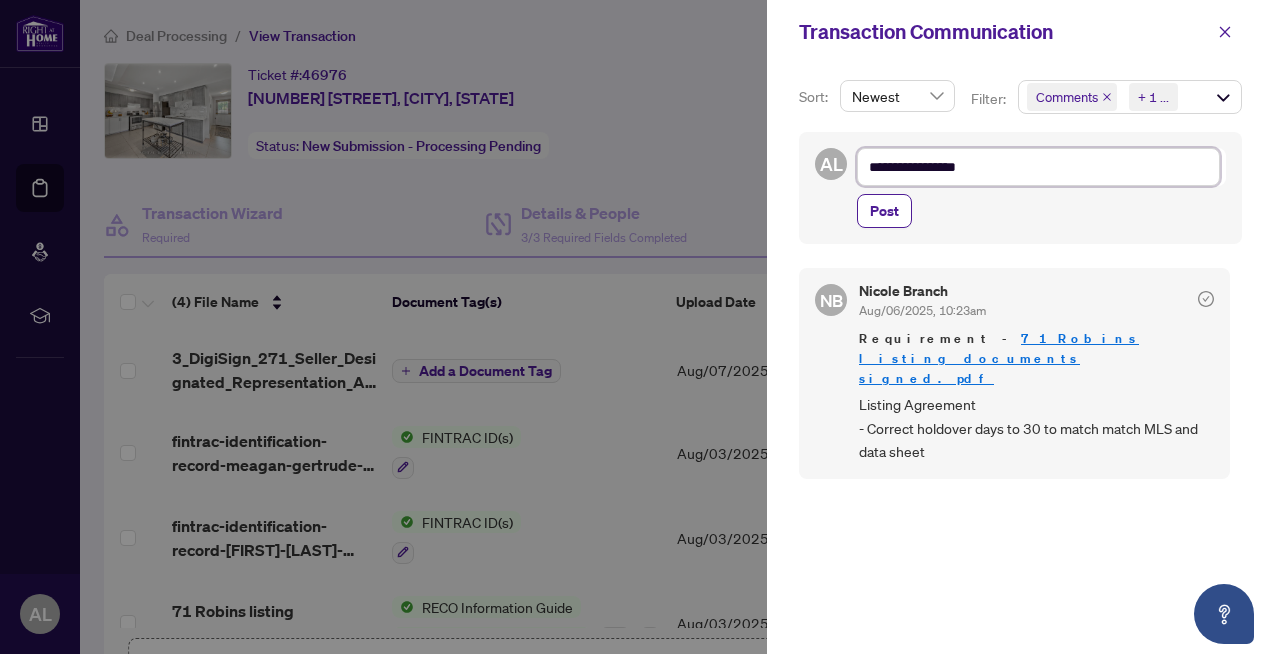 type on "**********" 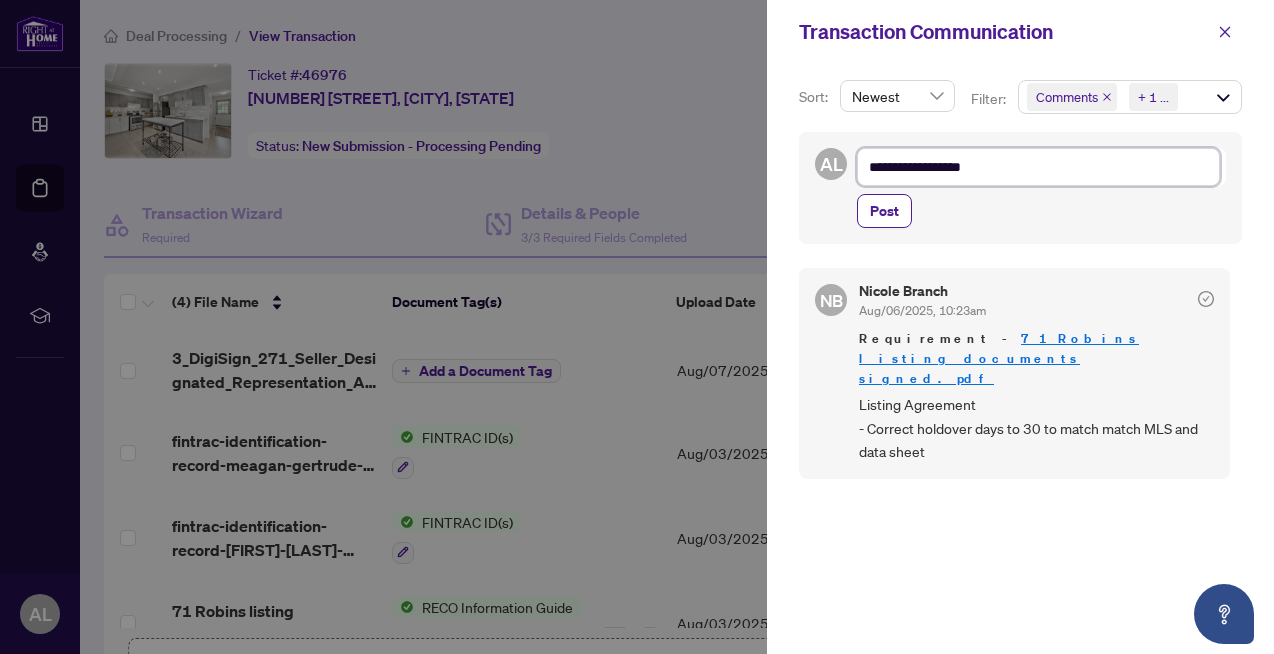 type on "**********" 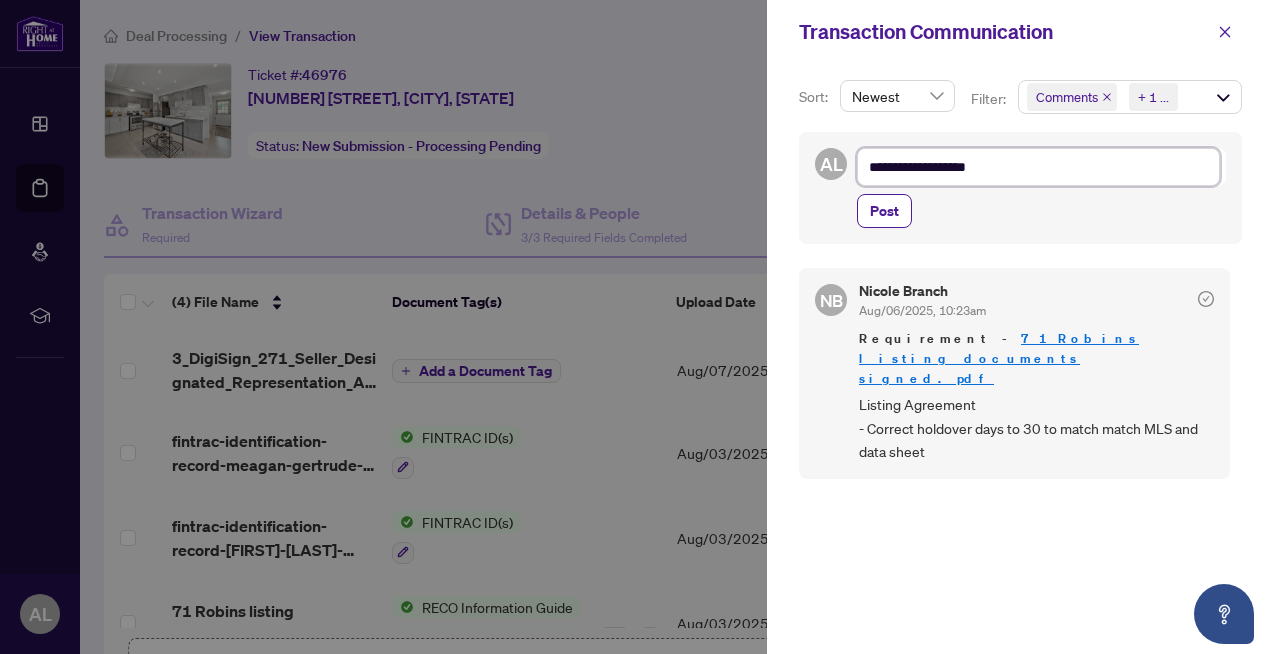 type on "**********" 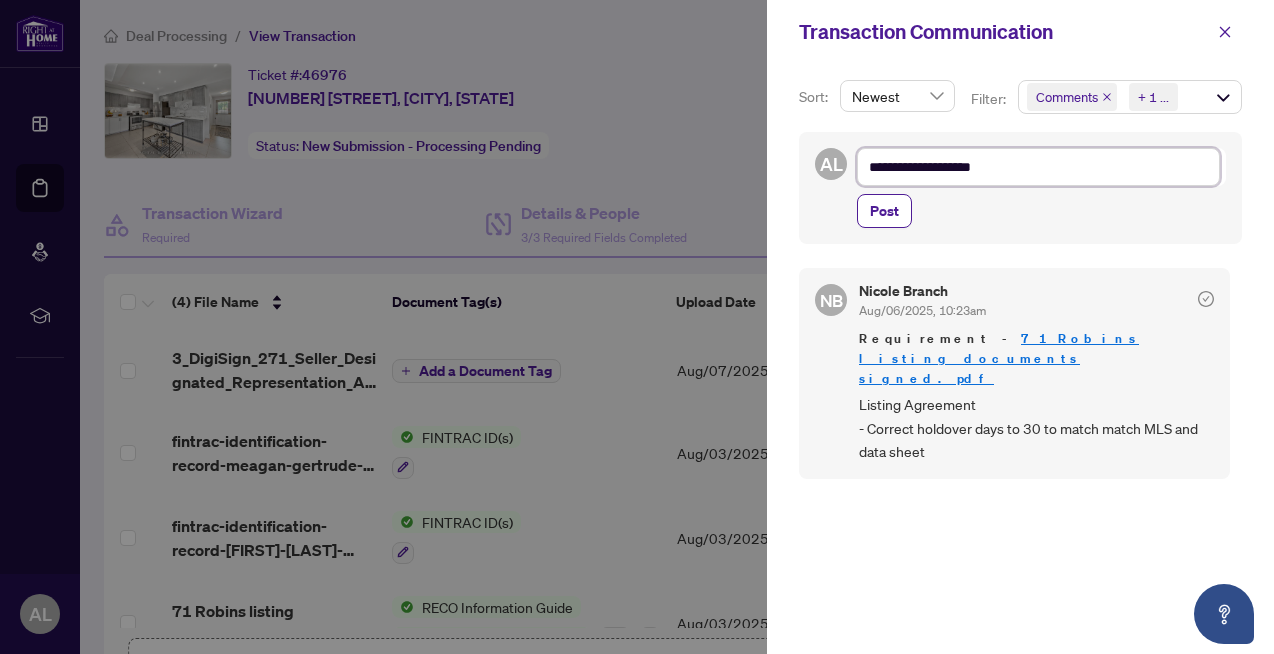 type on "**********" 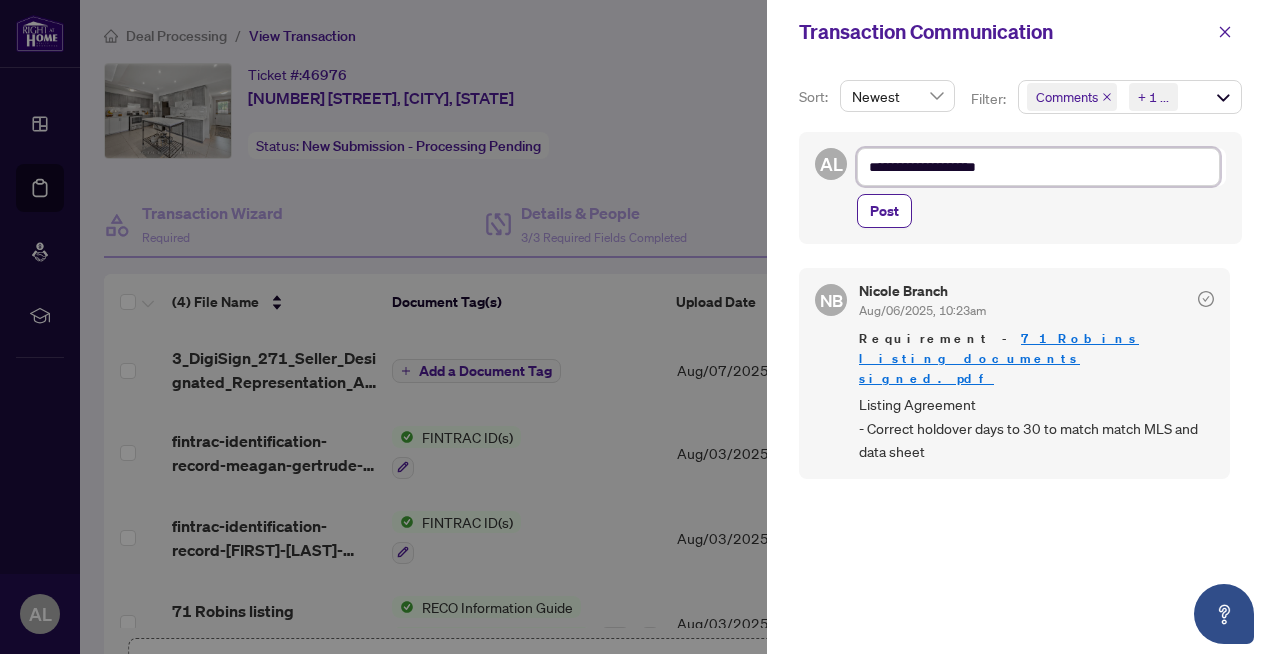 type on "**********" 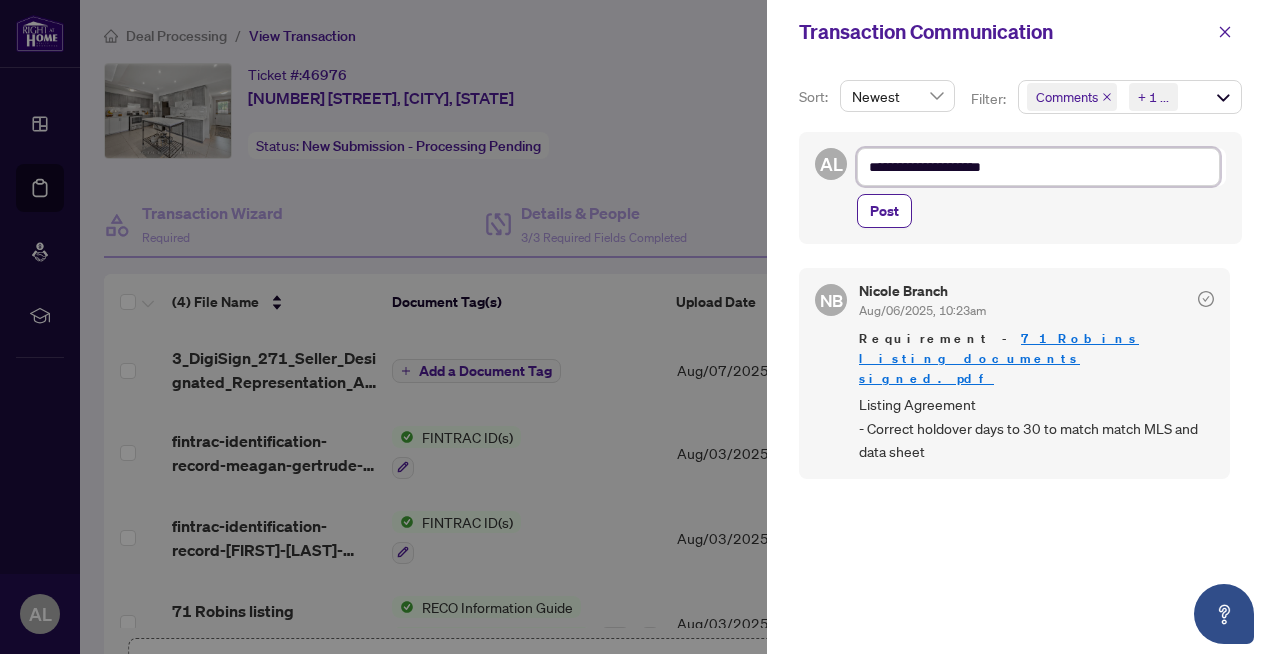 type on "**********" 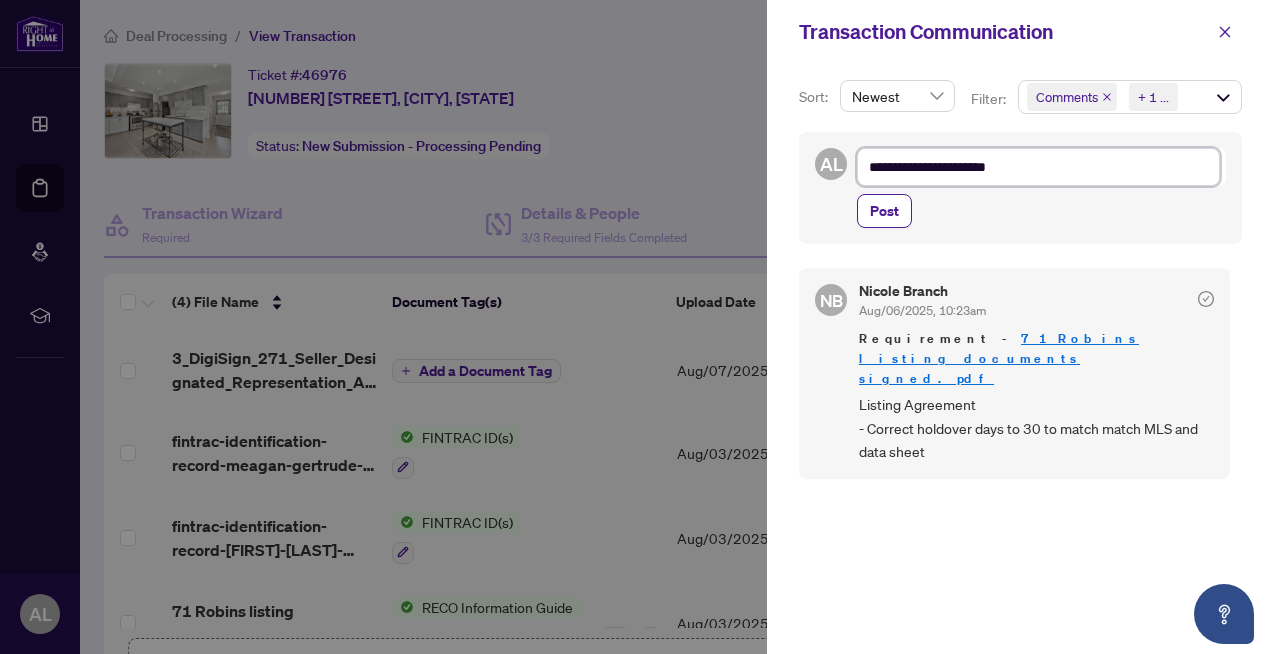 type on "**********" 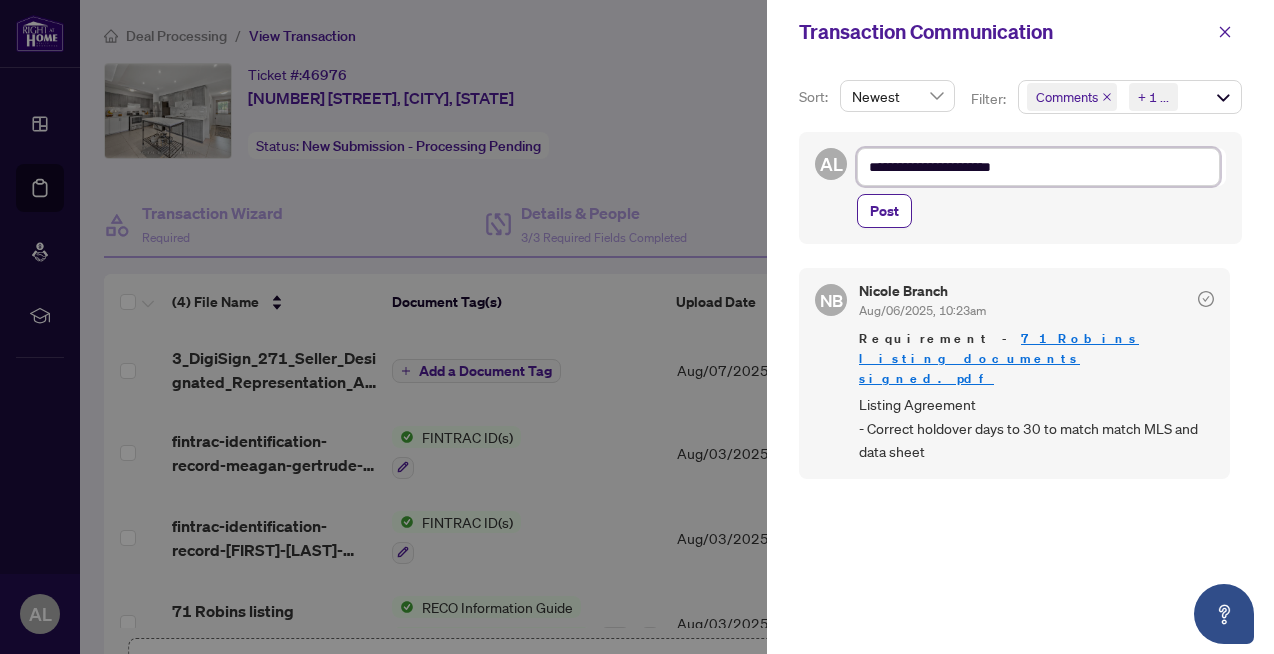 type on "**********" 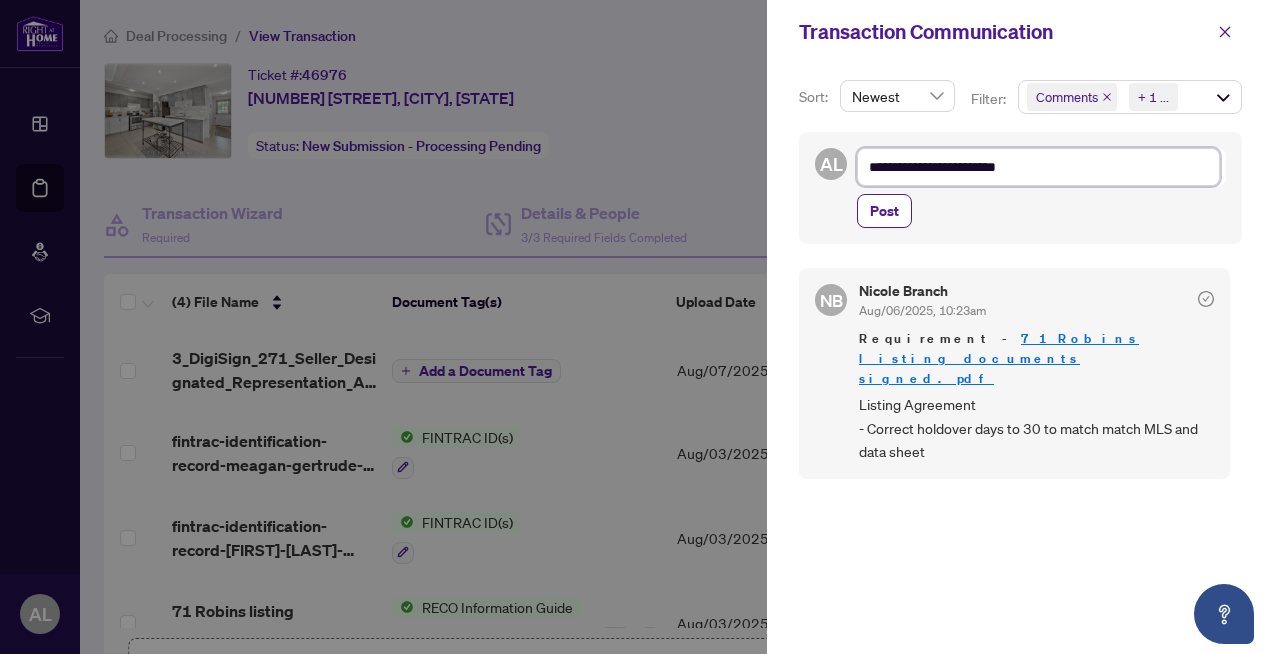 type on "**********" 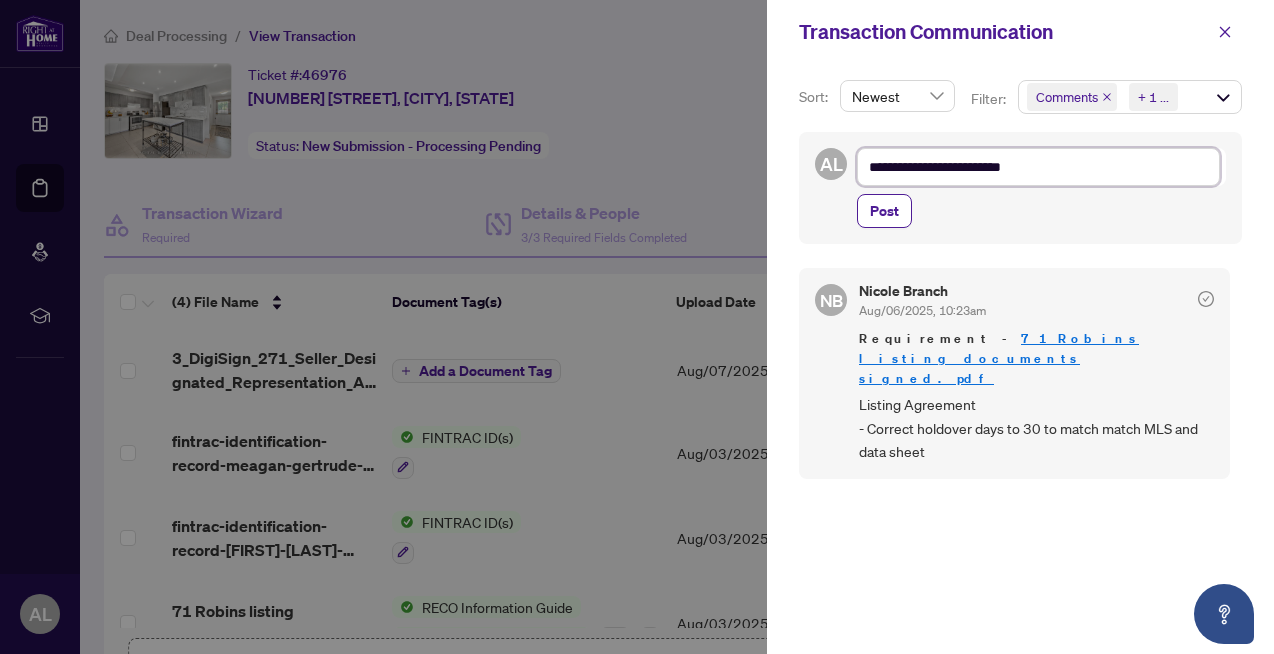 type on "**********" 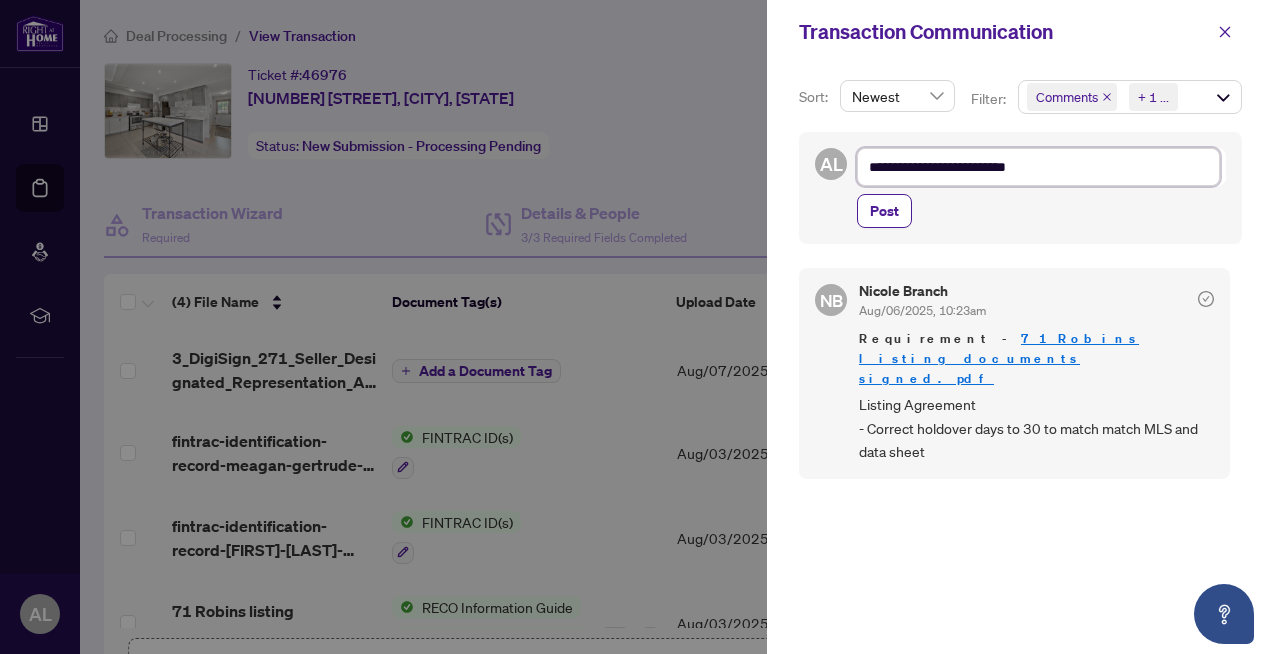 type on "**********" 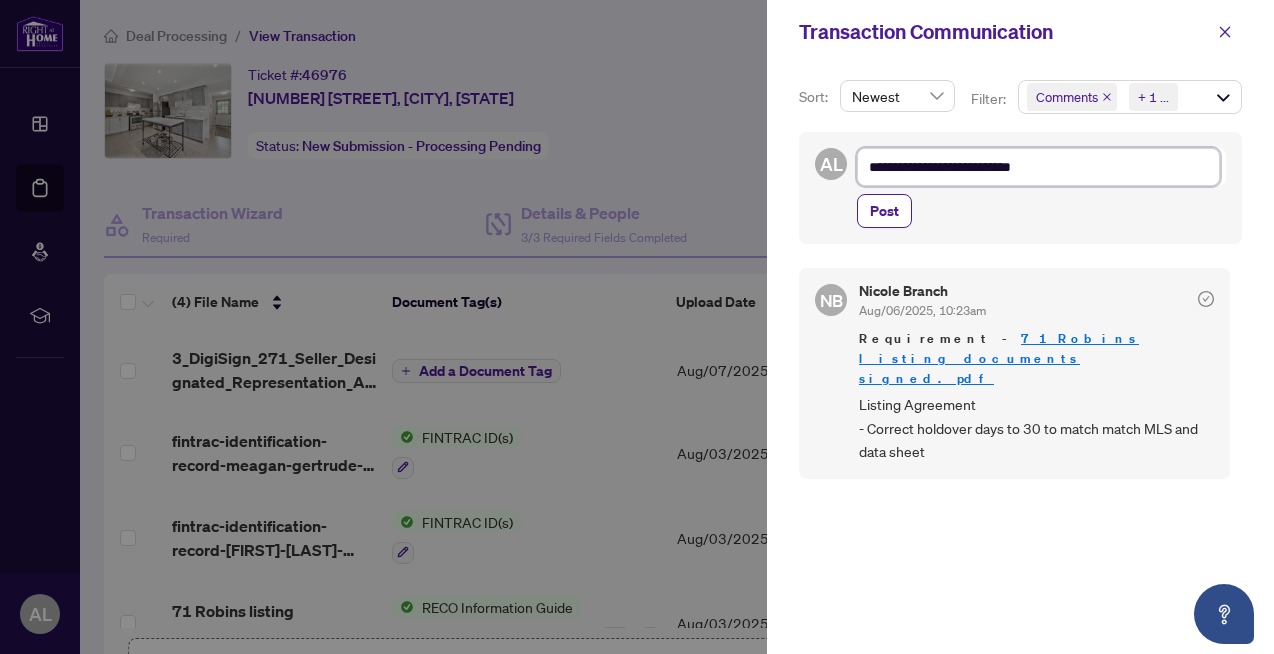 type on "**********" 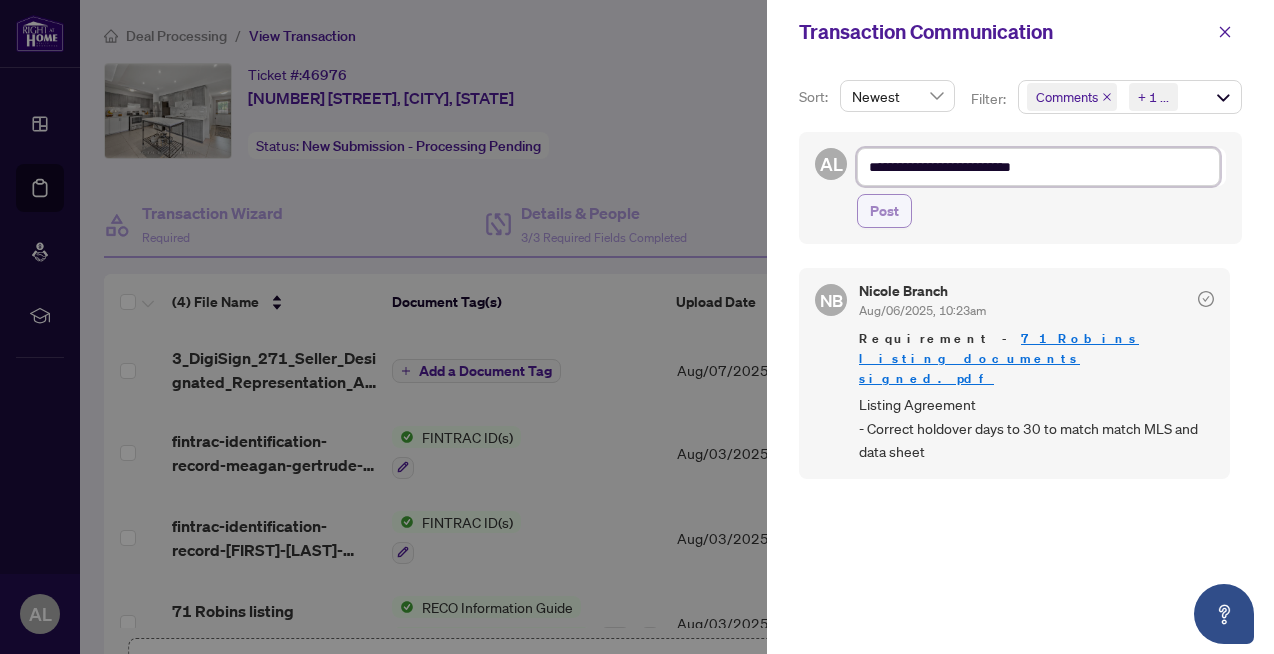 type on "**********" 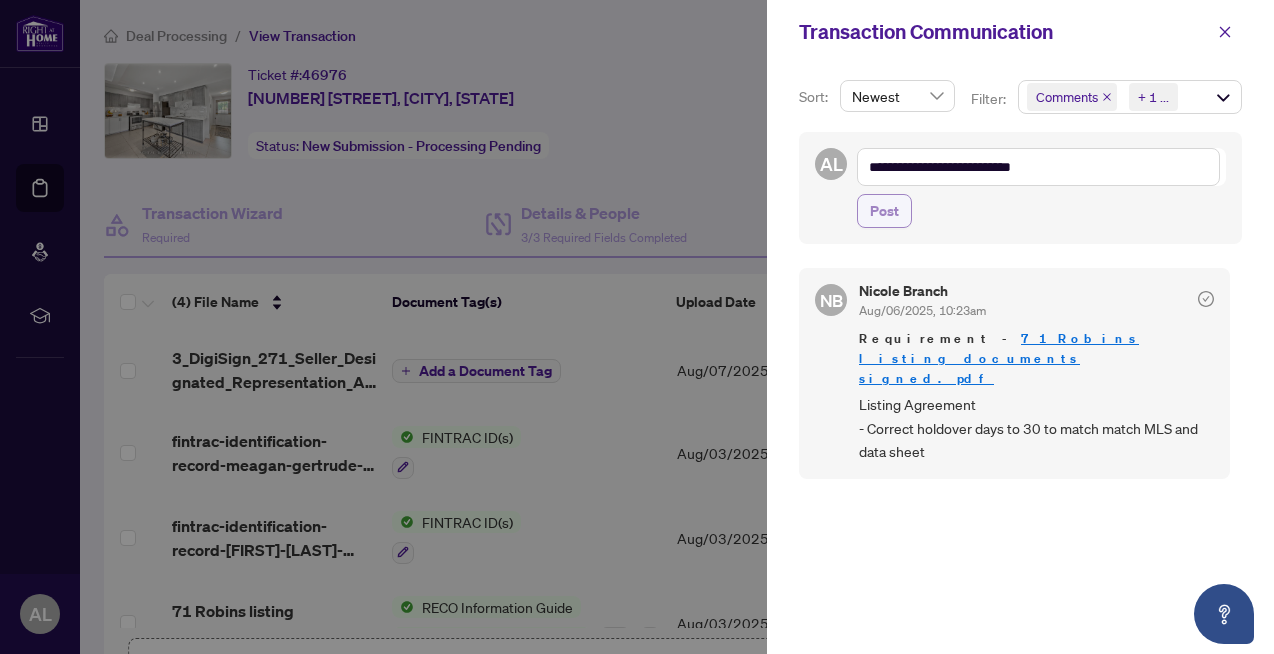 click on "Post" at bounding box center [884, 211] 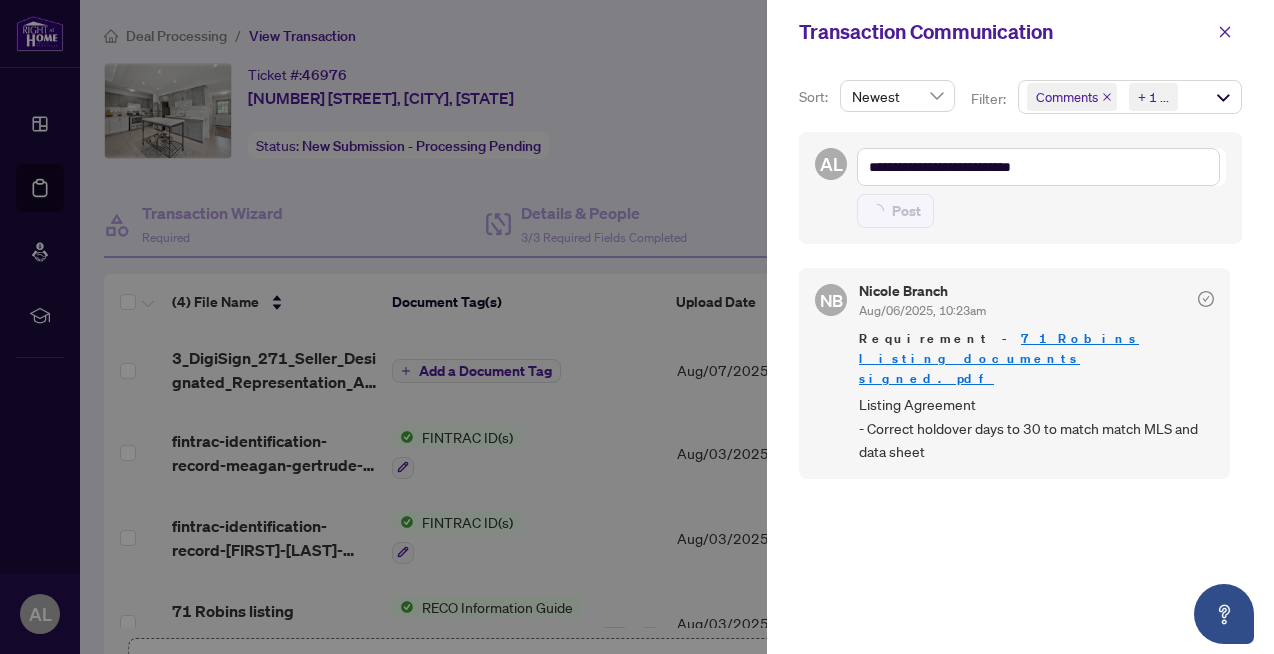 type 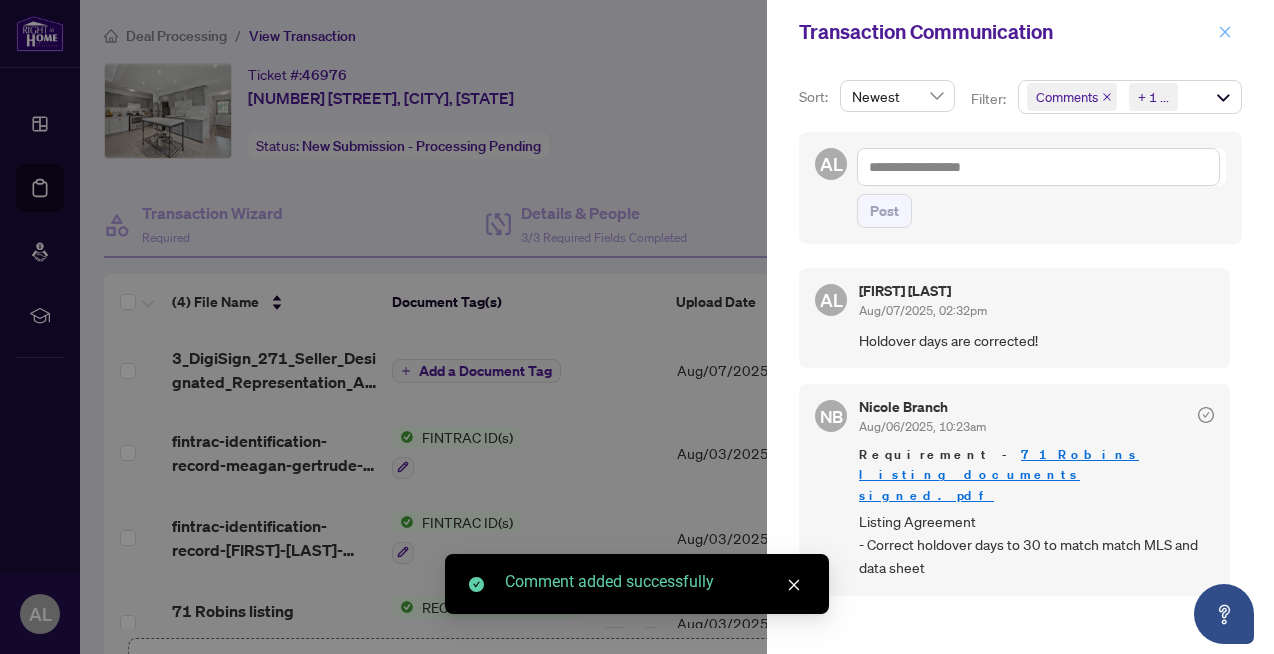 click 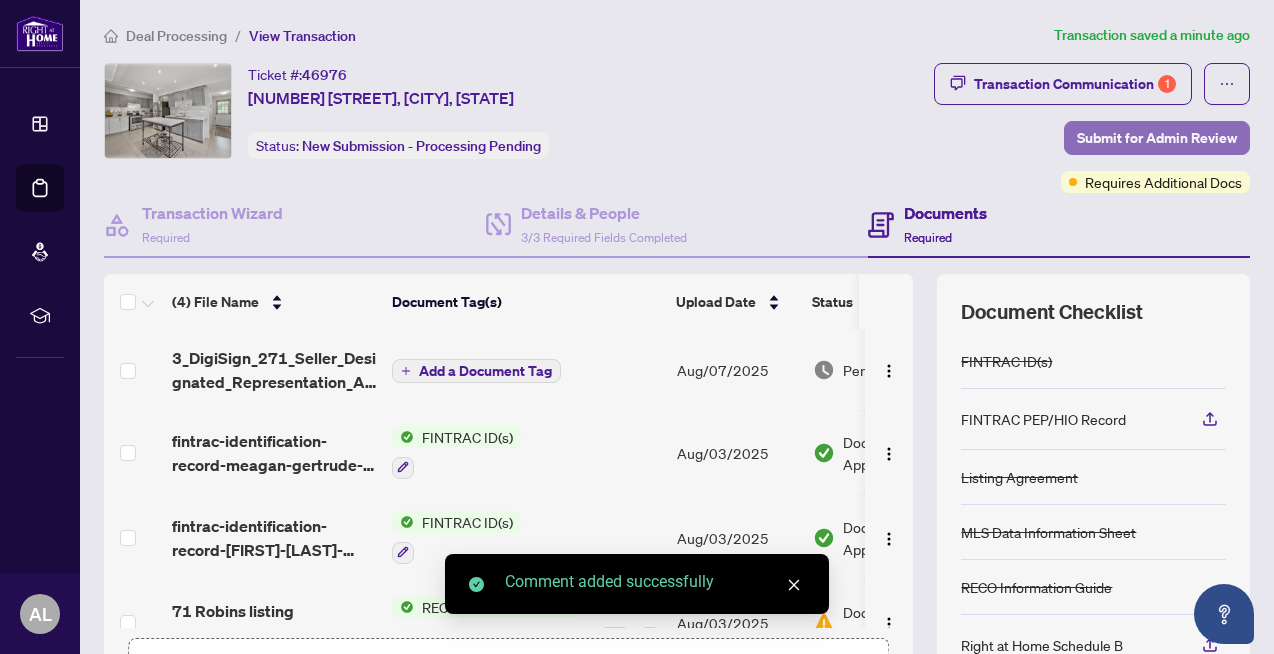 click on "Submit for Admin Review" at bounding box center [1157, 138] 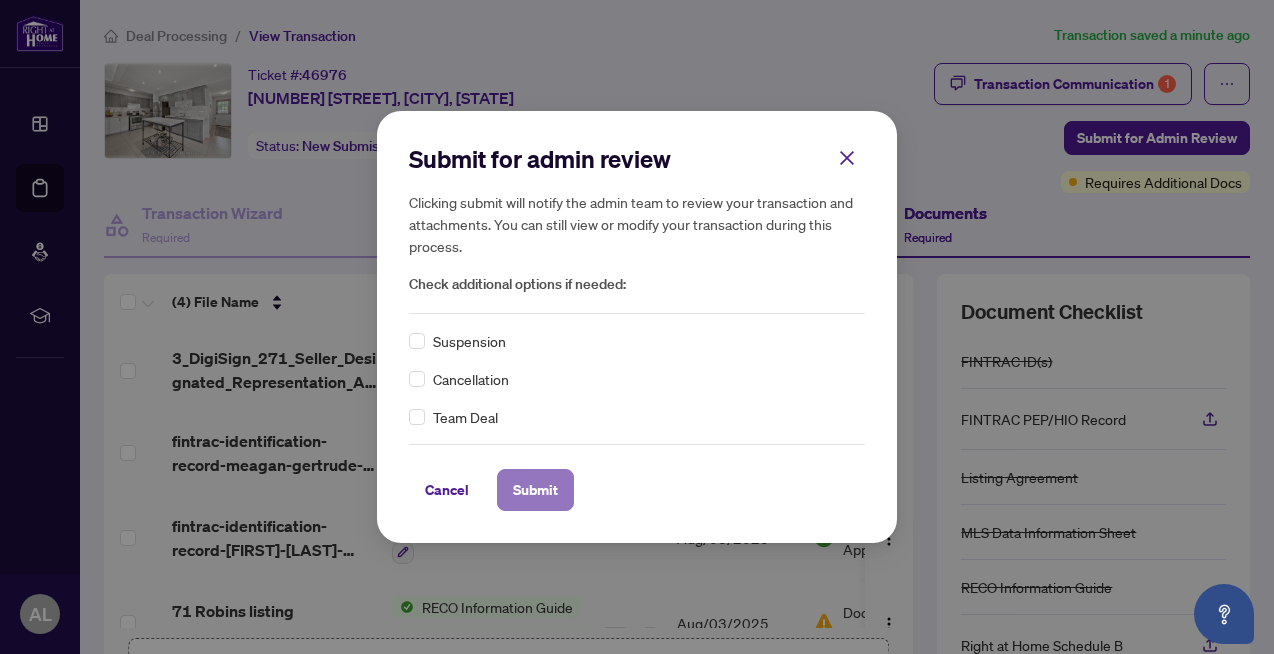 click on "Submit" at bounding box center [535, 490] 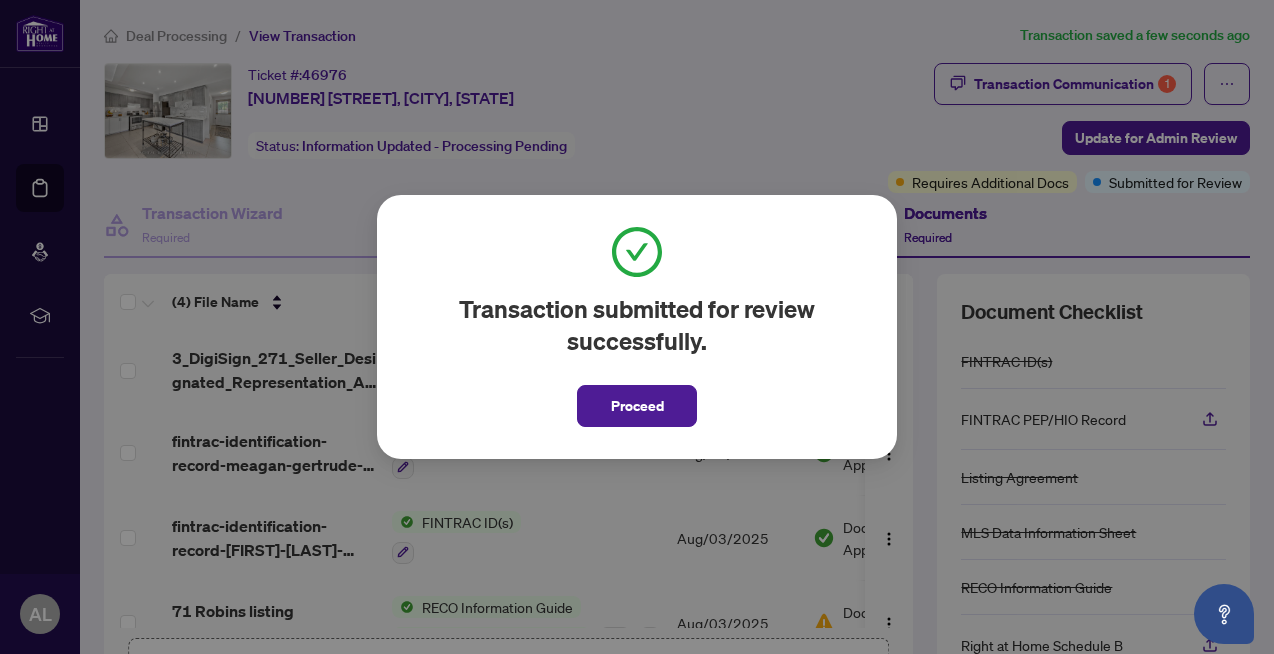 click on "Proceed" at bounding box center (637, 406) 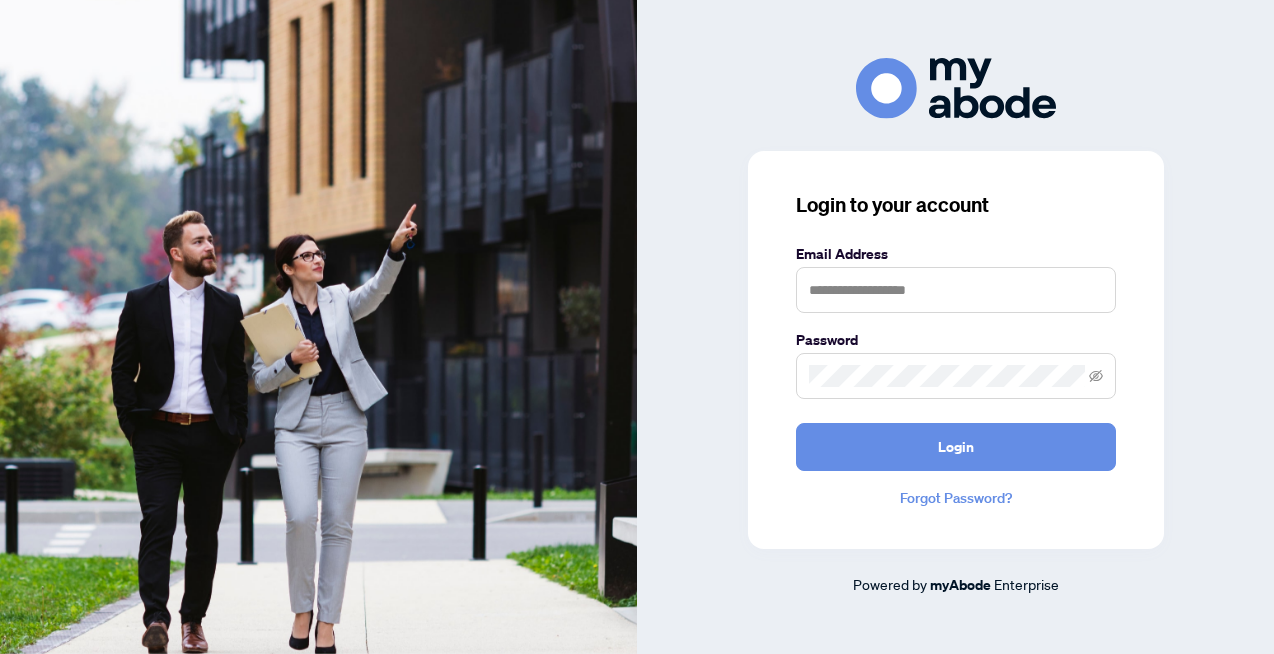 scroll, scrollTop: 0, scrollLeft: 0, axis: both 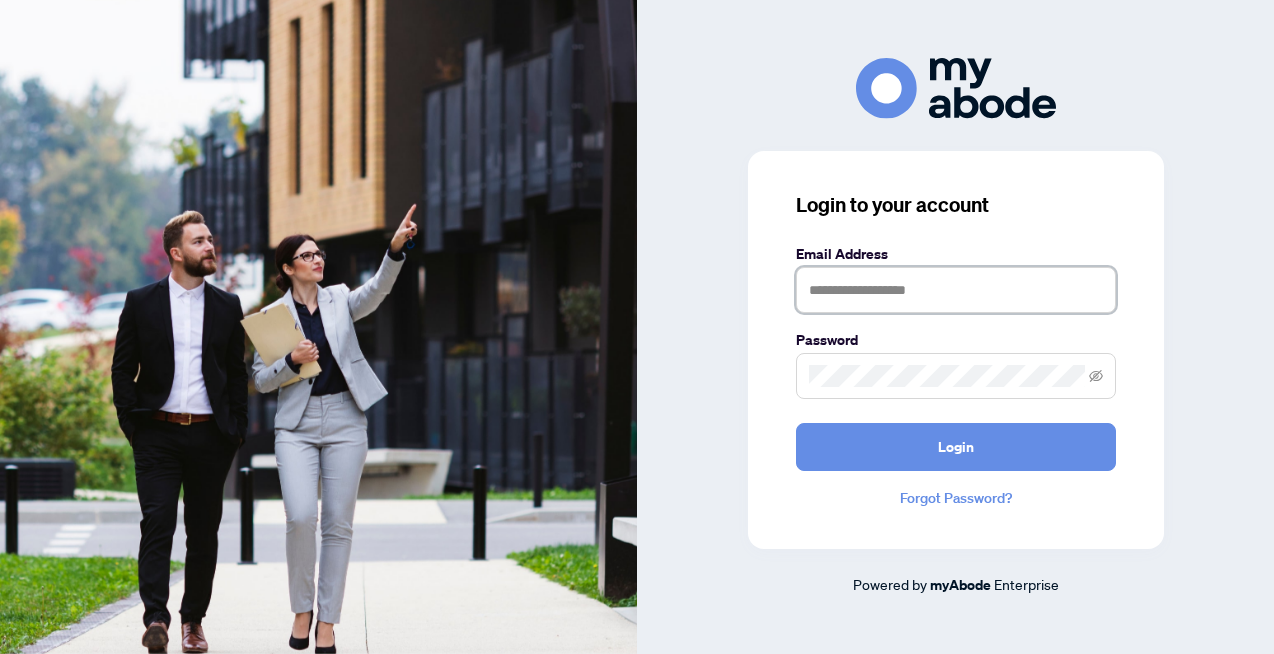 click at bounding box center (956, 290) 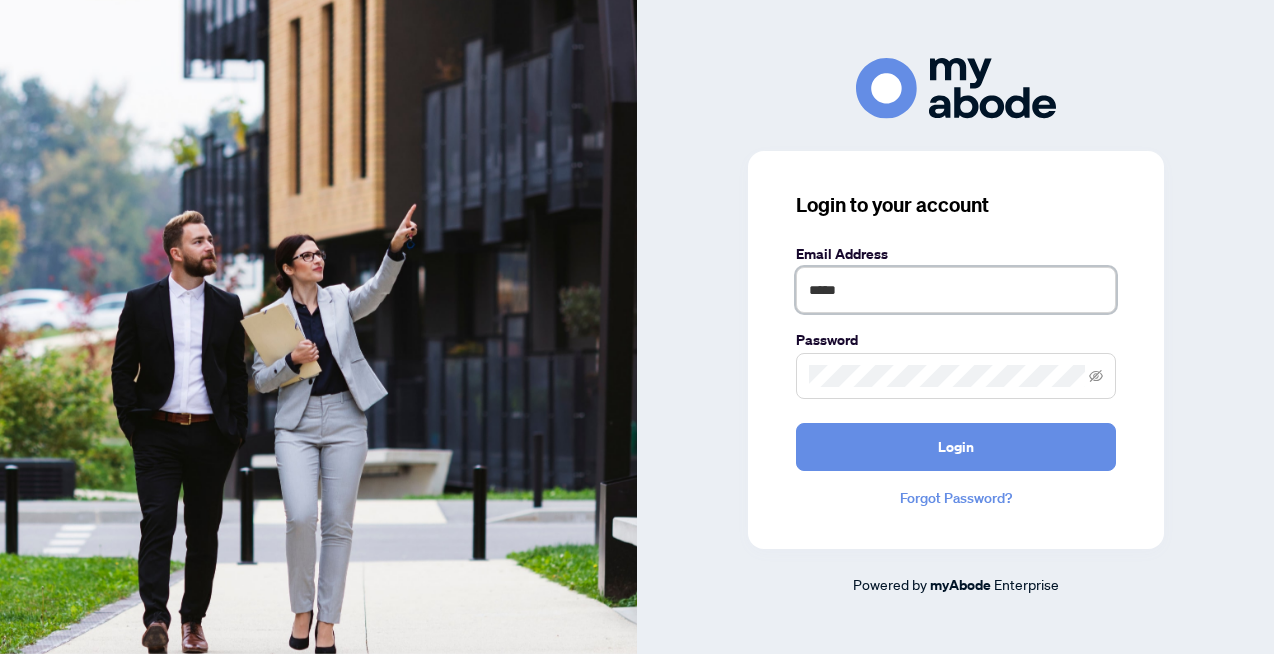 type on "**********" 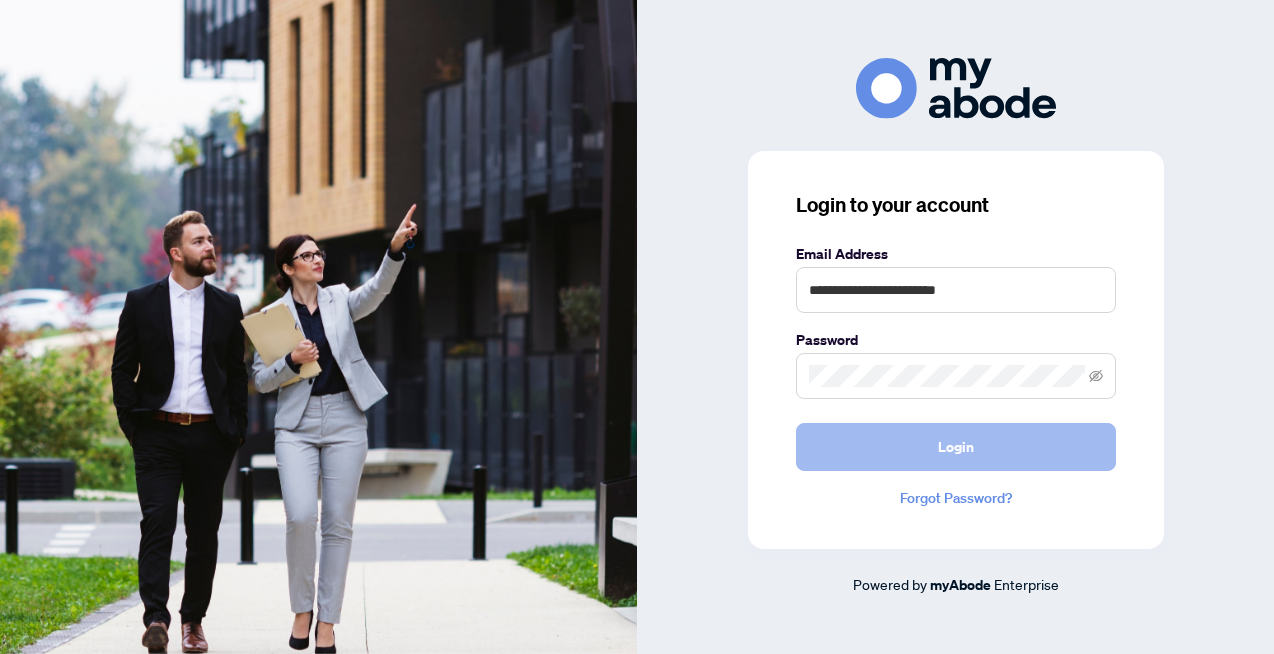 click on "Login" at bounding box center (956, 447) 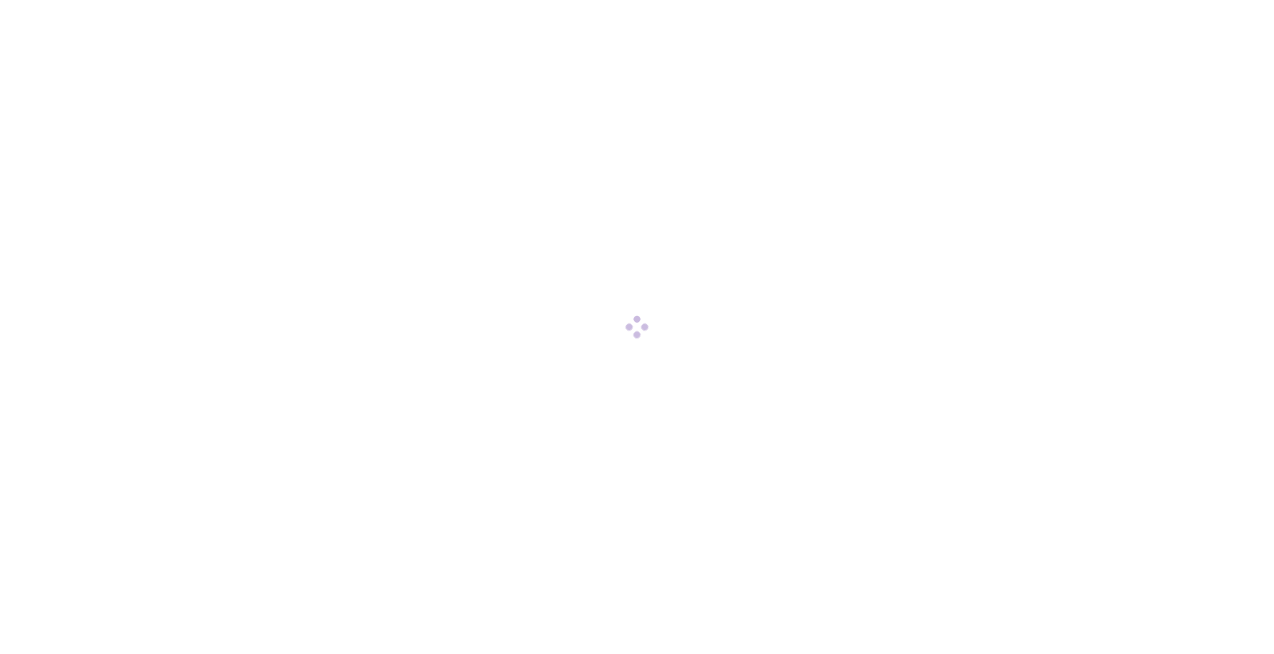 scroll, scrollTop: 0, scrollLeft: 0, axis: both 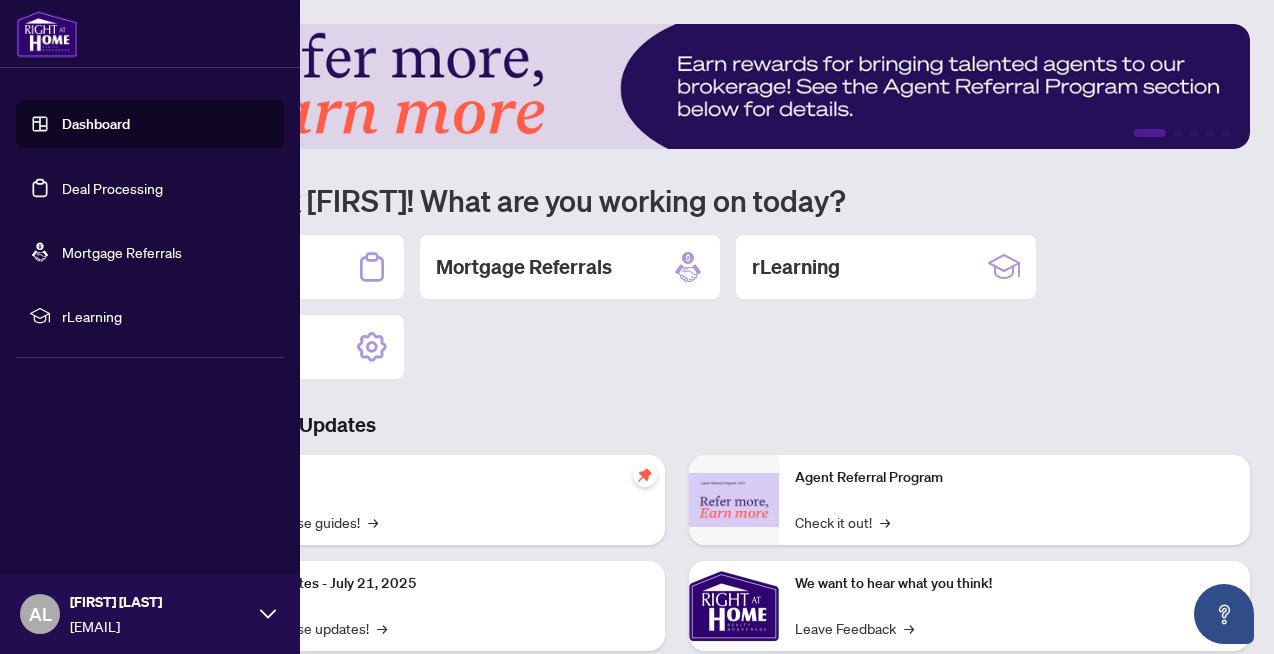 click on "Dashboard" at bounding box center [96, 124] 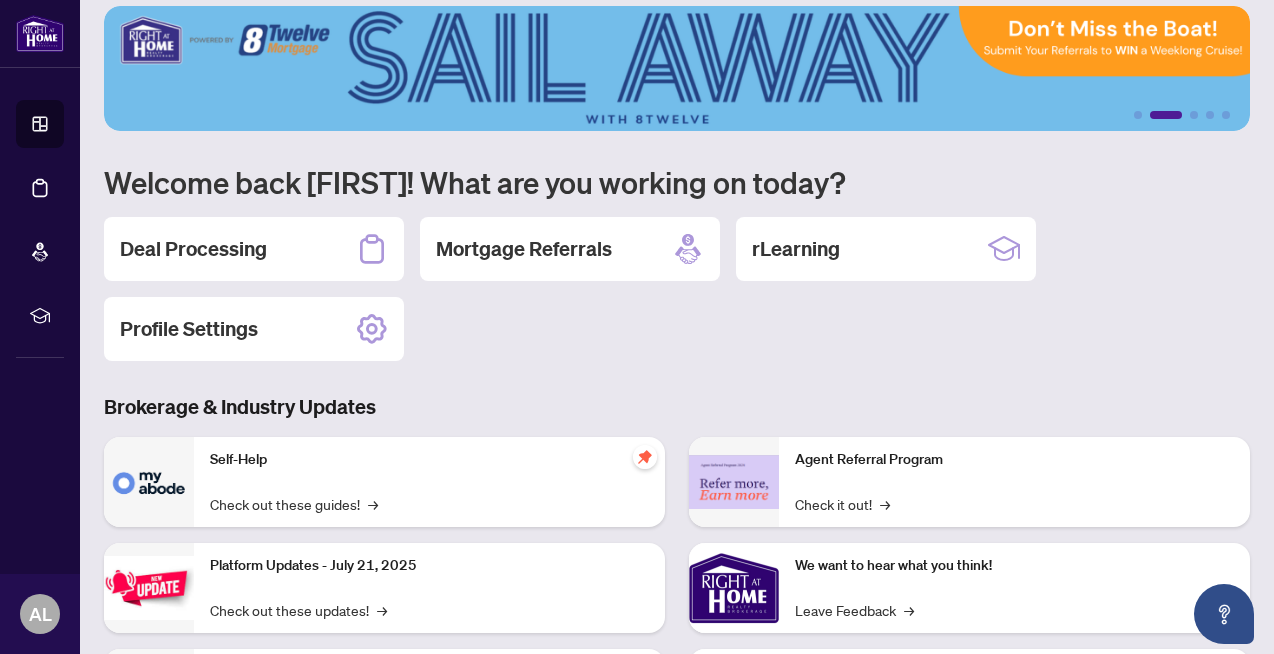 scroll, scrollTop: 17, scrollLeft: 0, axis: vertical 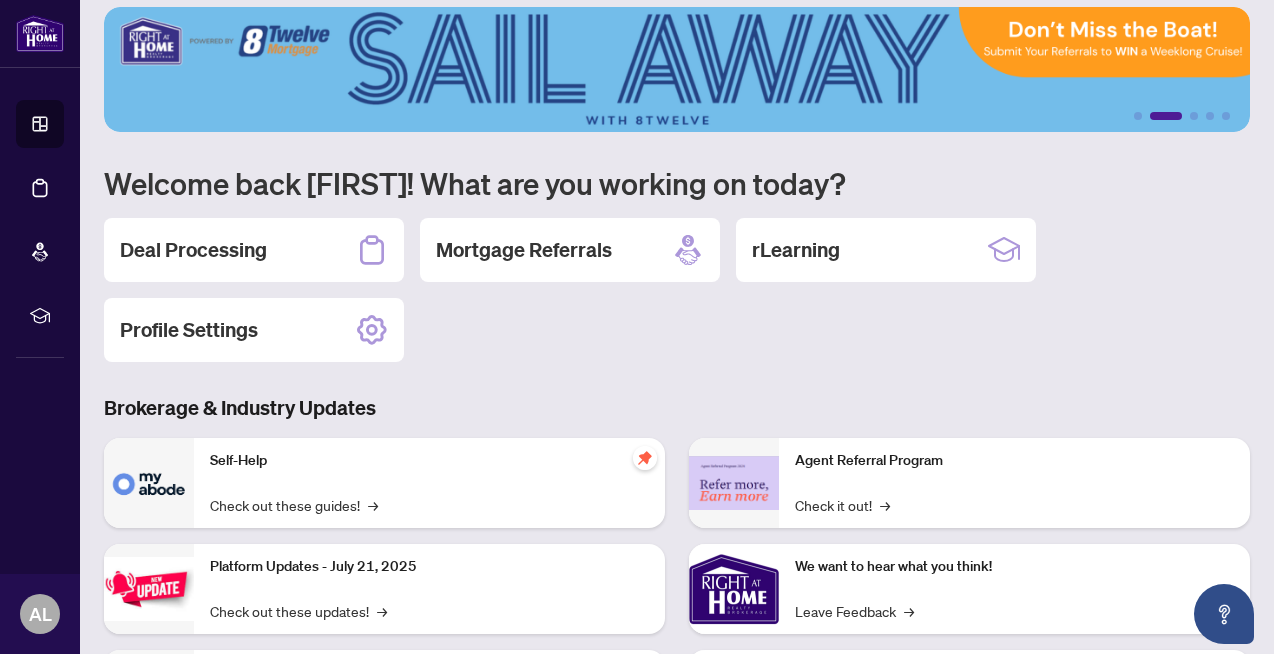 click on "Deal Processing" at bounding box center [193, 250] 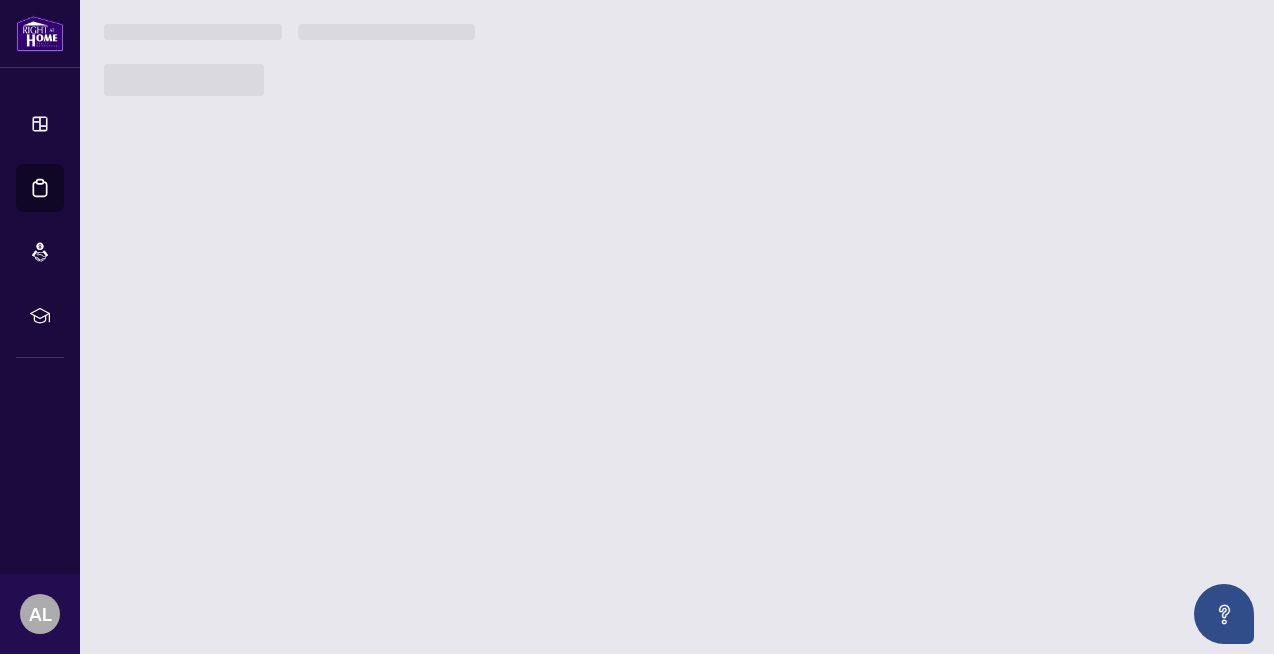 scroll, scrollTop: 0, scrollLeft: 0, axis: both 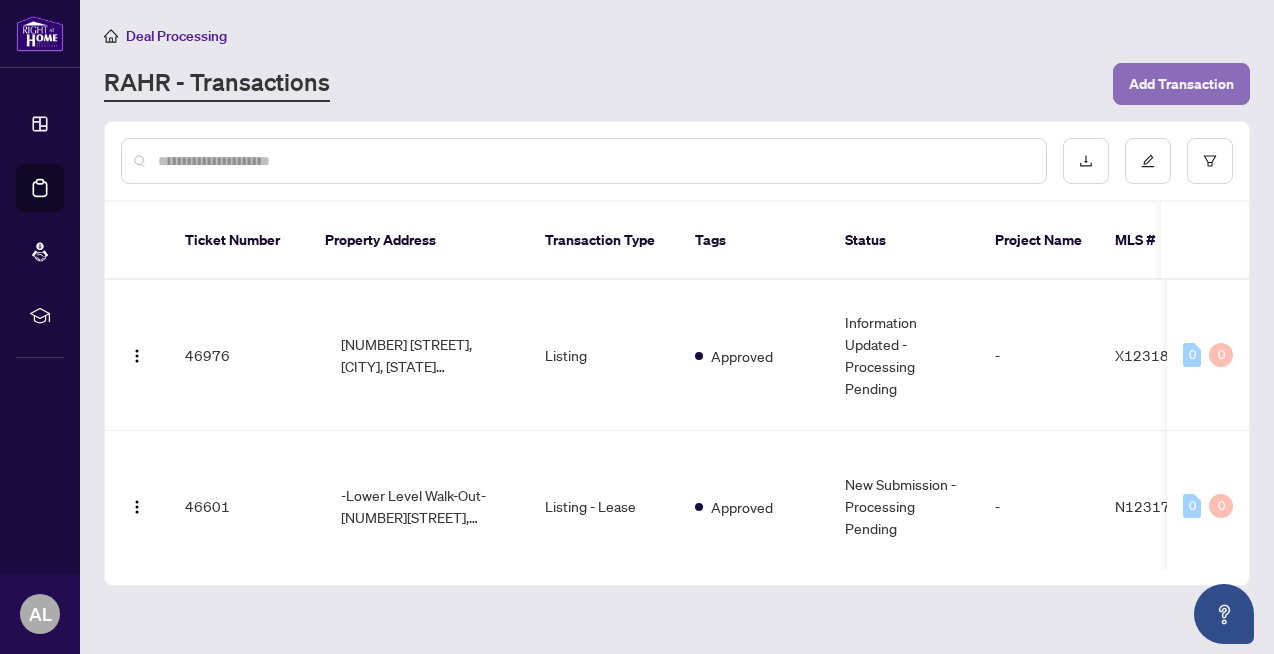 click on "Add Transaction" at bounding box center (1181, 84) 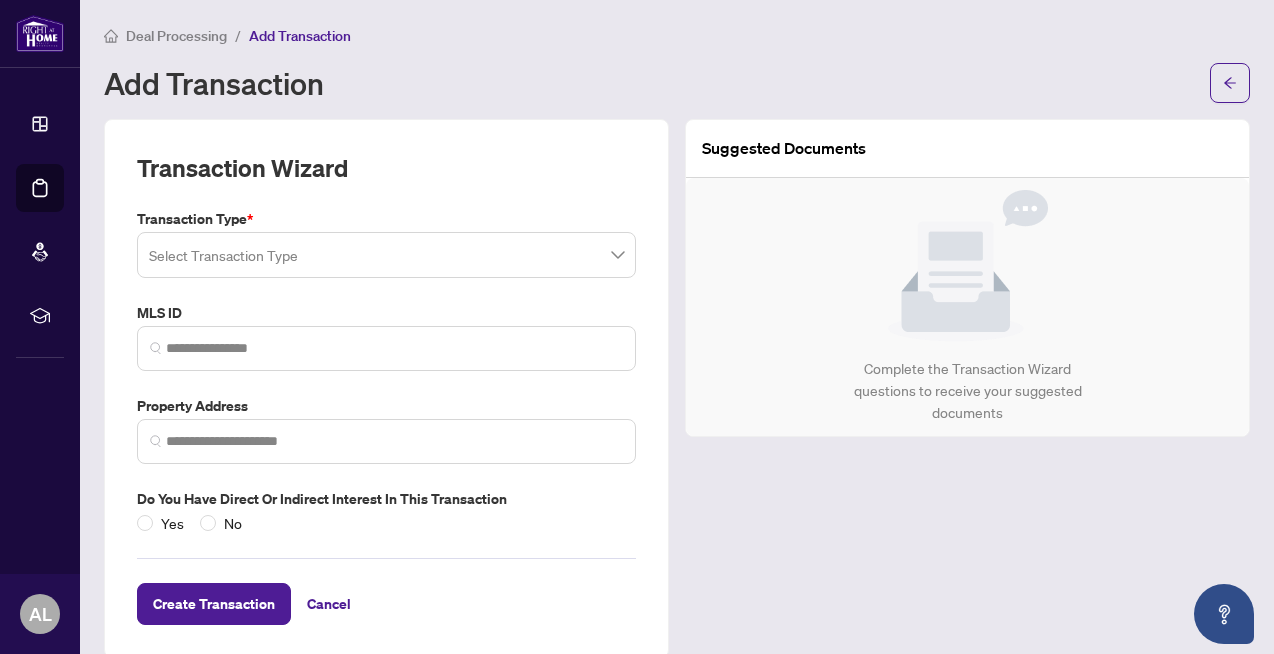 click at bounding box center [386, 255] 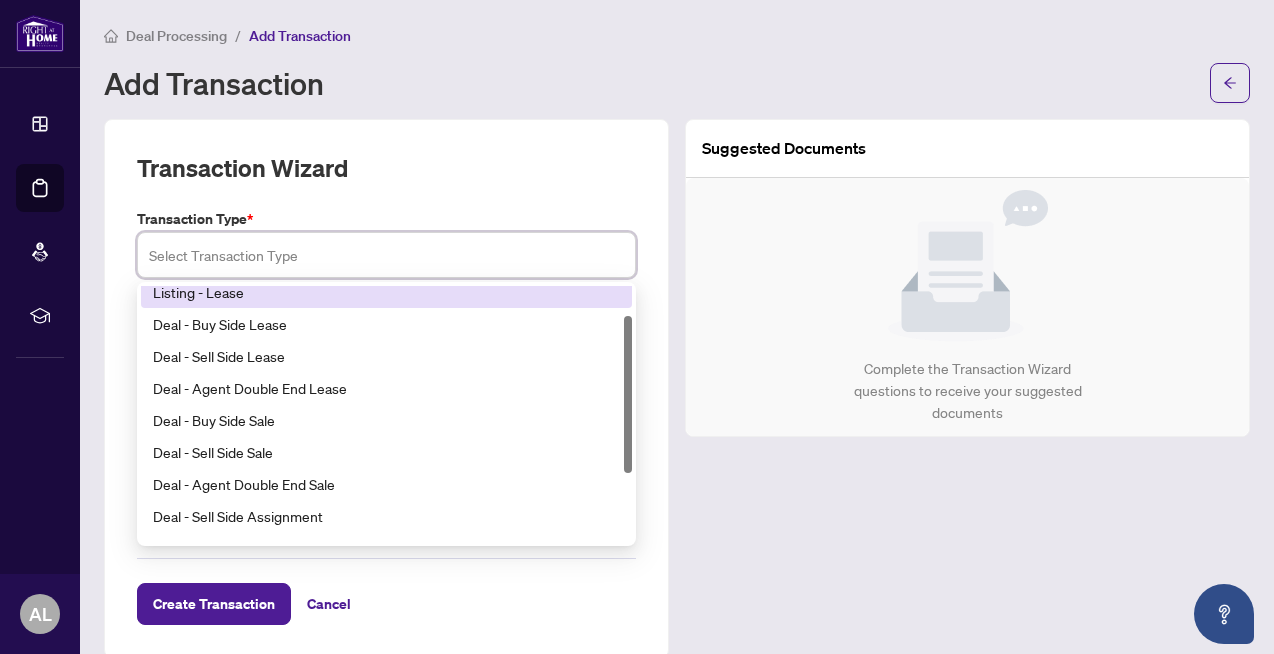 scroll, scrollTop: 59, scrollLeft: 0, axis: vertical 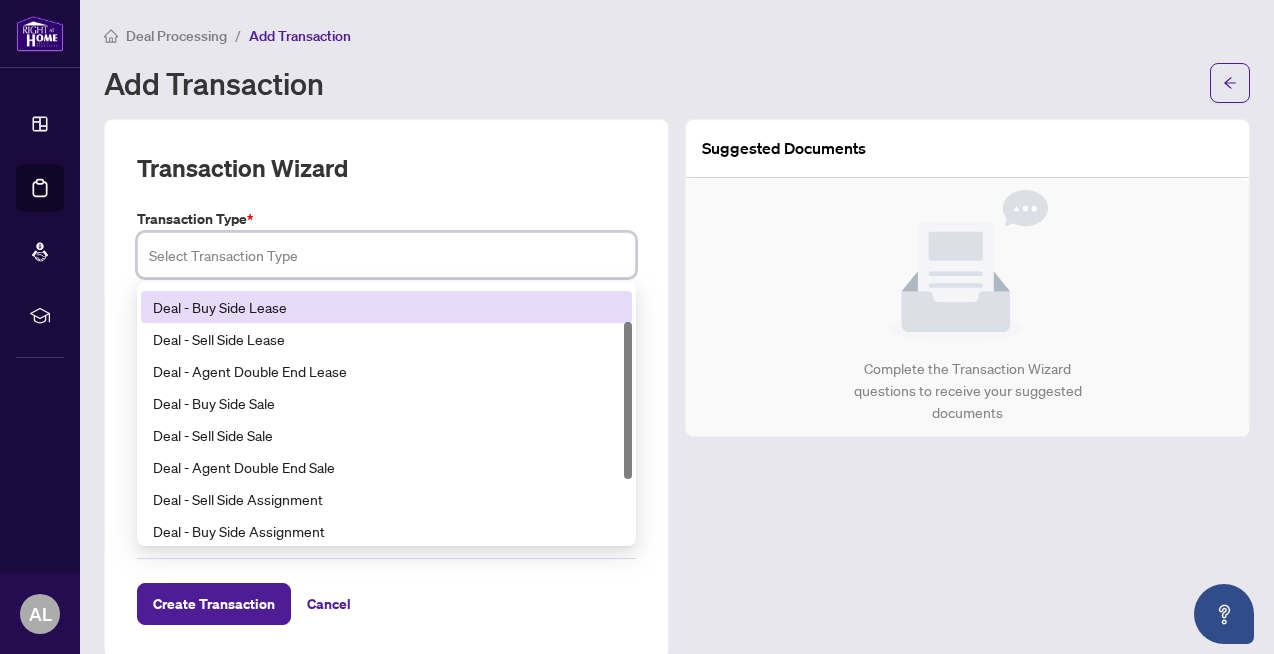 click on "Deal - Buy Side Lease" at bounding box center [386, 307] 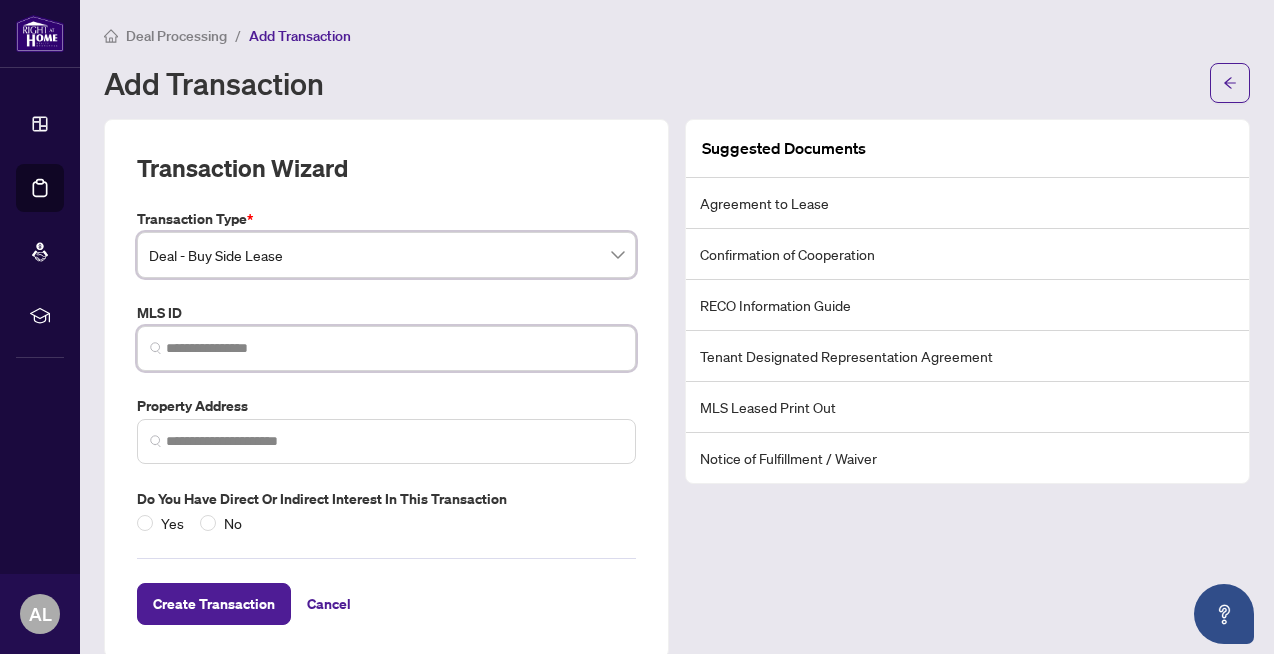 click at bounding box center (394, 348) 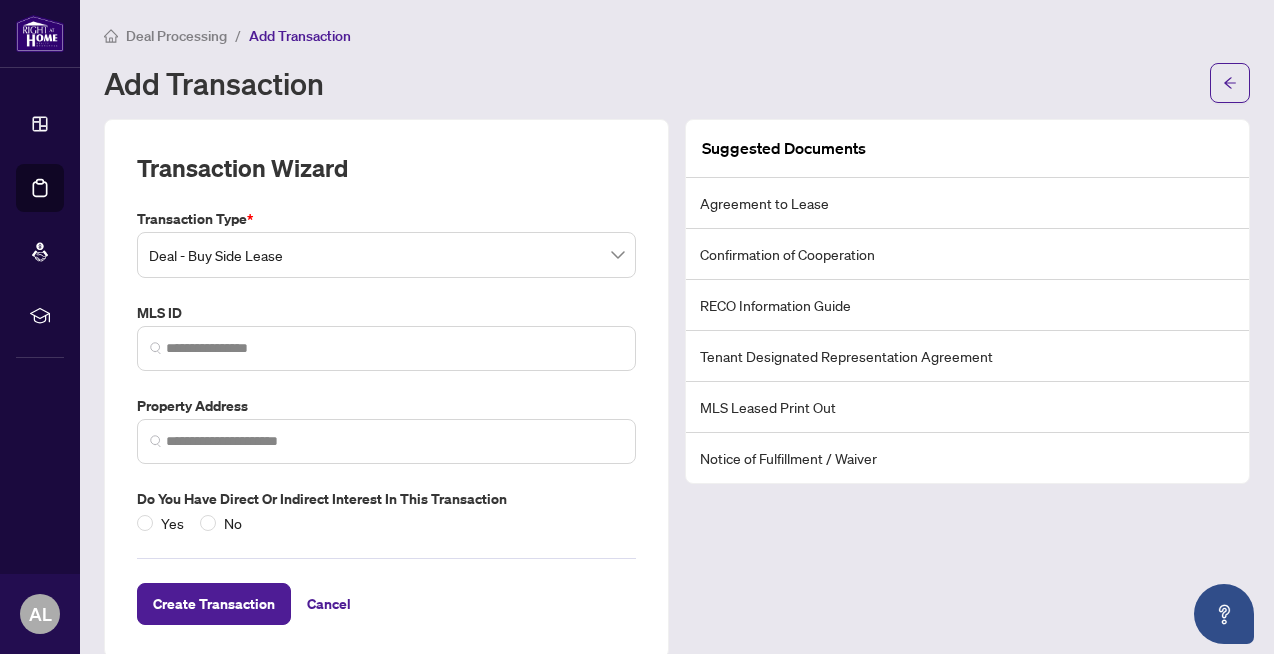 click on "Add Transaction" at bounding box center (651, 83) 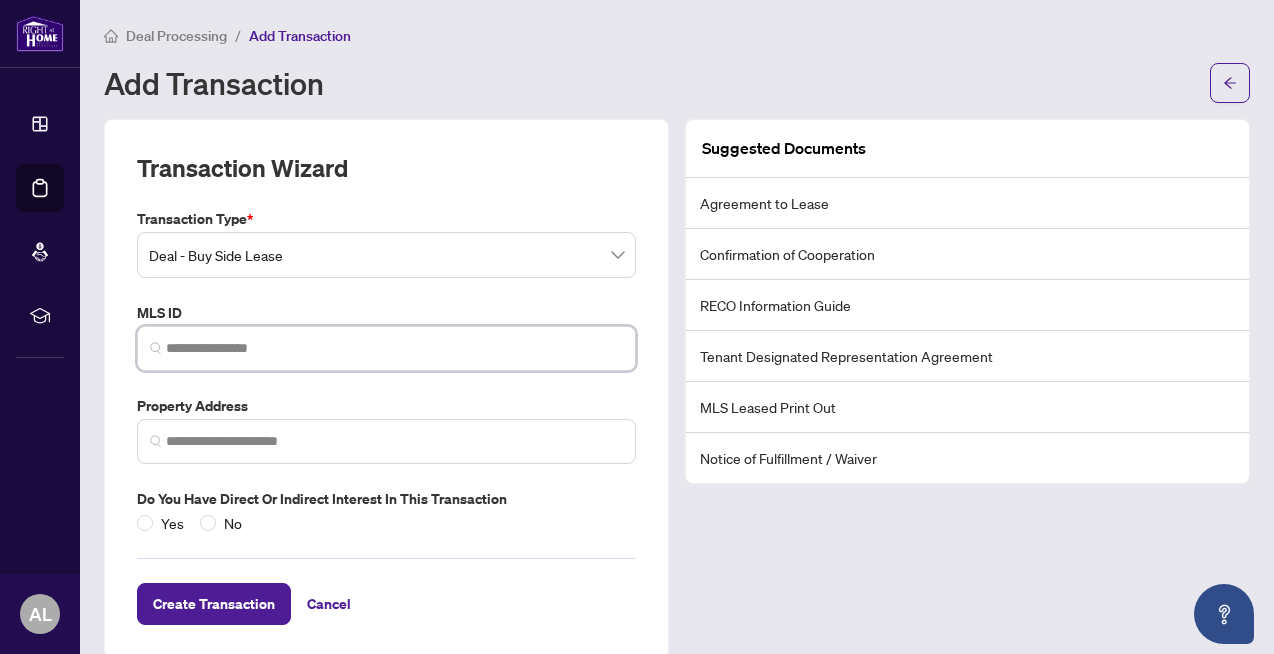 click at bounding box center [394, 348] 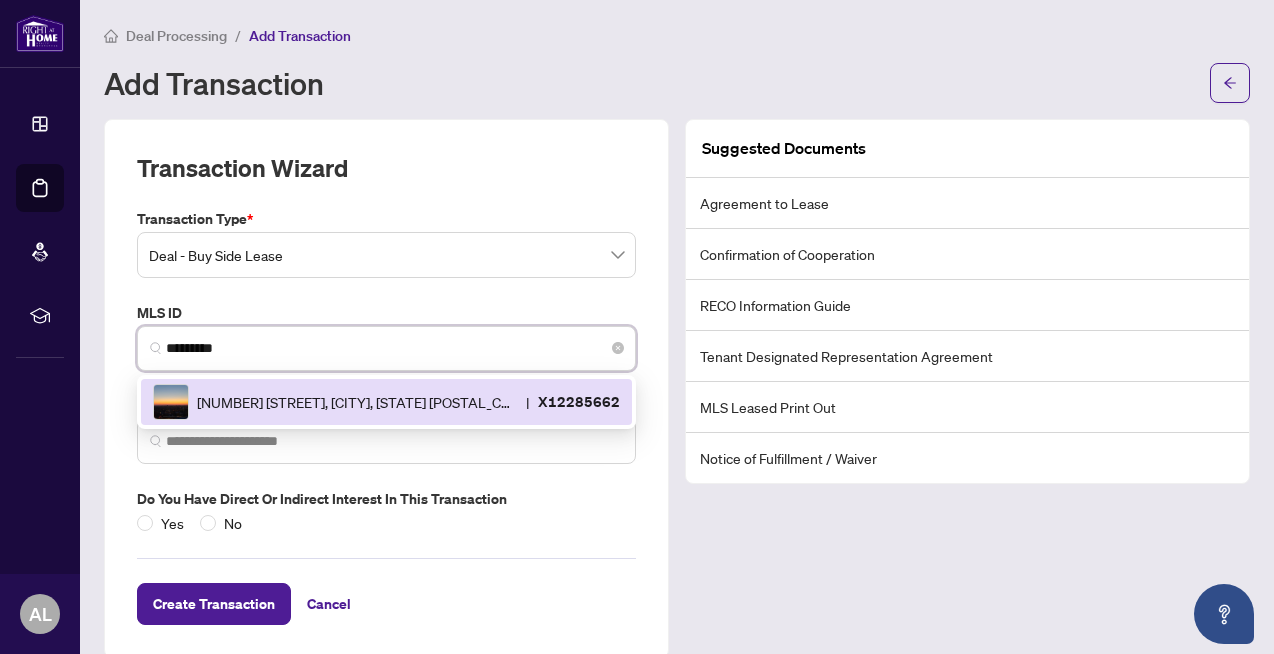 click on "460 DUNDAS St, Hamilton, Ontario L8B 2A5, Canada" at bounding box center [357, 402] 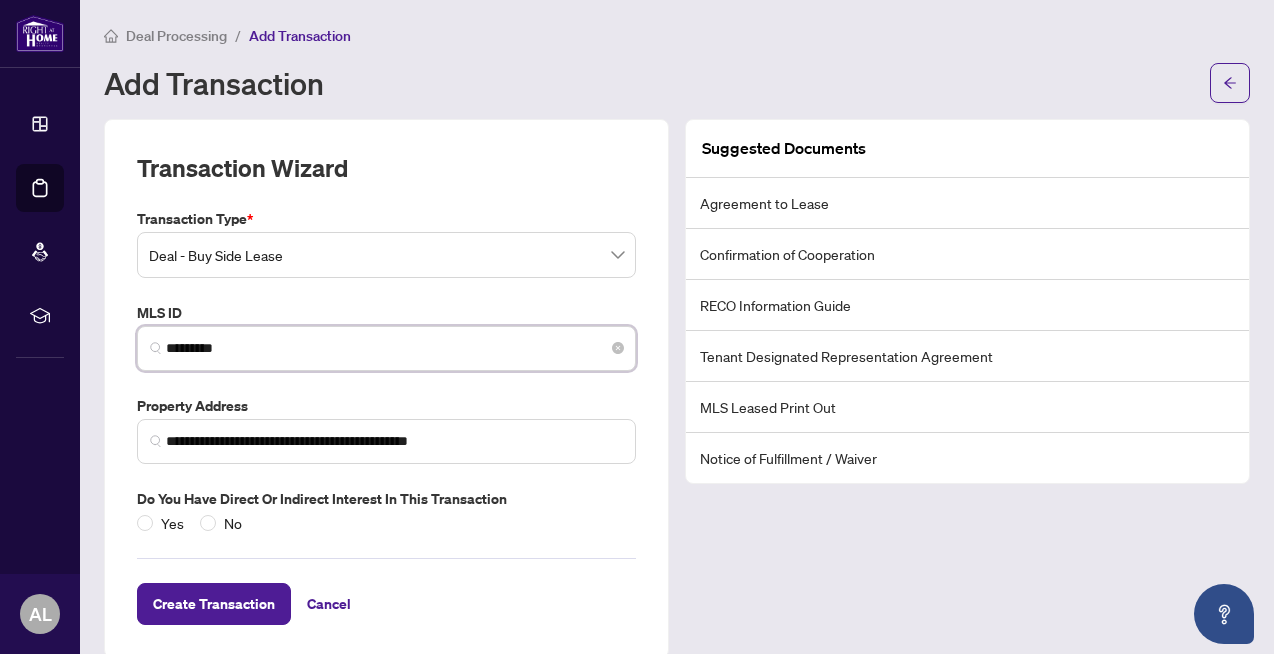 scroll, scrollTop: 27, scrollLeft: 0, axis: vertical 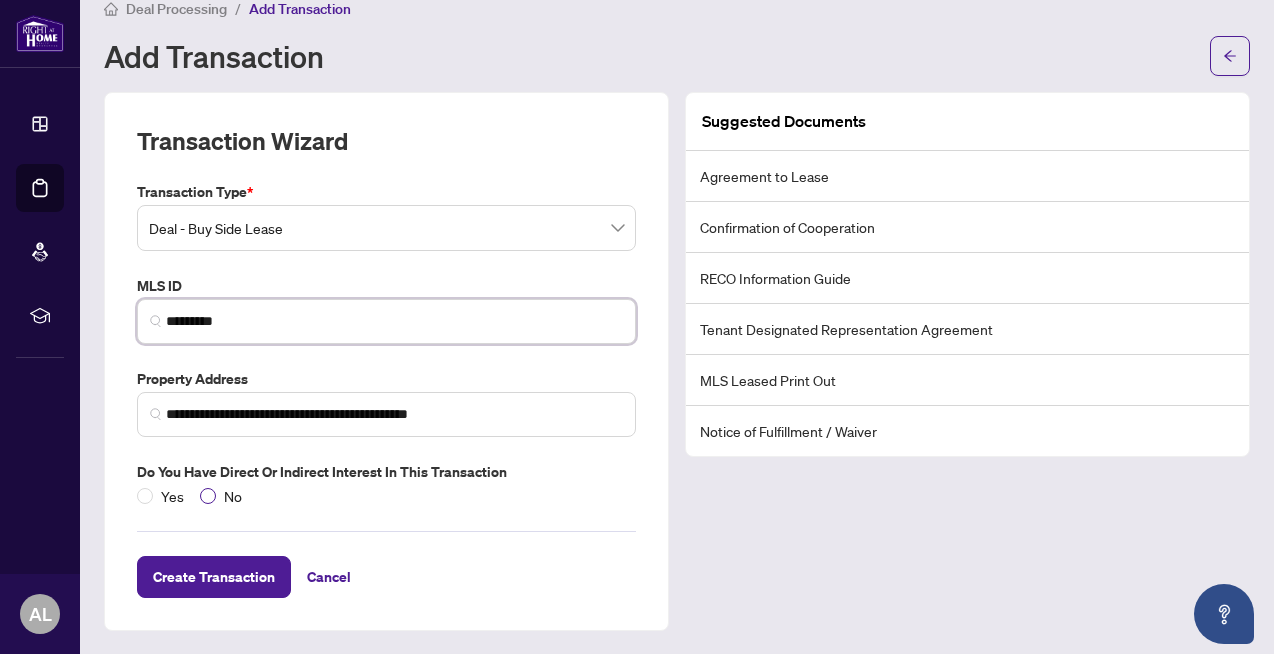 type on "*********" 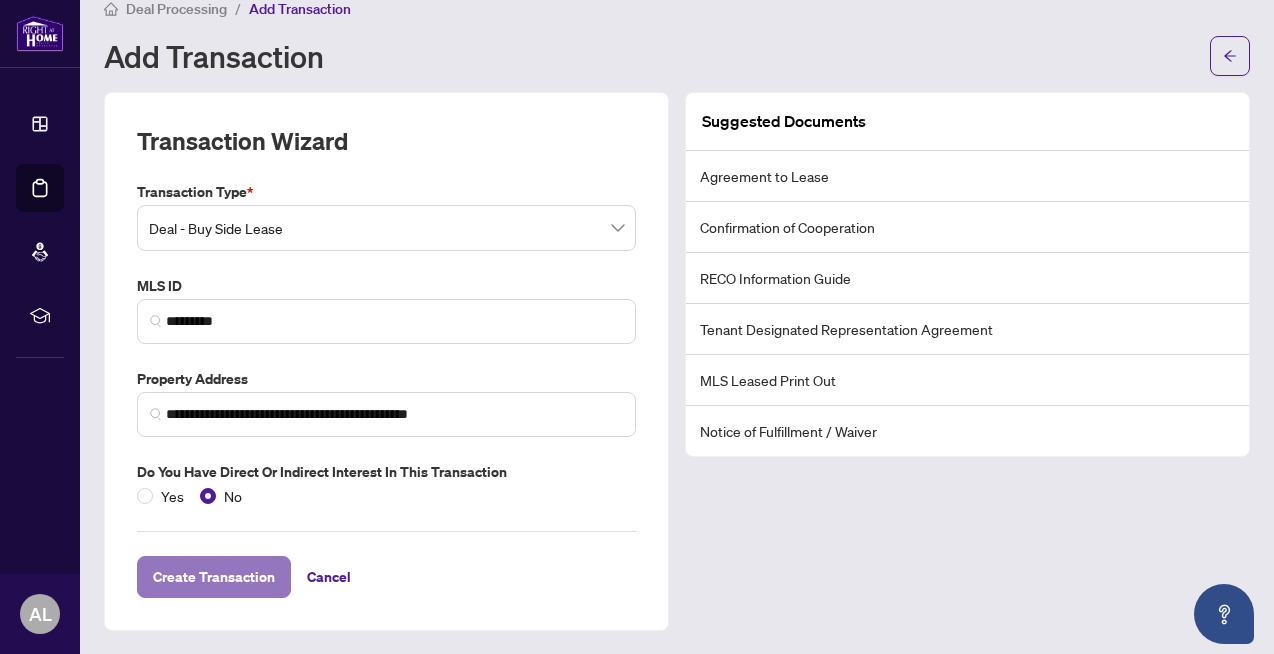 click on "Create Transaction" at bounding box center [214, 577] 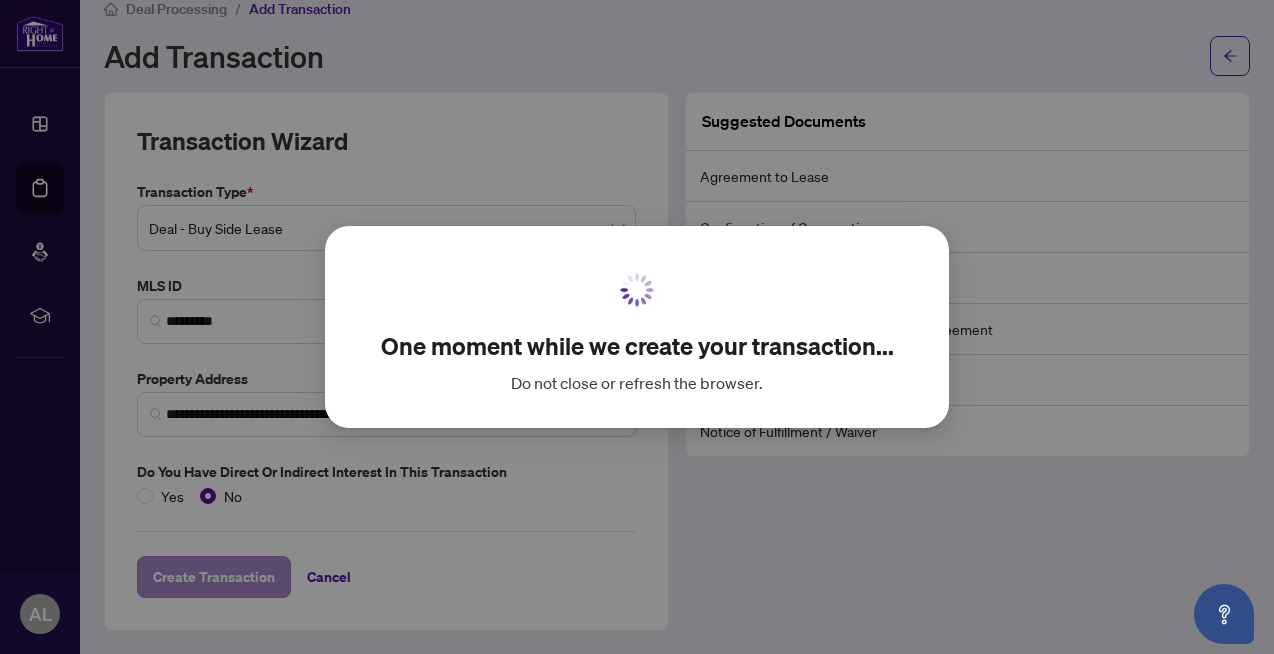 scroll, scrollTop: 0, scrollLeft: 0, axis: both 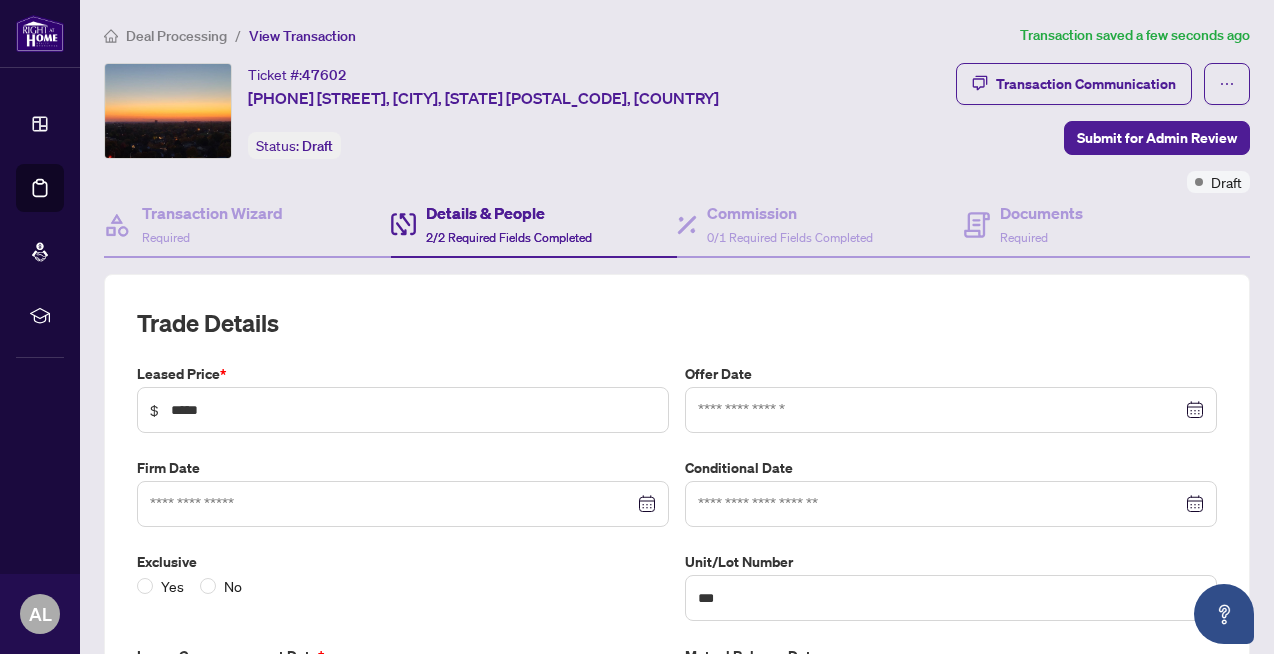 type on "**********" 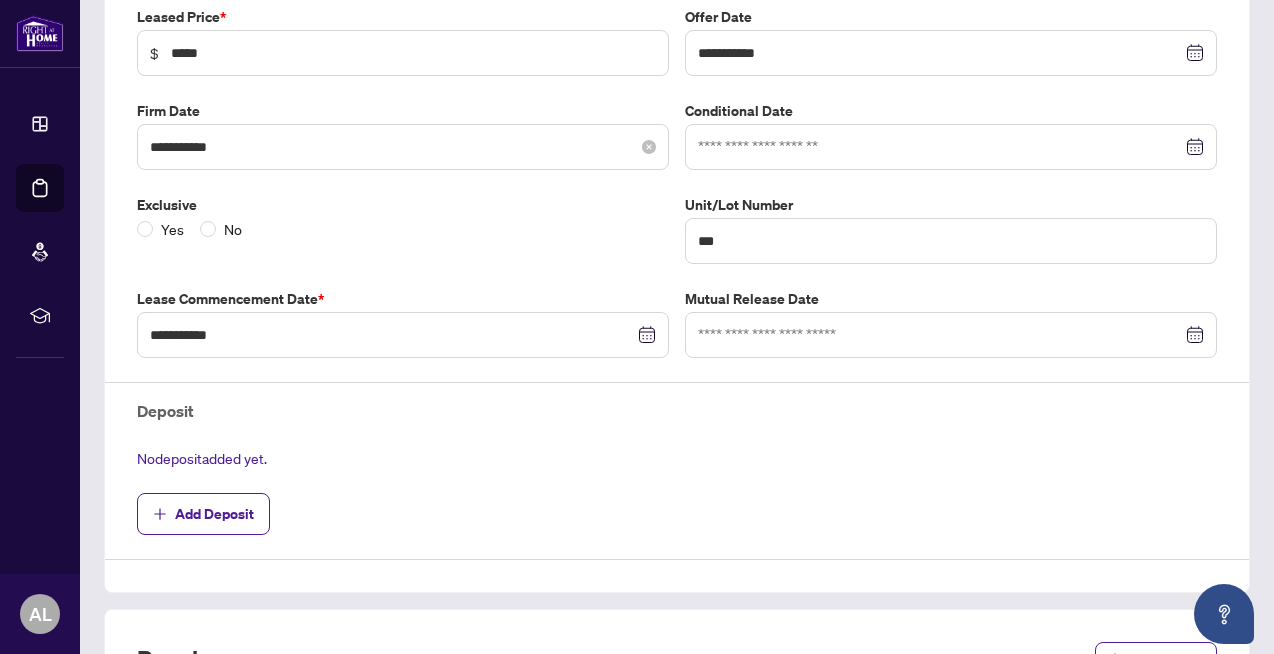 scroll, scrollTop: 375, scrollLeft: 0, axis: vertical 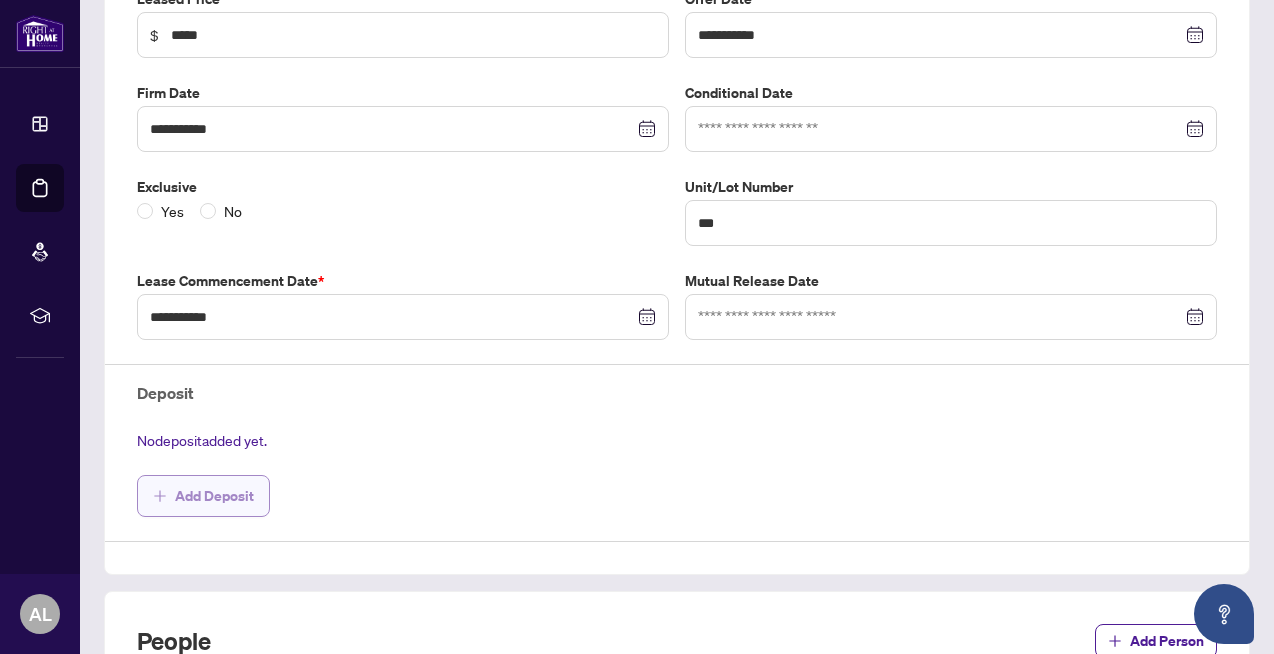 click on "Add Deposit" at bounding box center (214, 496) 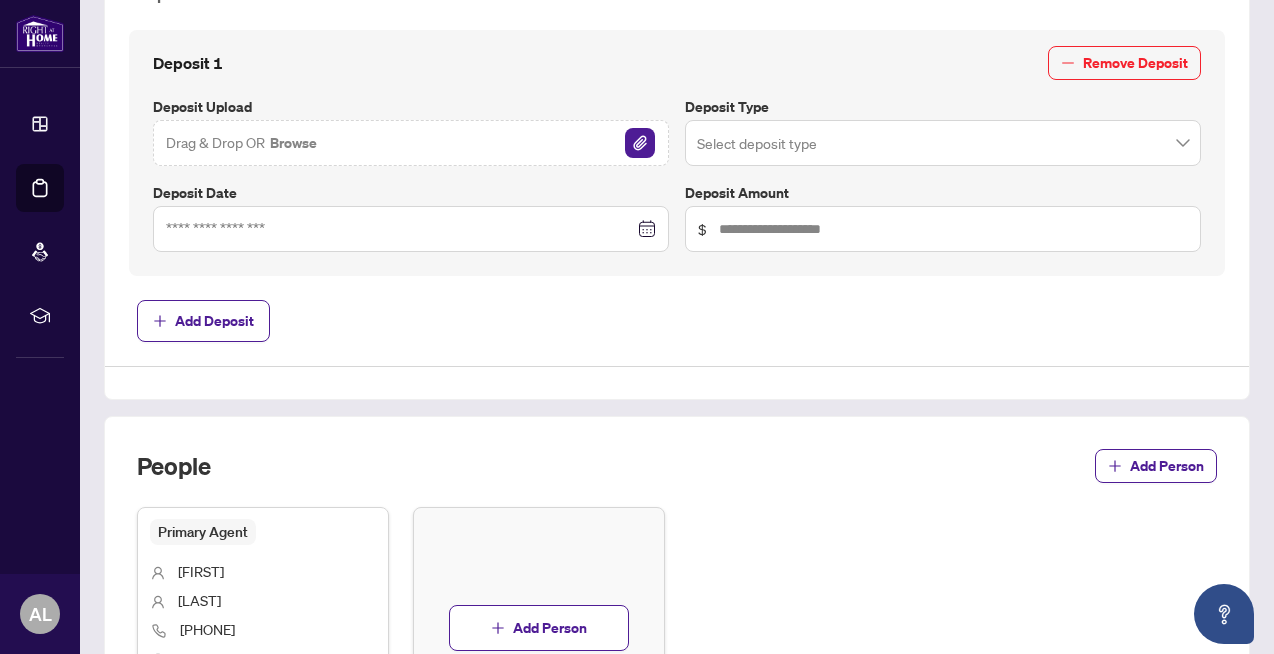 scroll, scrollTop: 771, scrollLeft: 0, axis: vertical 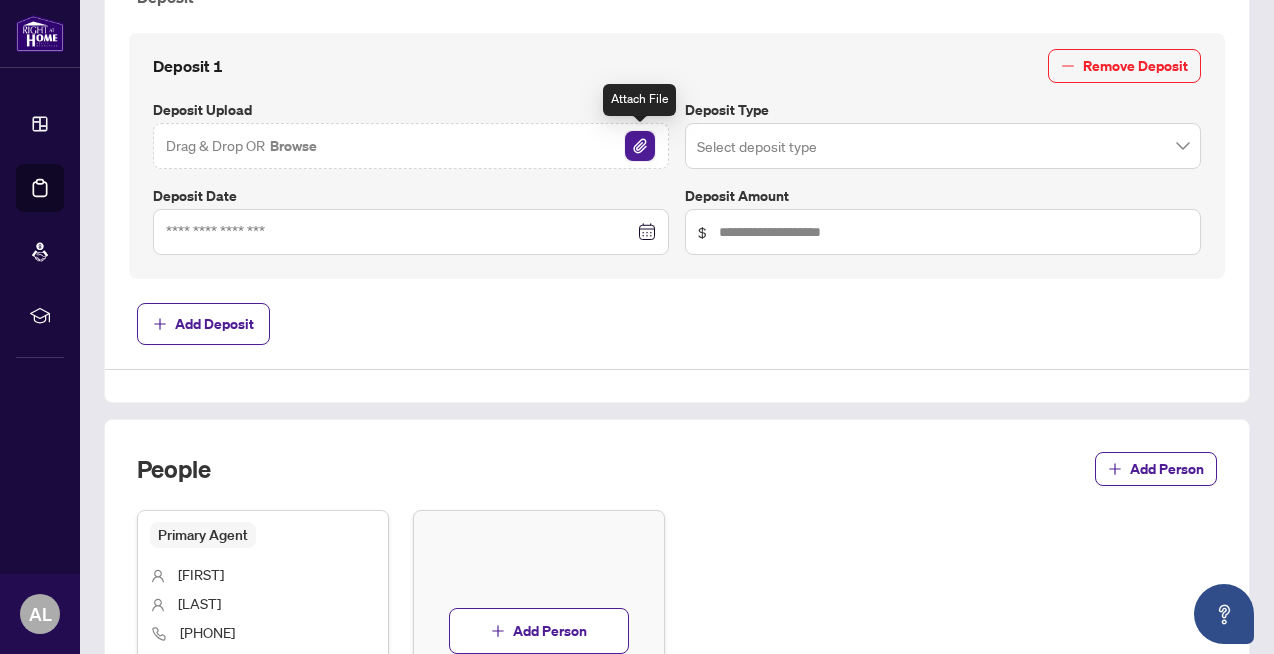 click at bounding box center [640, 146] 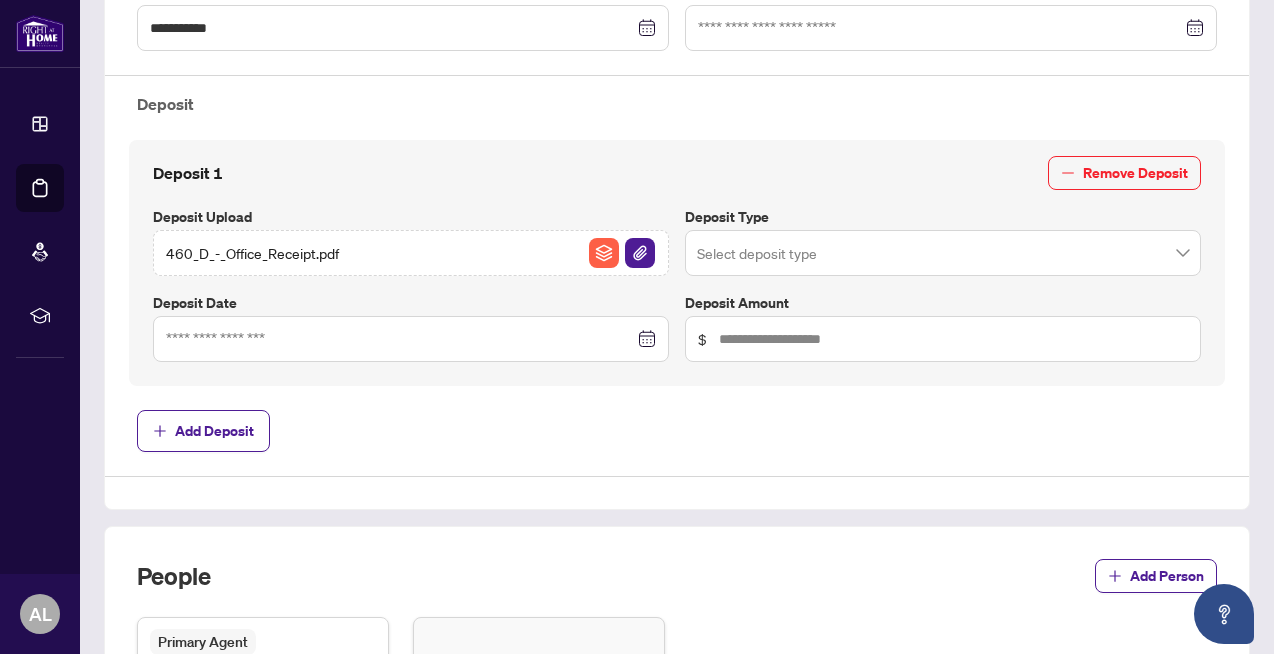 scroll, scrollTop: 658, scrollLeft: 0, axis: vertical 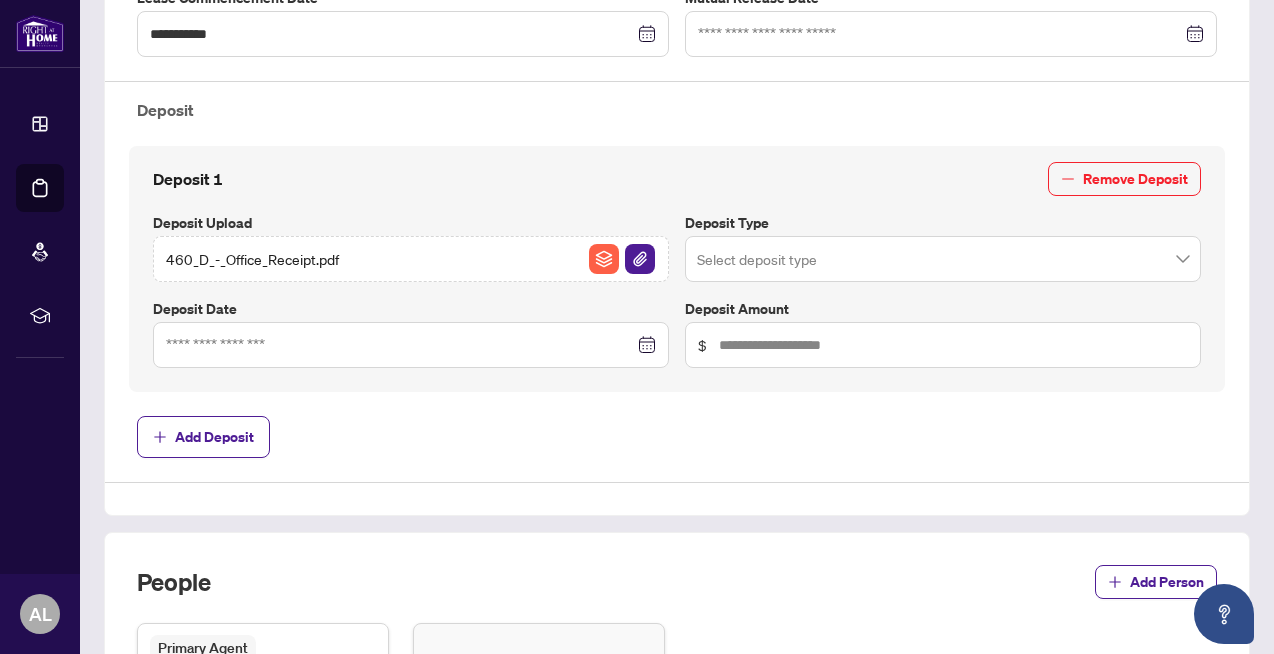 click at bounding box center [411, 345] 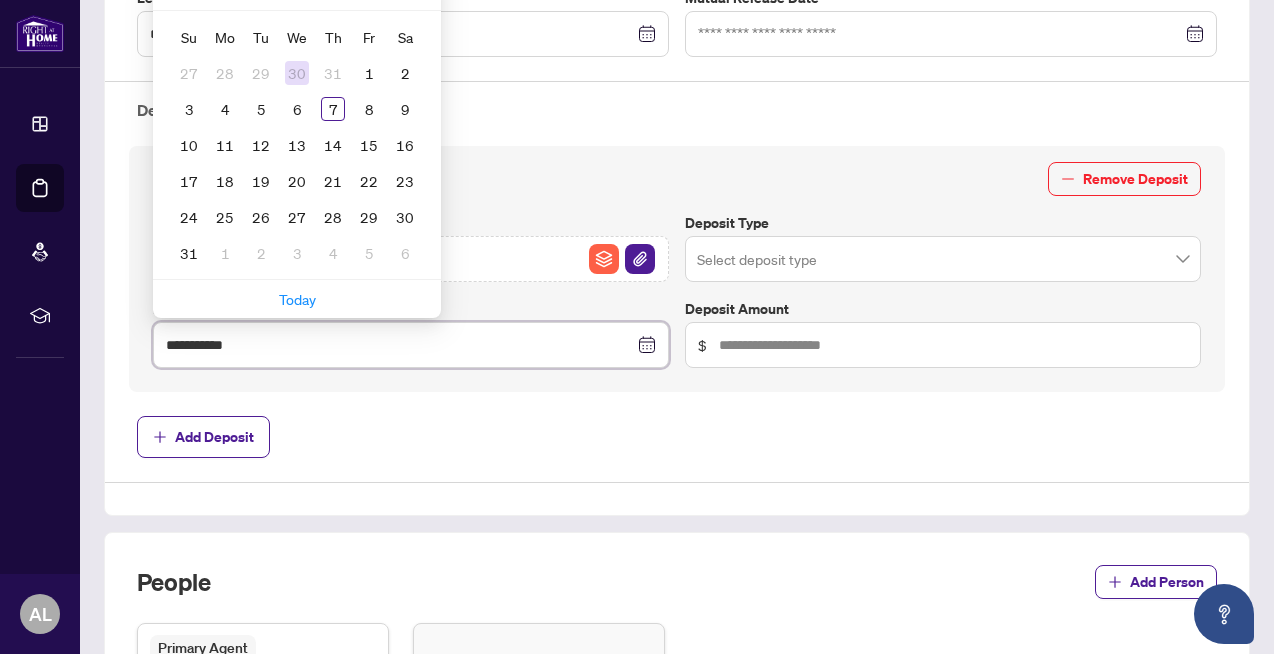 type on "**********" 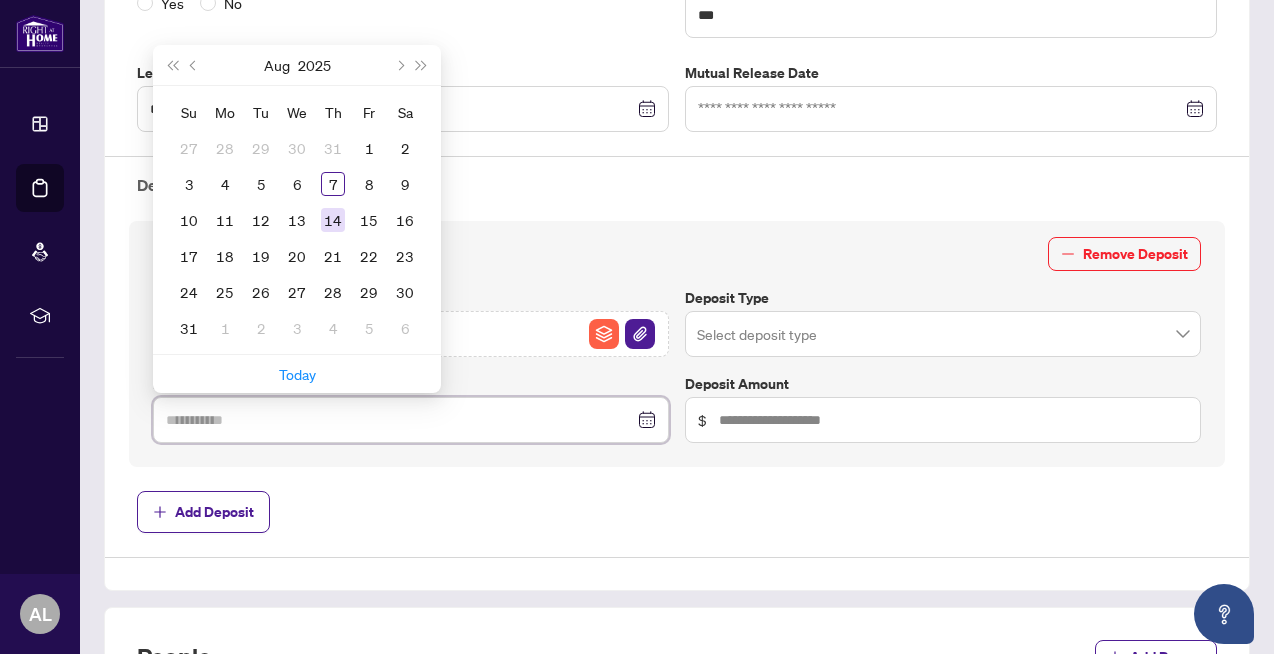 type on "**********" 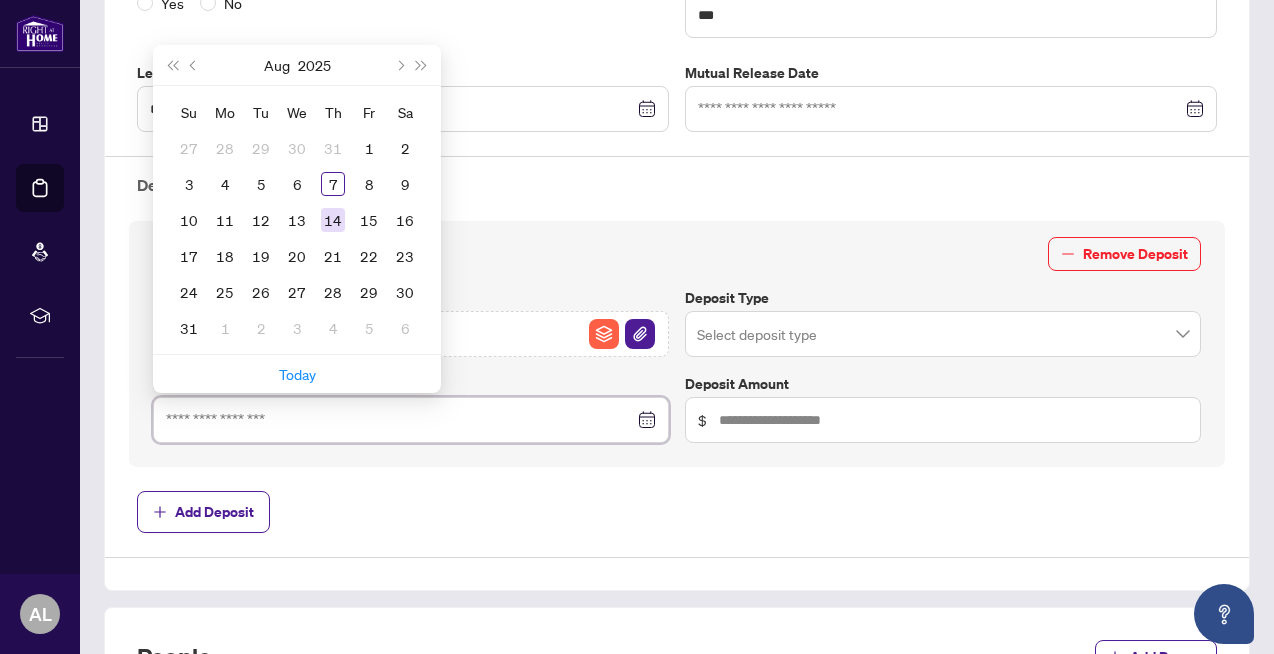 scroll, scrollTop: 553, scrollLeft: 0, axis: vertical 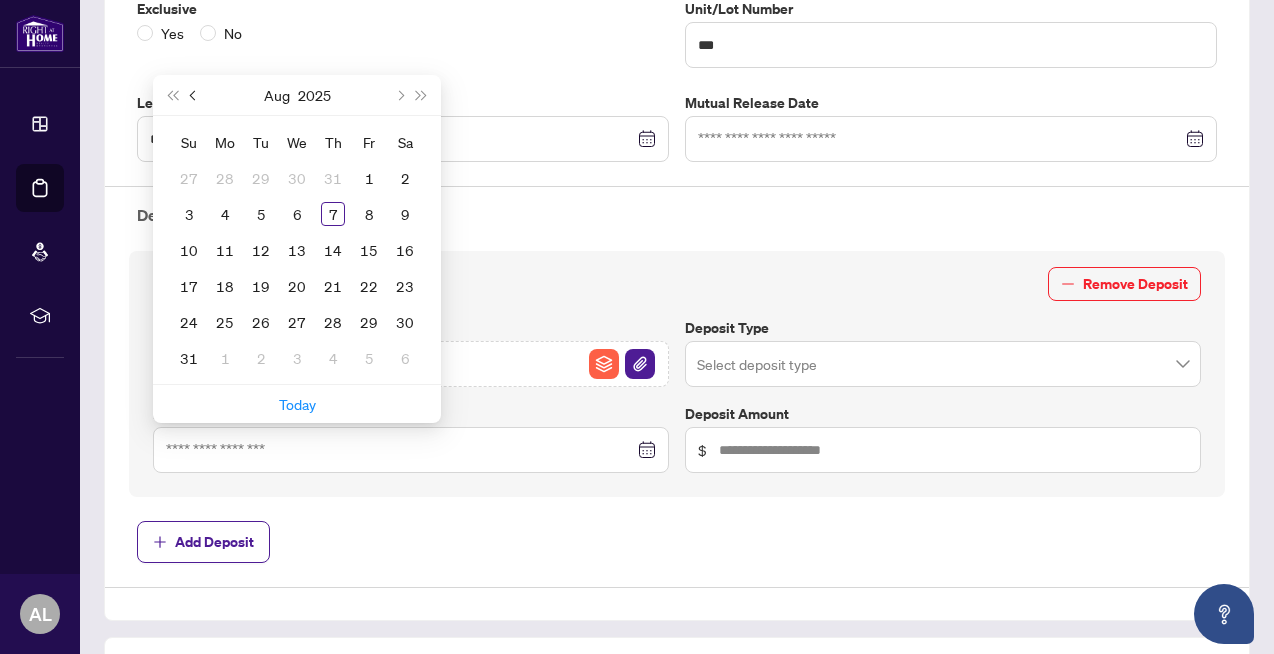 click at bounding box center (195, 95) 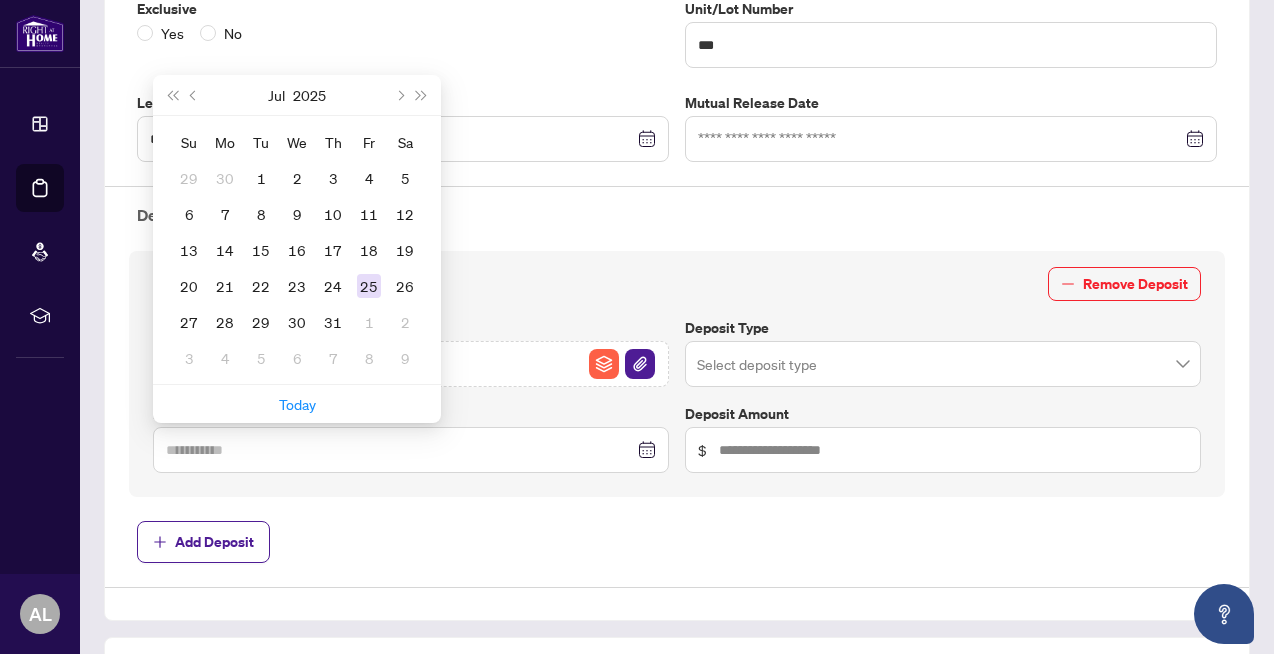 type on "**********" 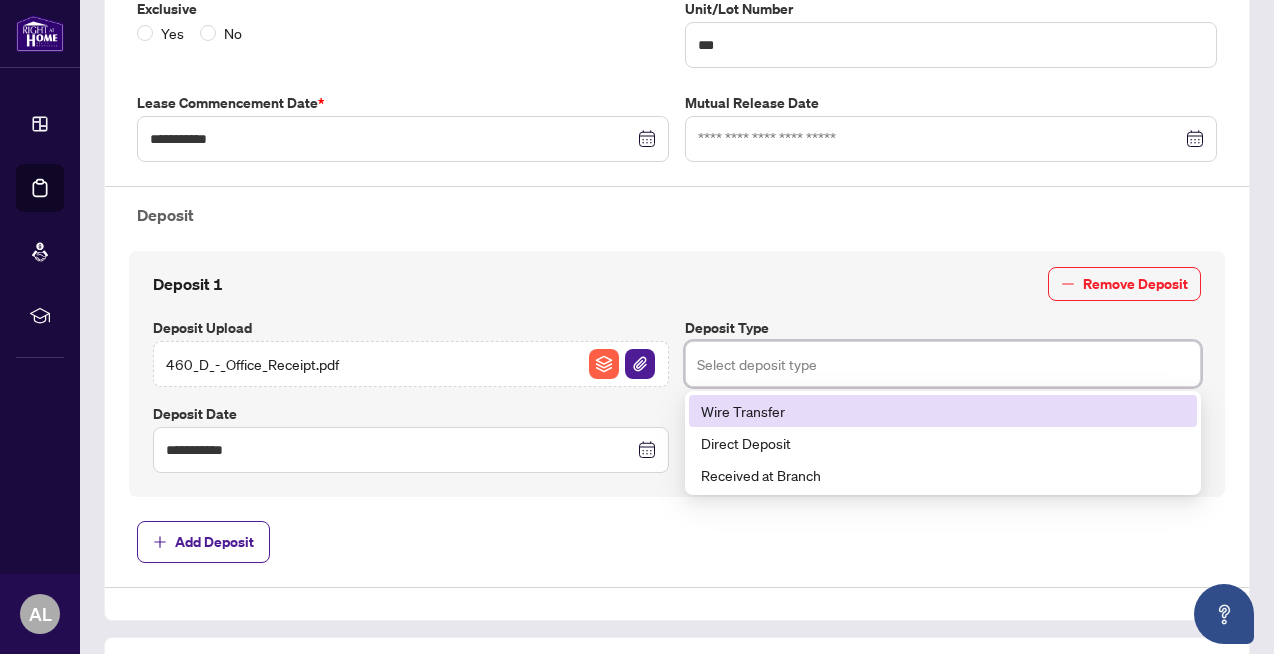 click at bounding box center [943, 364] 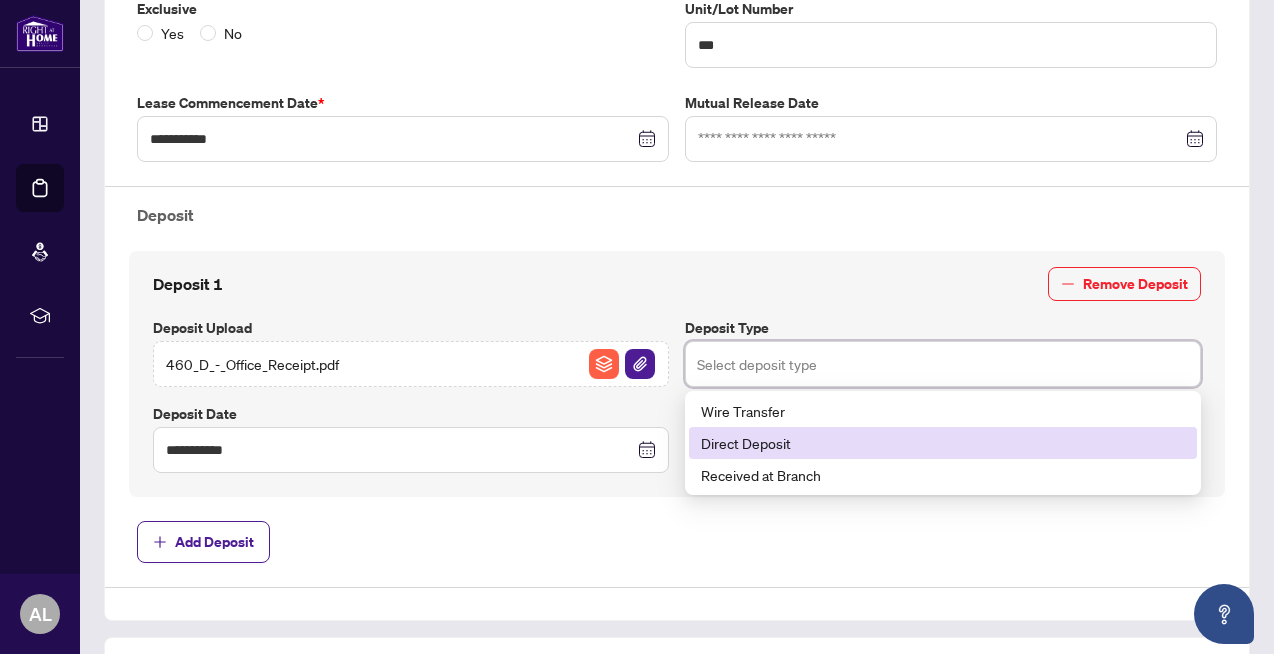 click on "Direct Deposit" at bounding box center (943, 443) 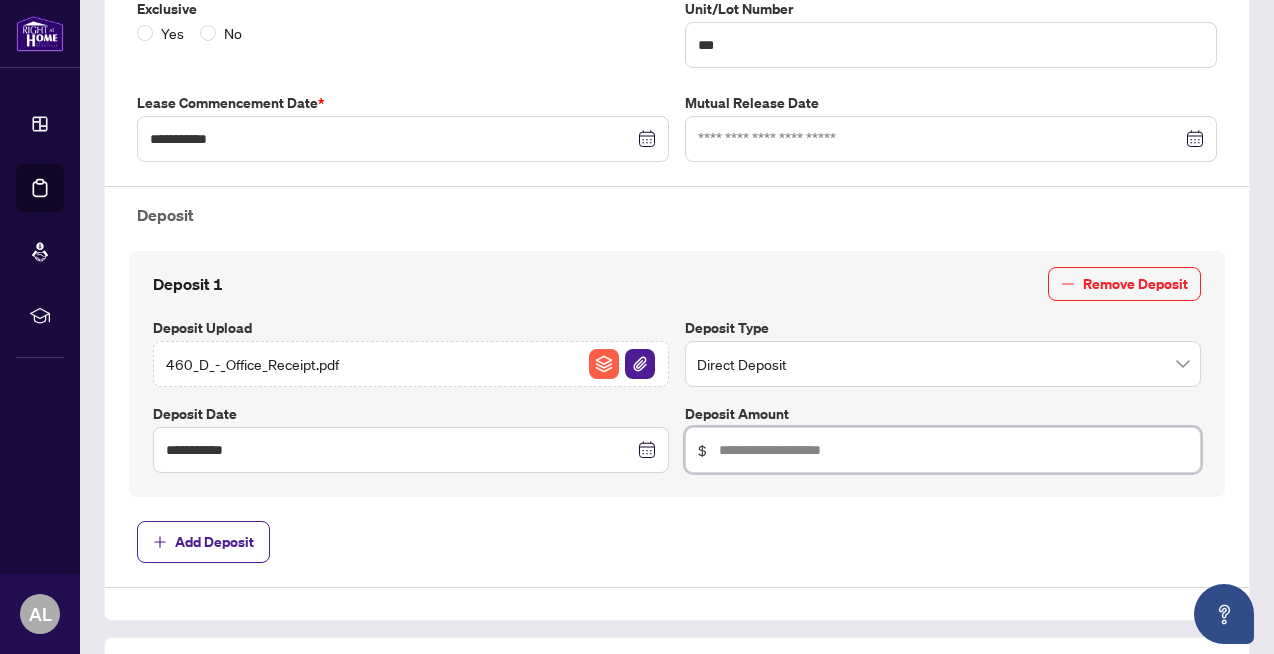 click at bounding box center [953, 450] 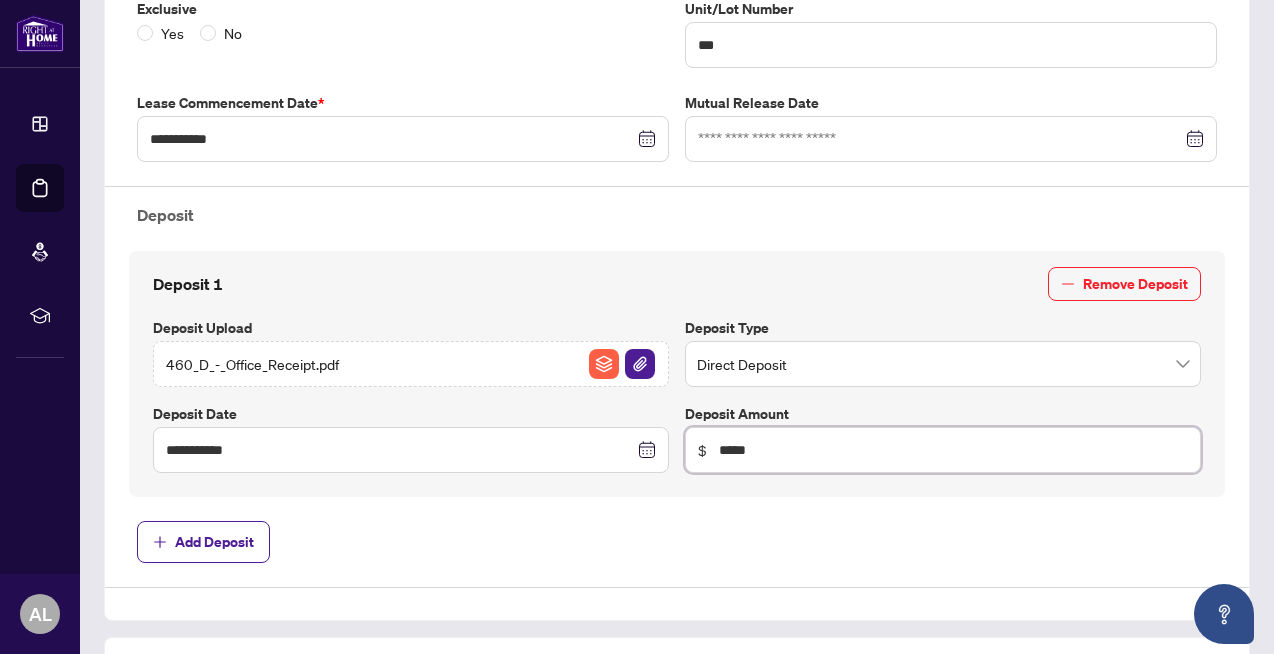 type on "*****" 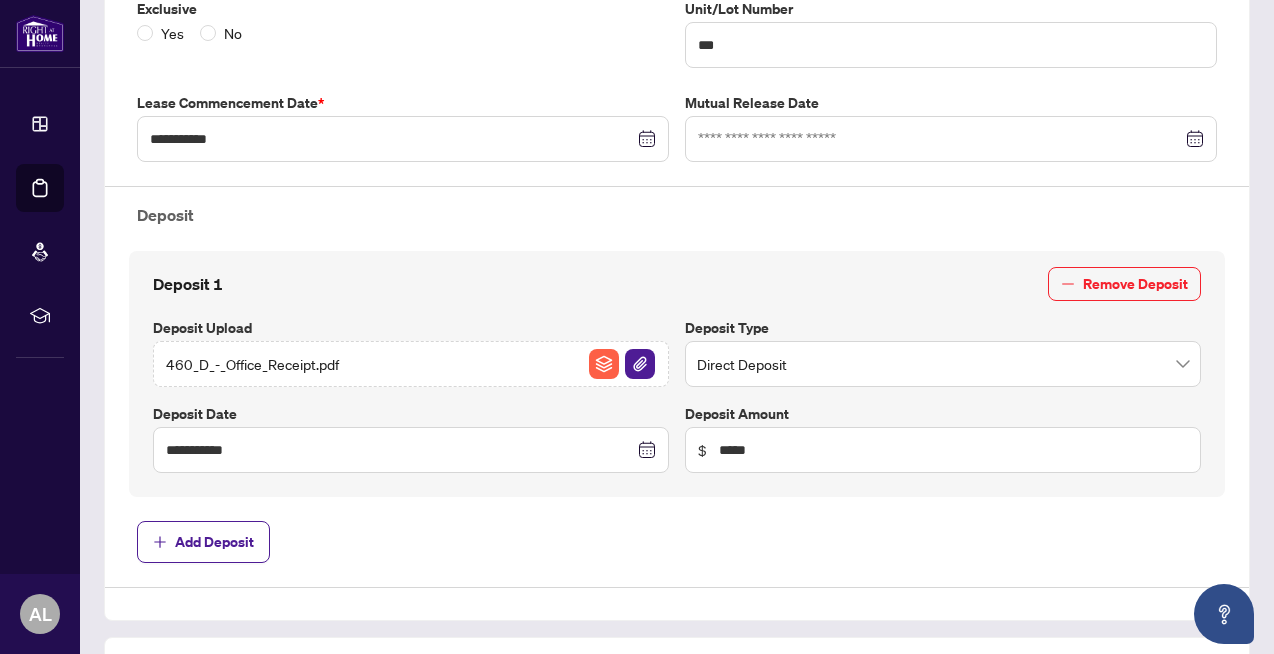 click on "Add Deposit" at bounding box center (677, 542) 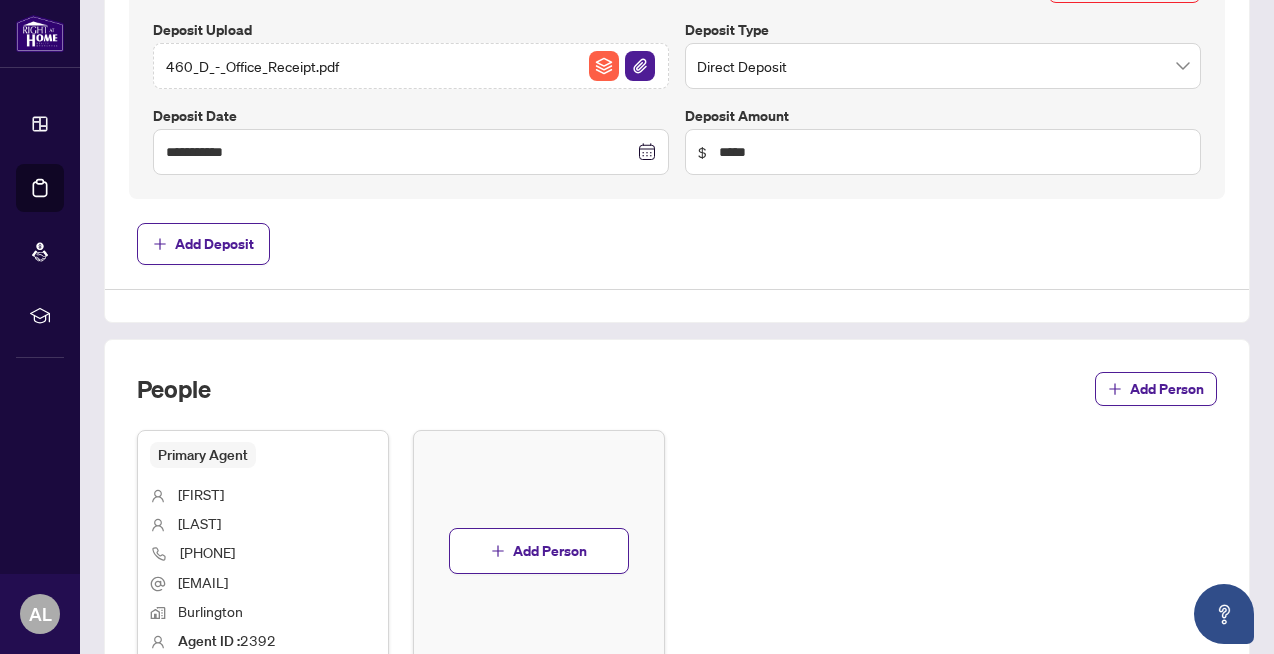 scroll, scrollTop: 1052, scrollLeft: 0, axis: vertical 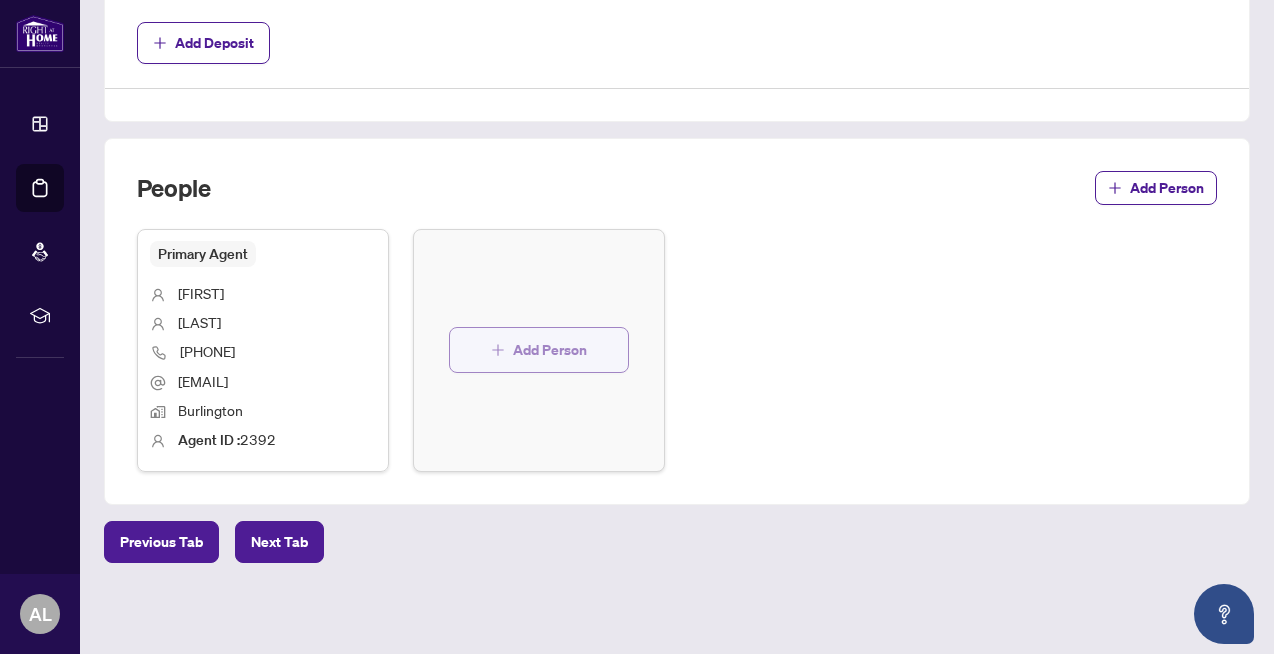 click on "Add Person" at bounding box center (550, 350) 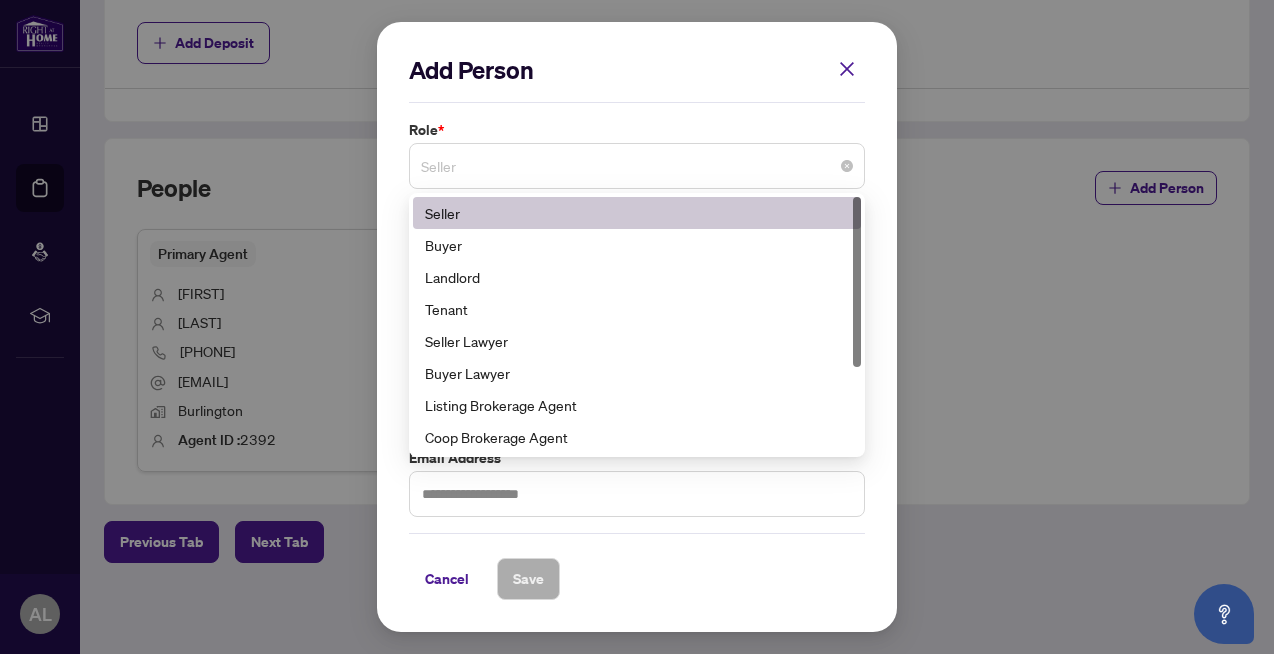 click on "Seller" at bounding box center (637, 166) 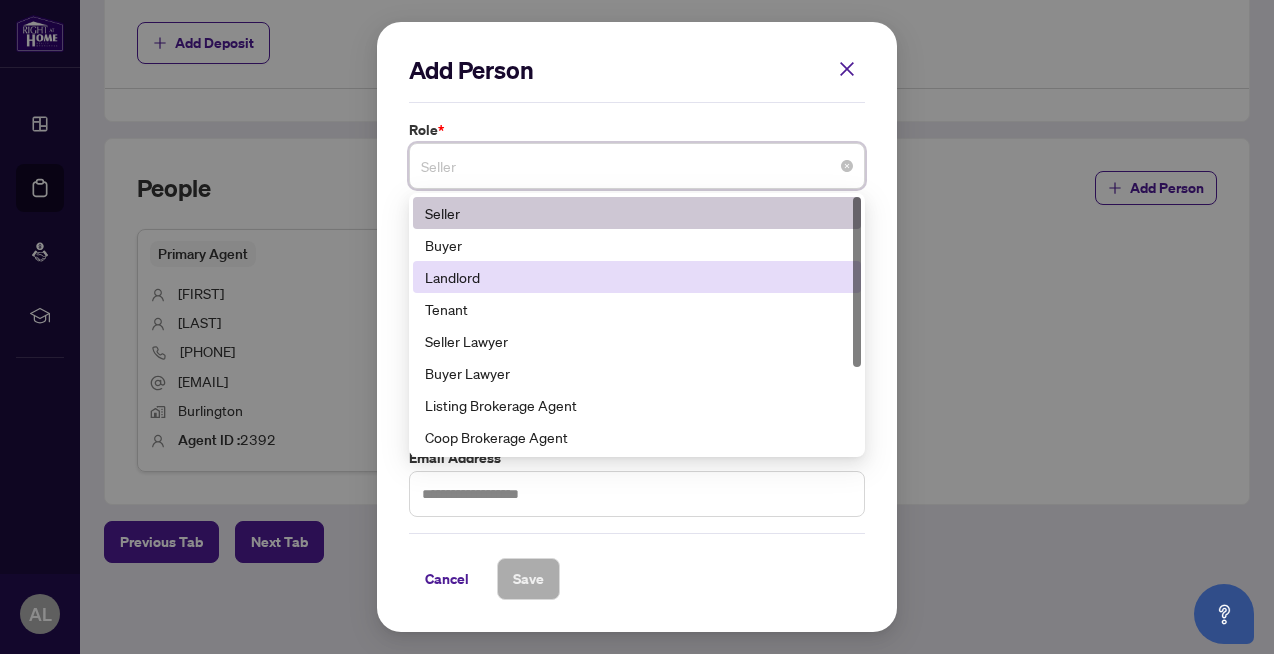 click on "Landlord" at bounding box center [637, 277] 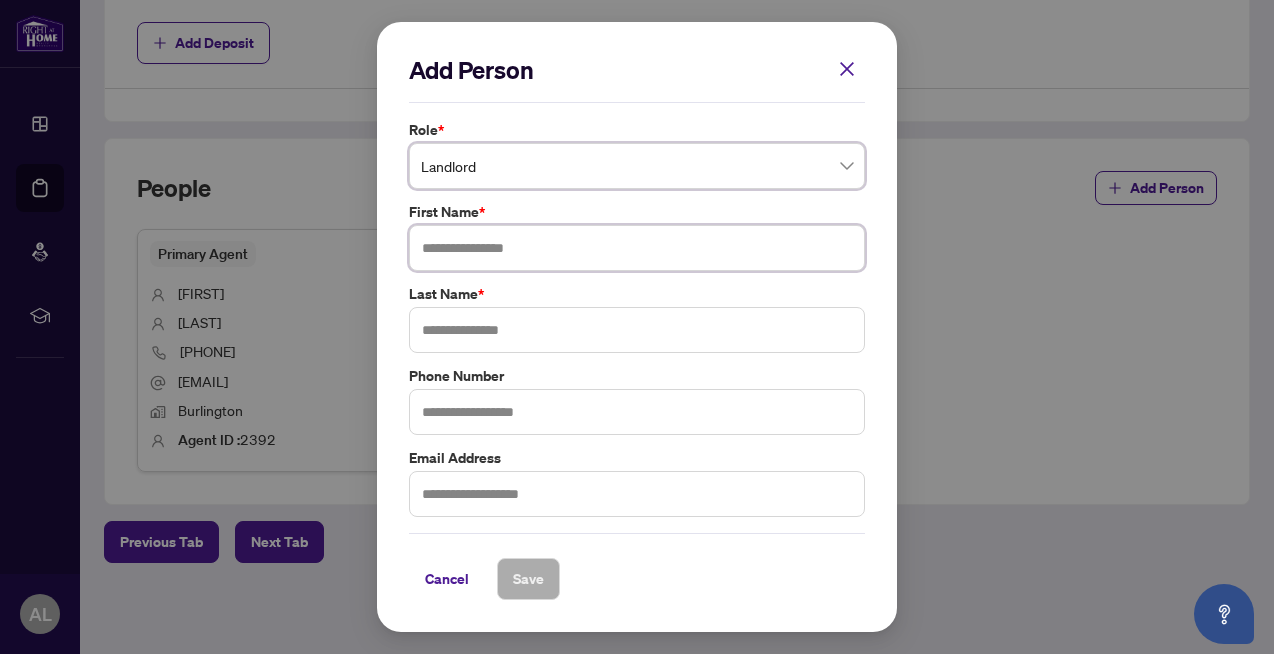 click at bounding box center (637, 248) 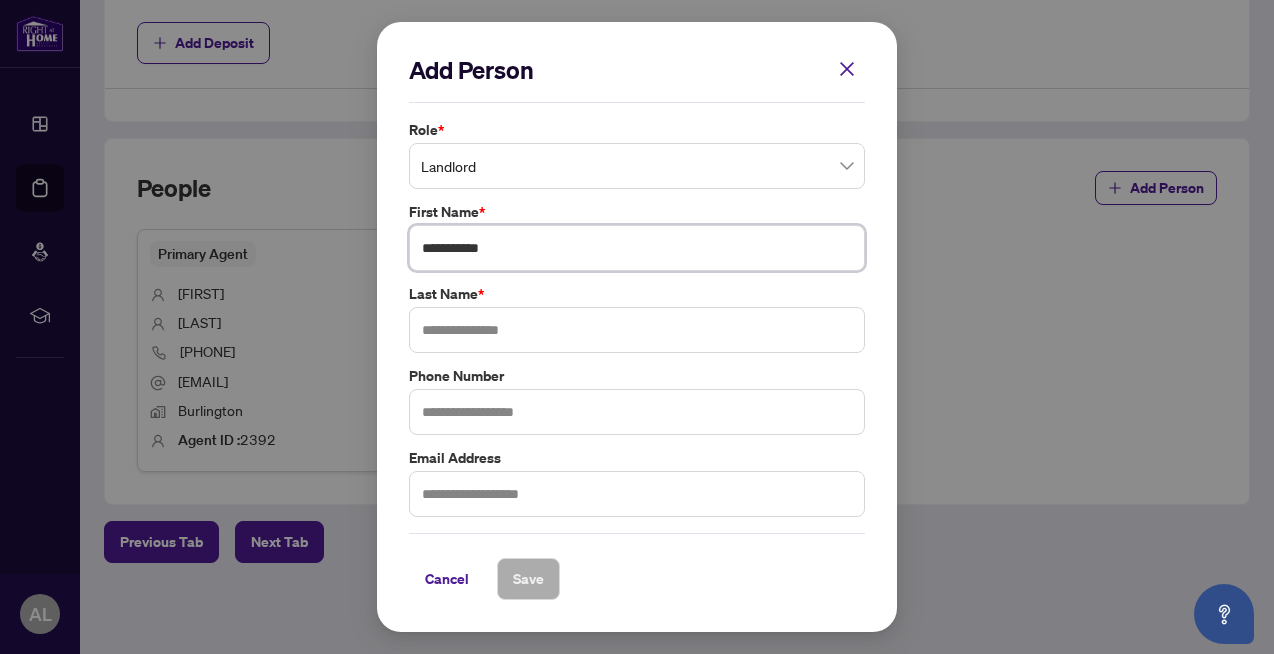 type on "**********" 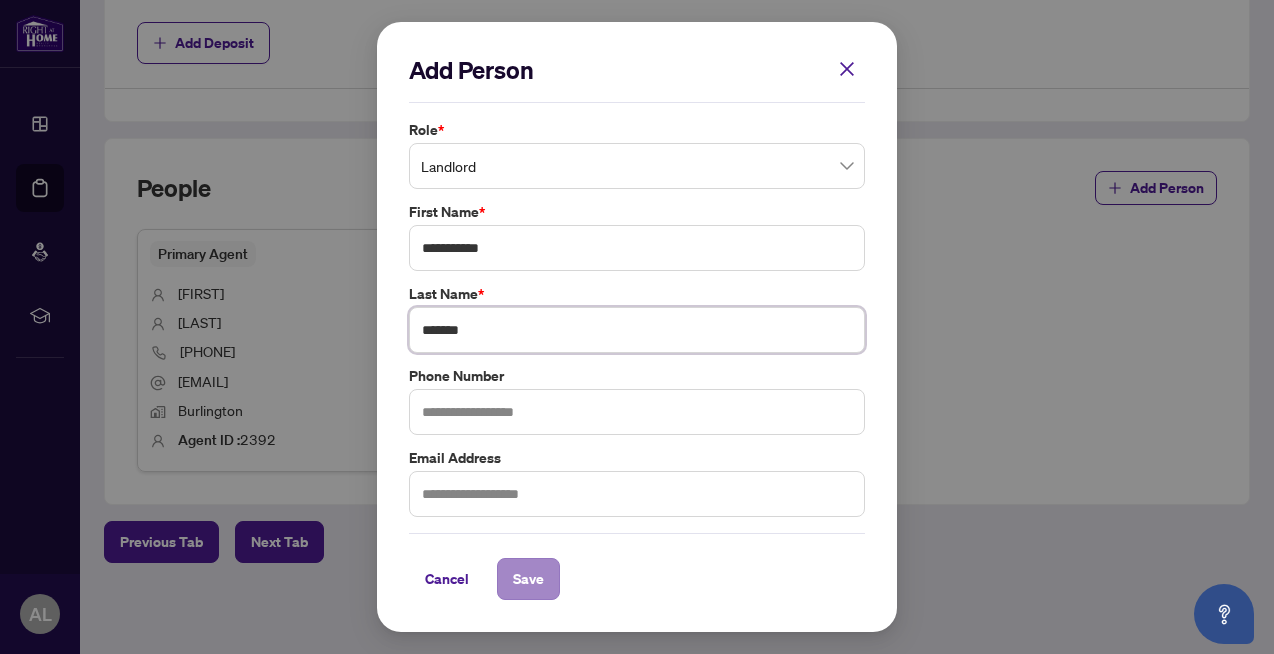 type on "*******" 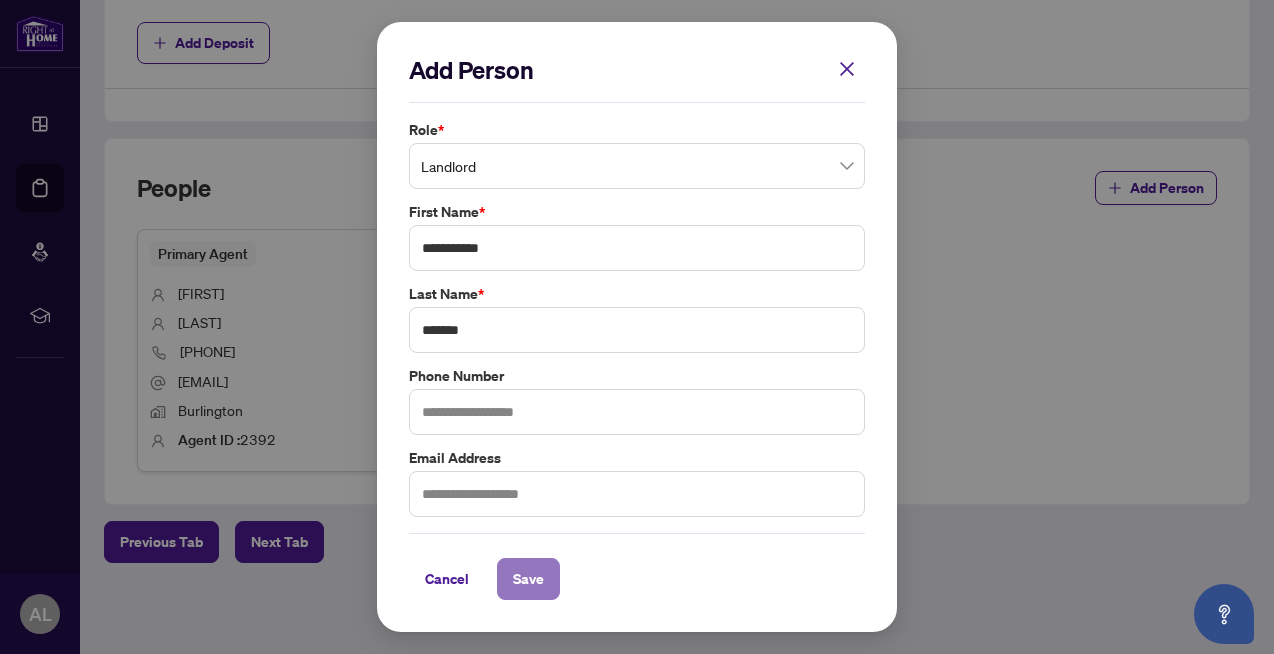 click on "Save" at bounding box center [528, 579] 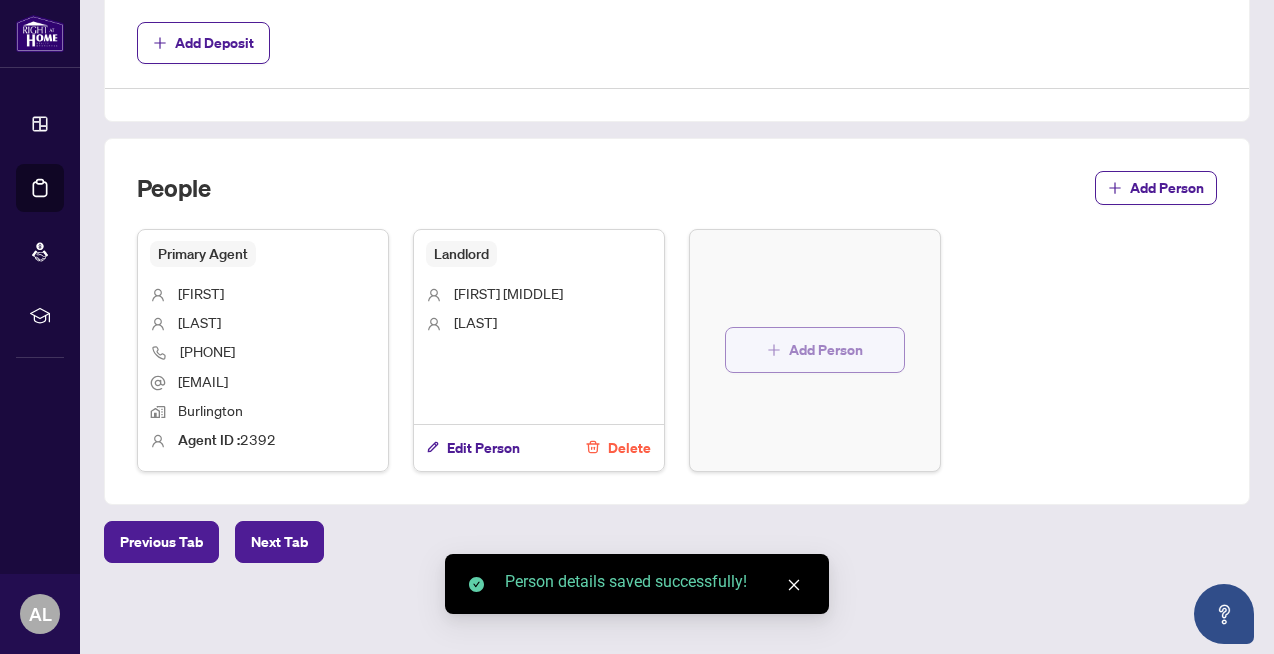 click 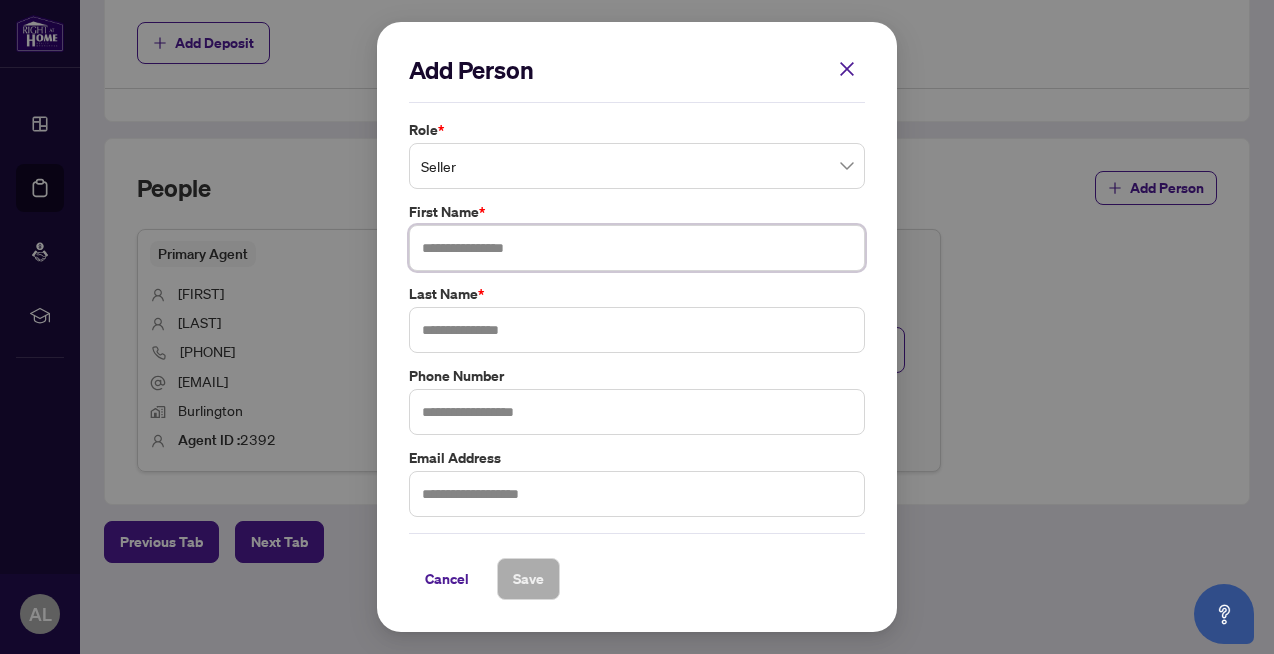 click at bounding box center [637, 248] 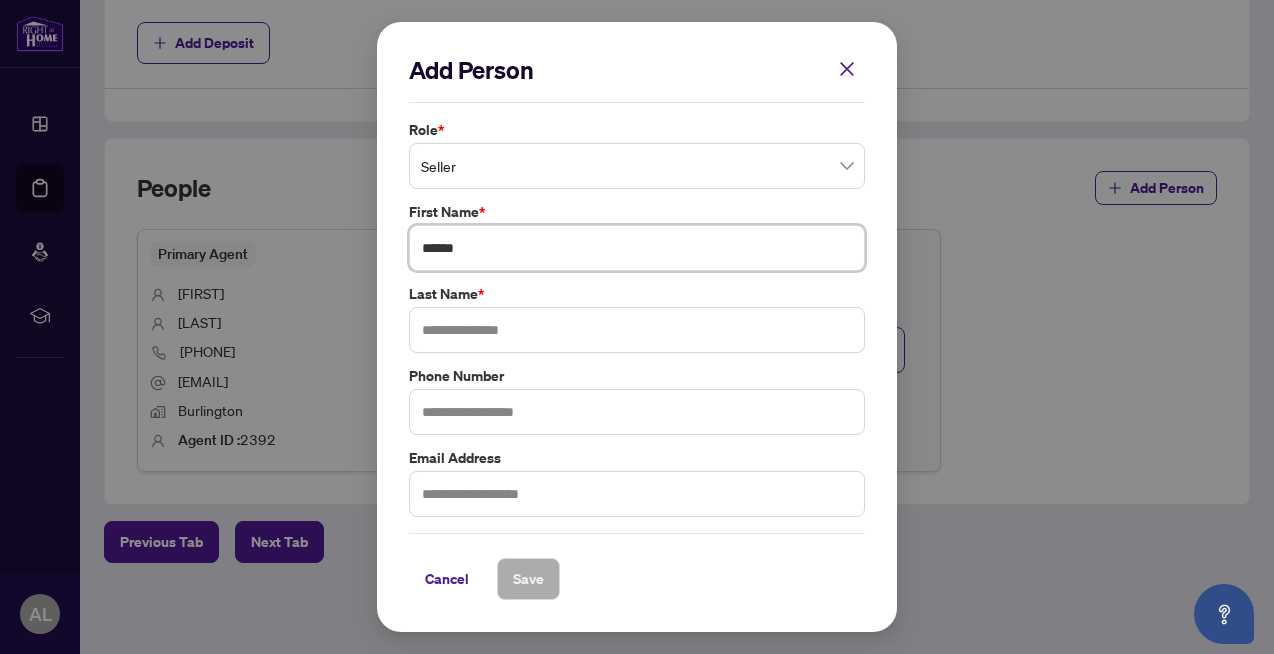 type on "******" 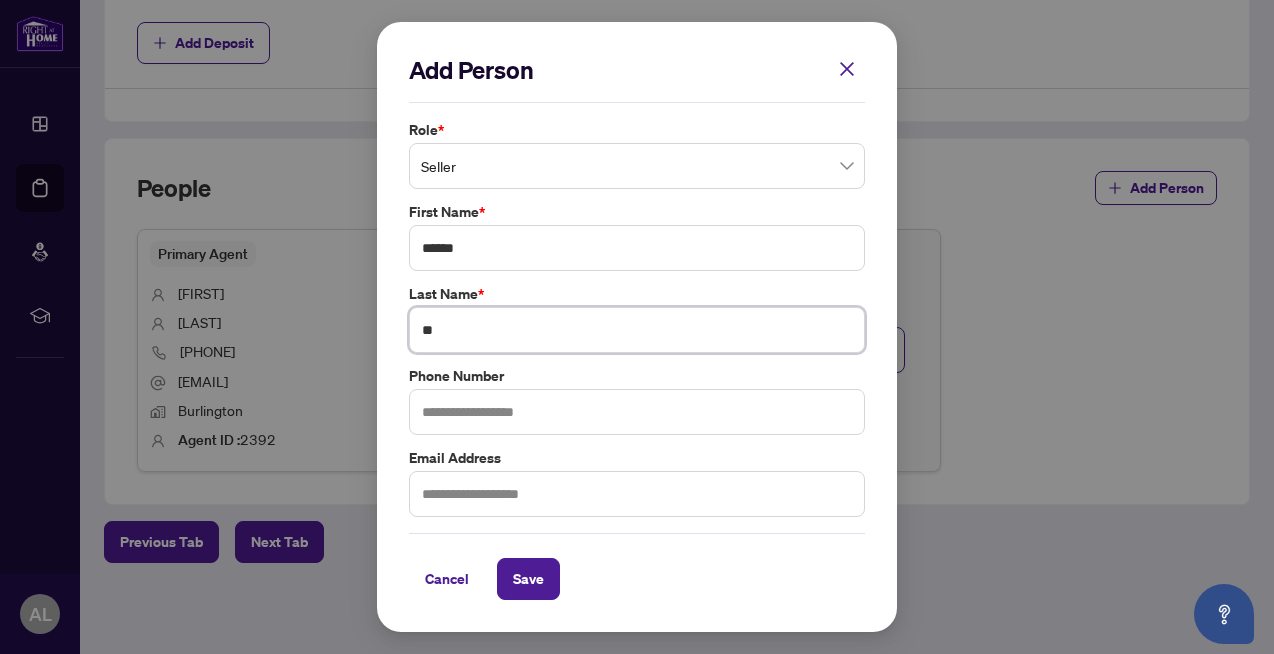 type on "*" 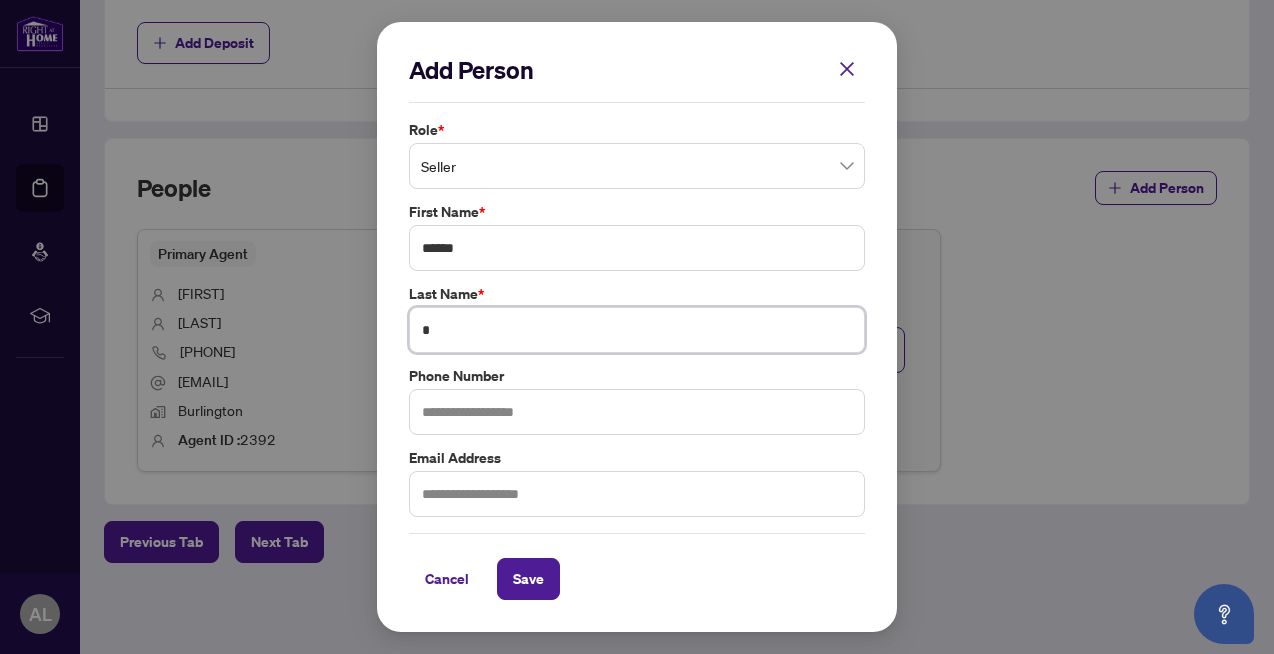 type 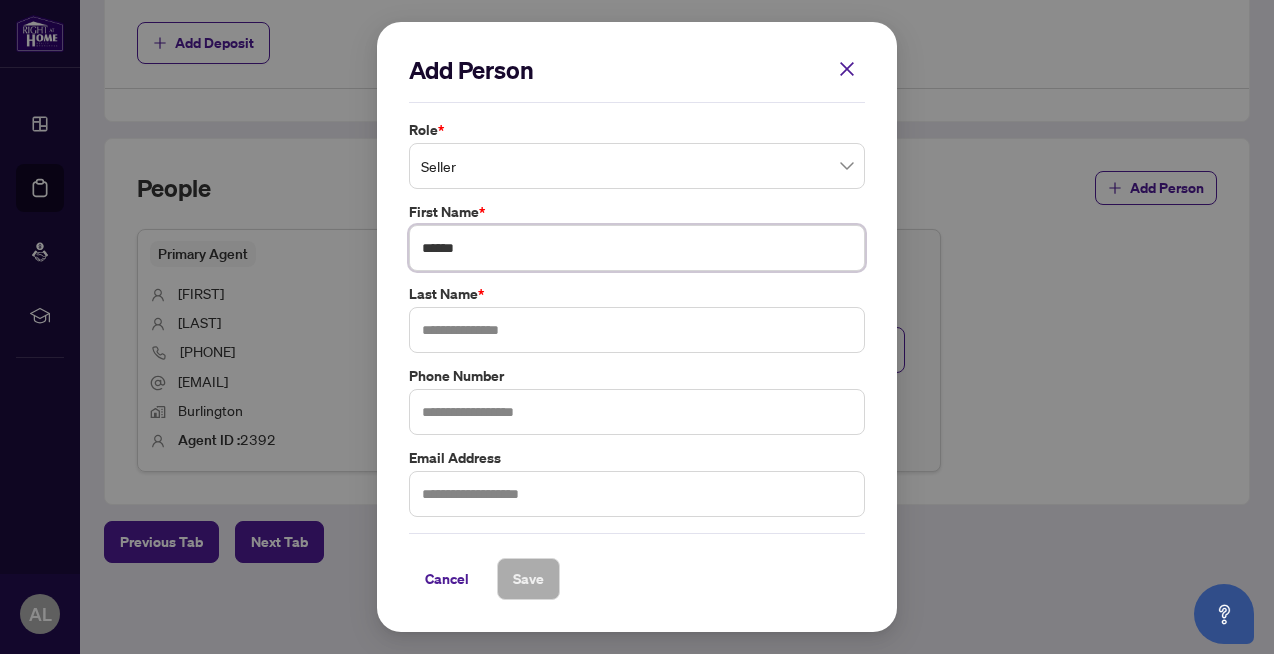 click on "******" at bounding box center [637, 248] 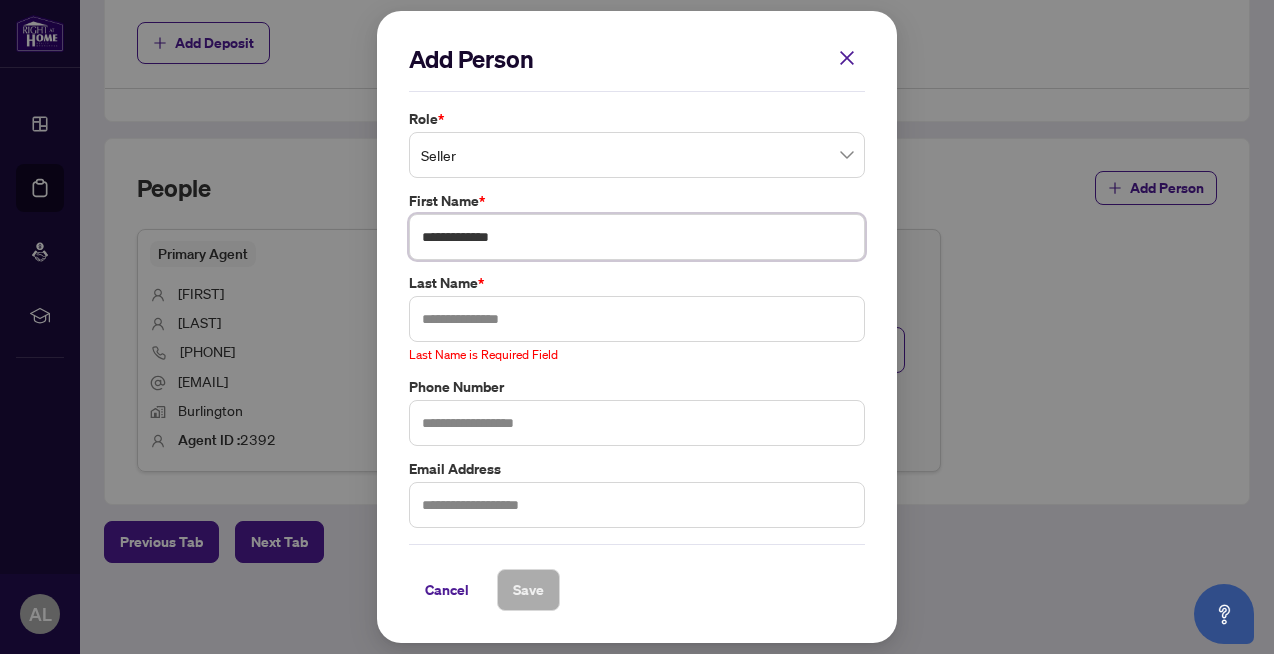 type on "**********" 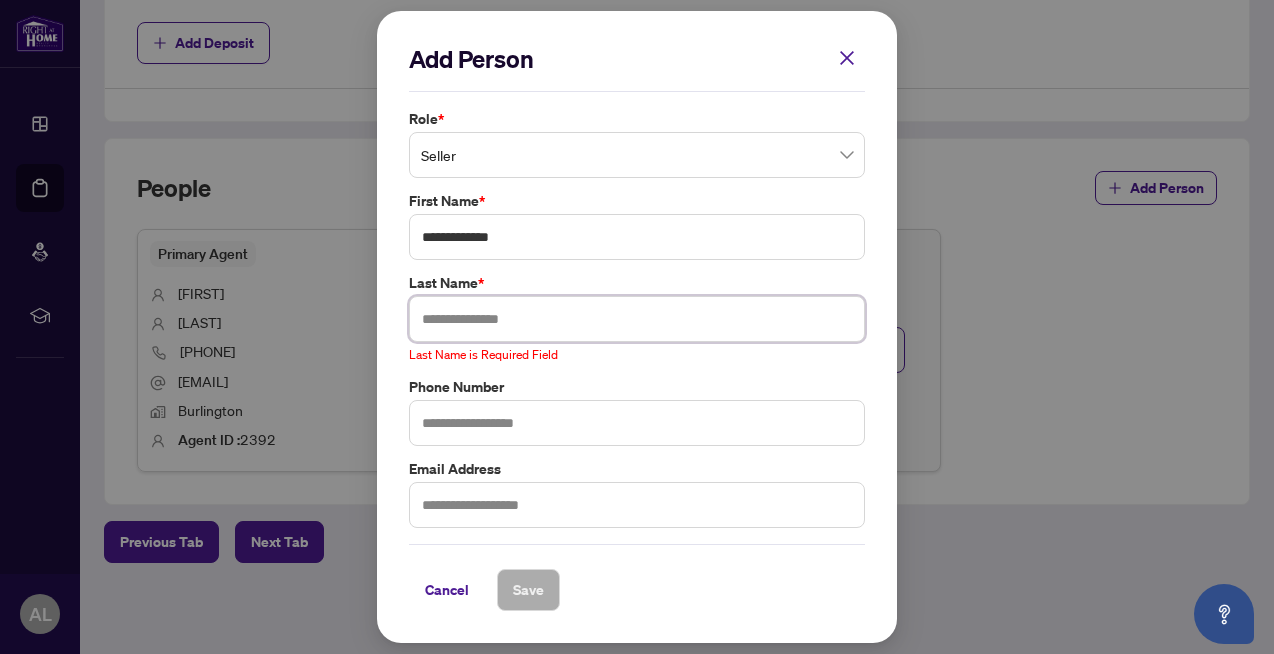 type on "*" 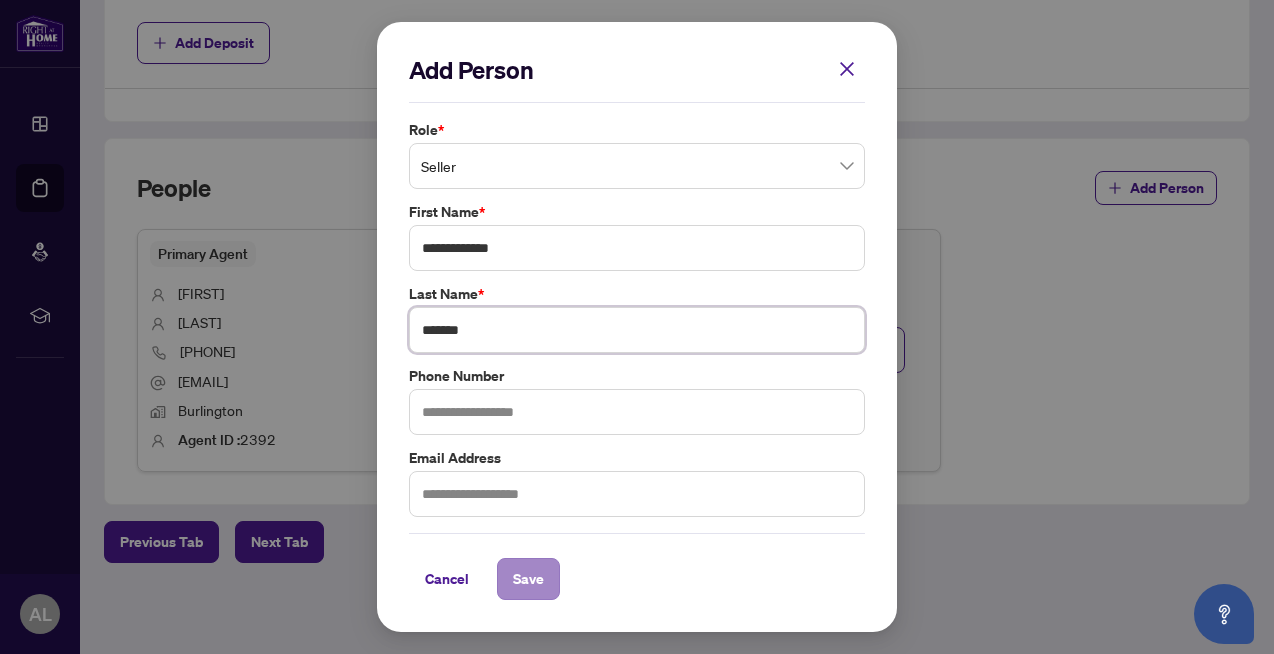 type on "*******" 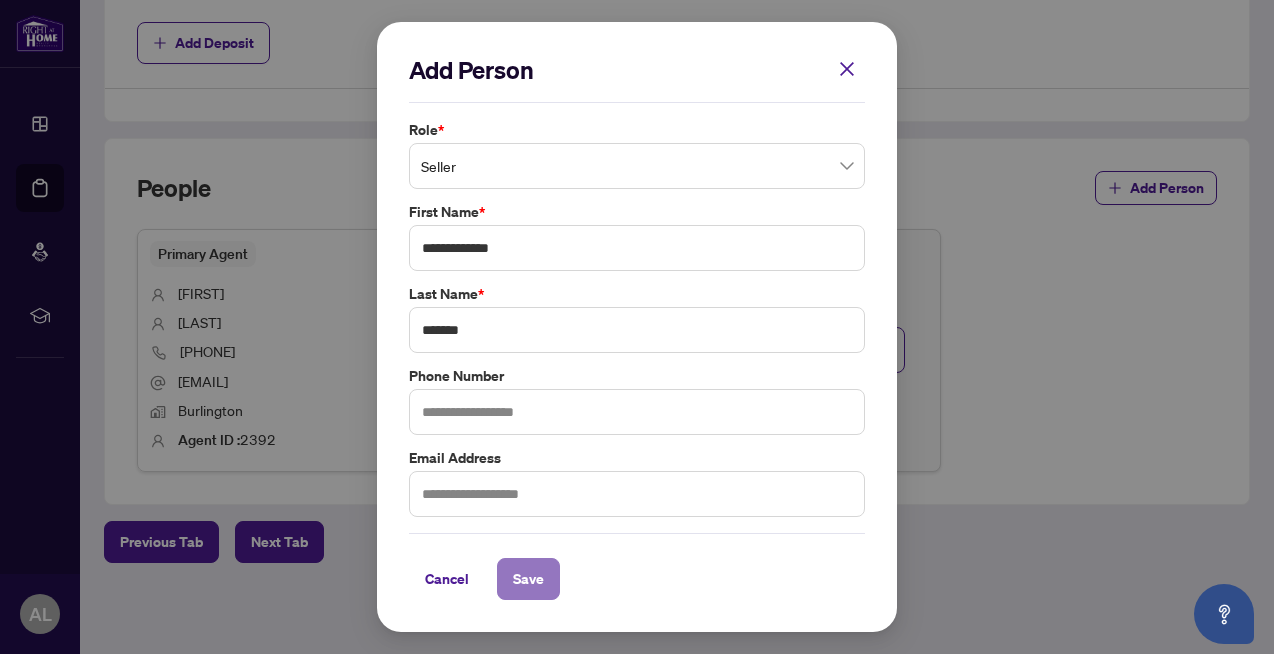 click on "Save" at bounding box center [528, 579] 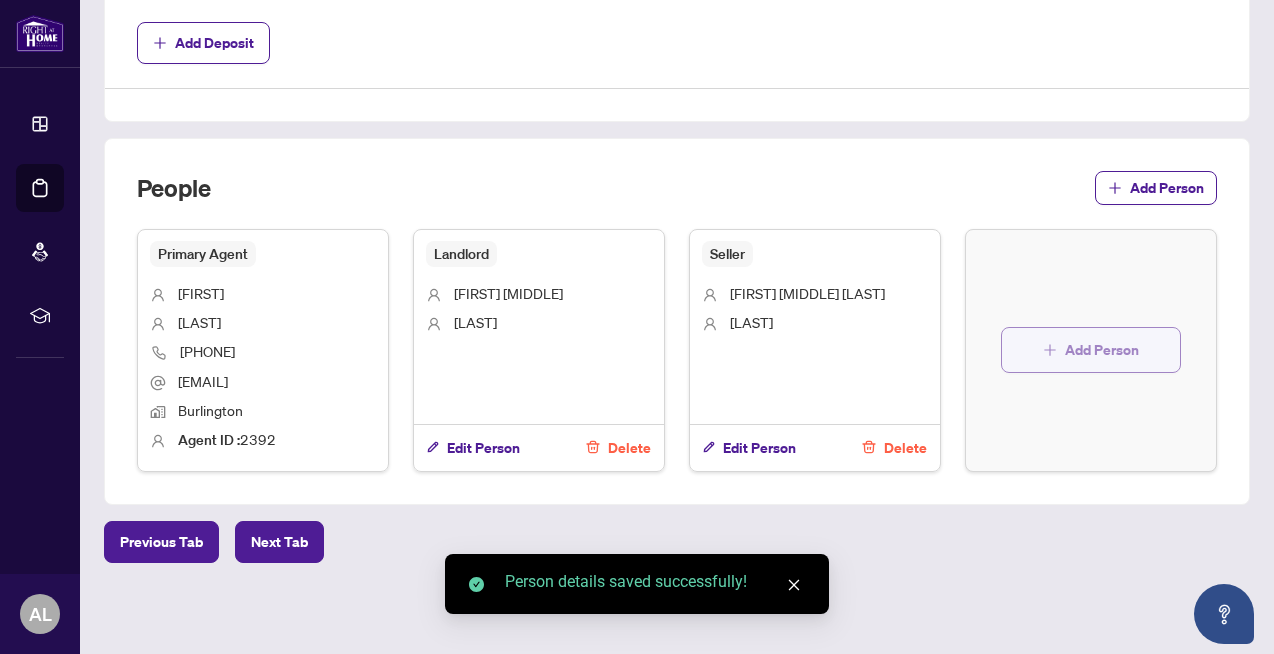 click on "Add Person" at bounding box center (1102, 350) 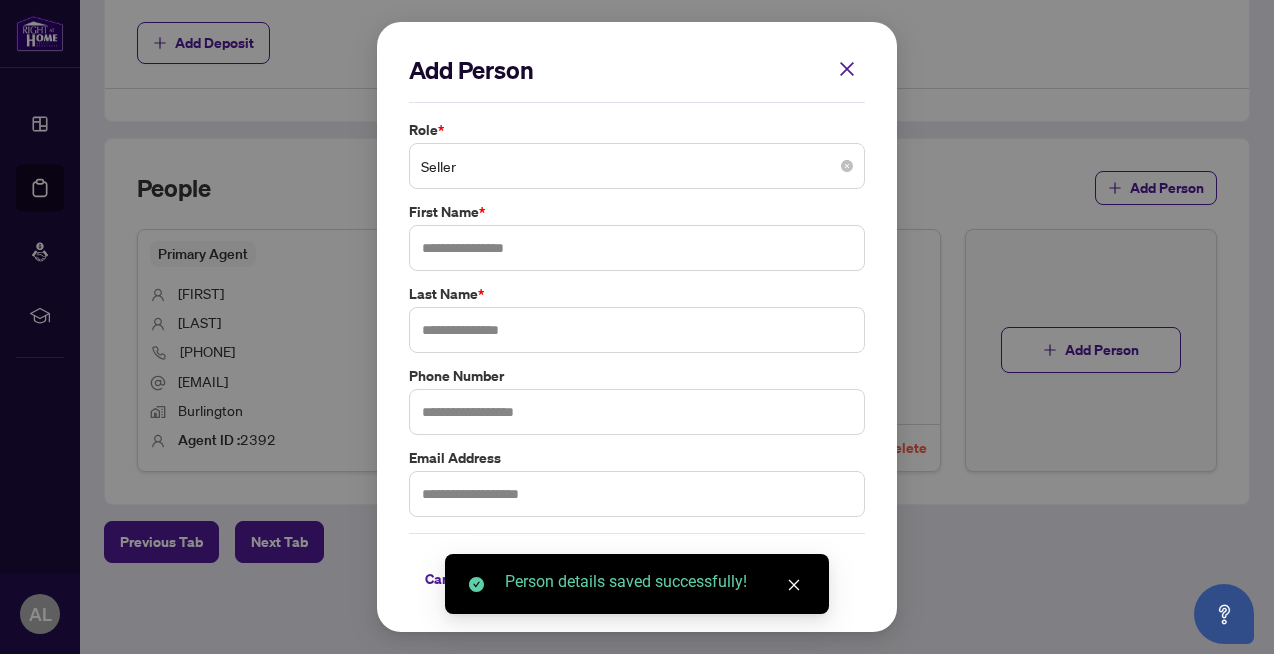 click on "Seller" at bounding box center (637, 166) 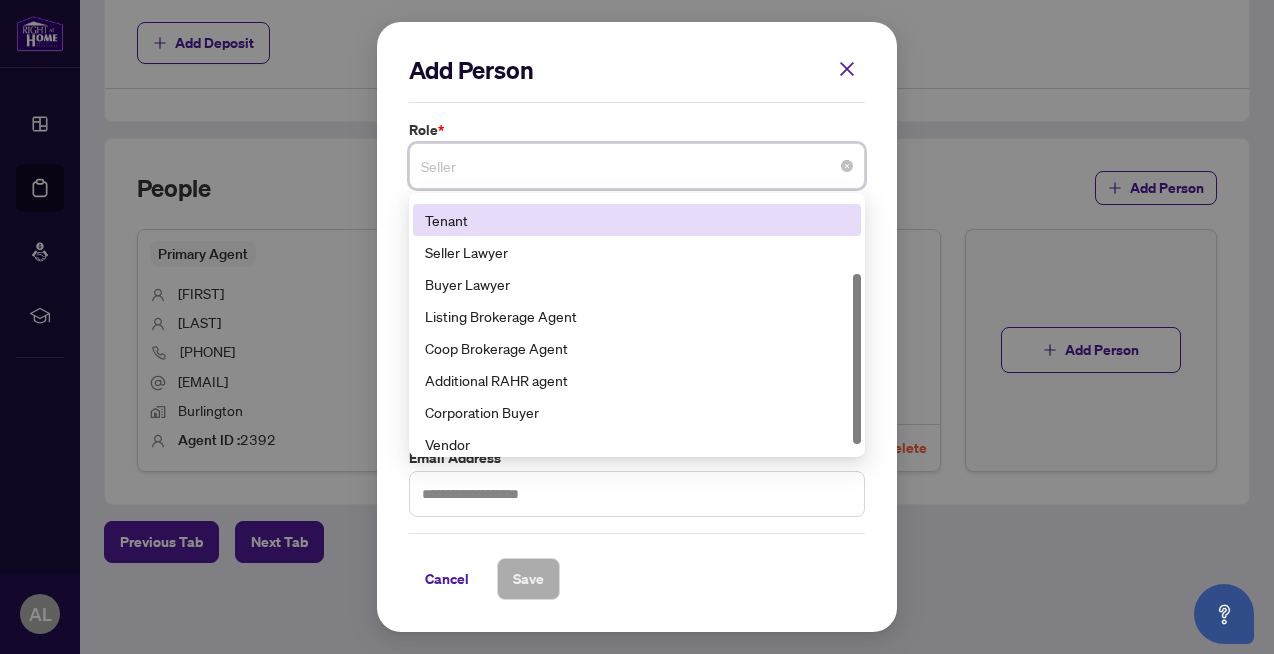 scroll, scrollTop: 128, scrollLeft: 0, axis: vertical 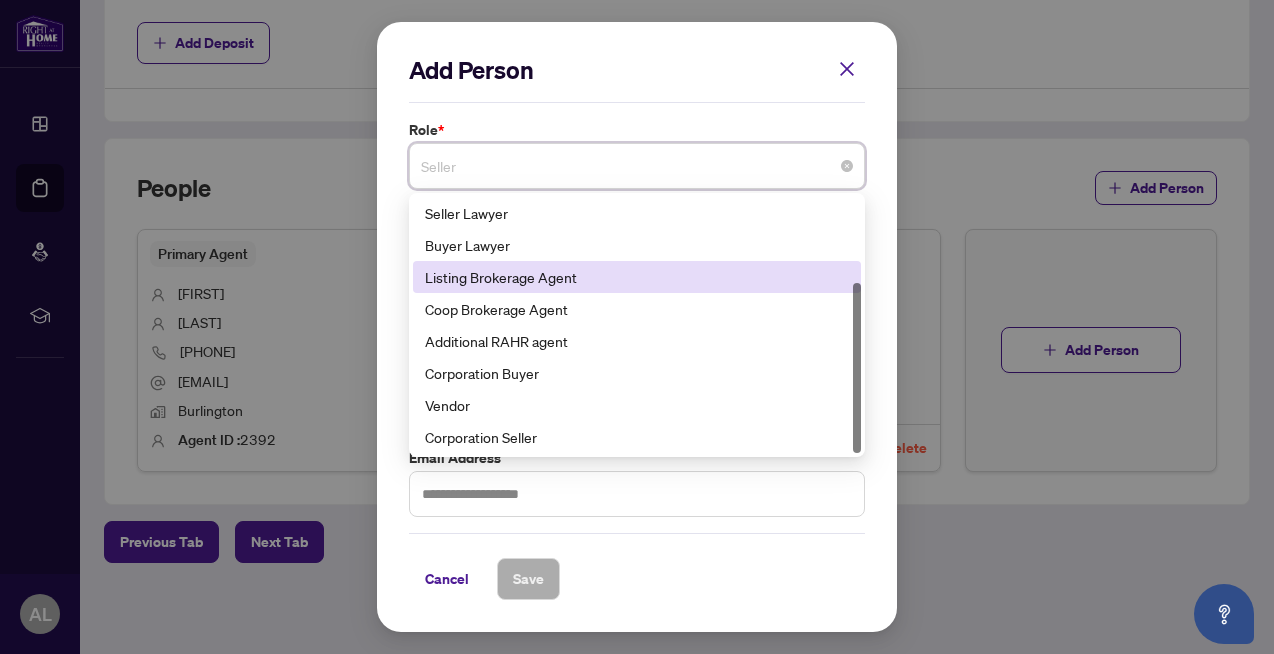 click on "Listing Brokerage Agent" at bounding box center (637, 277) 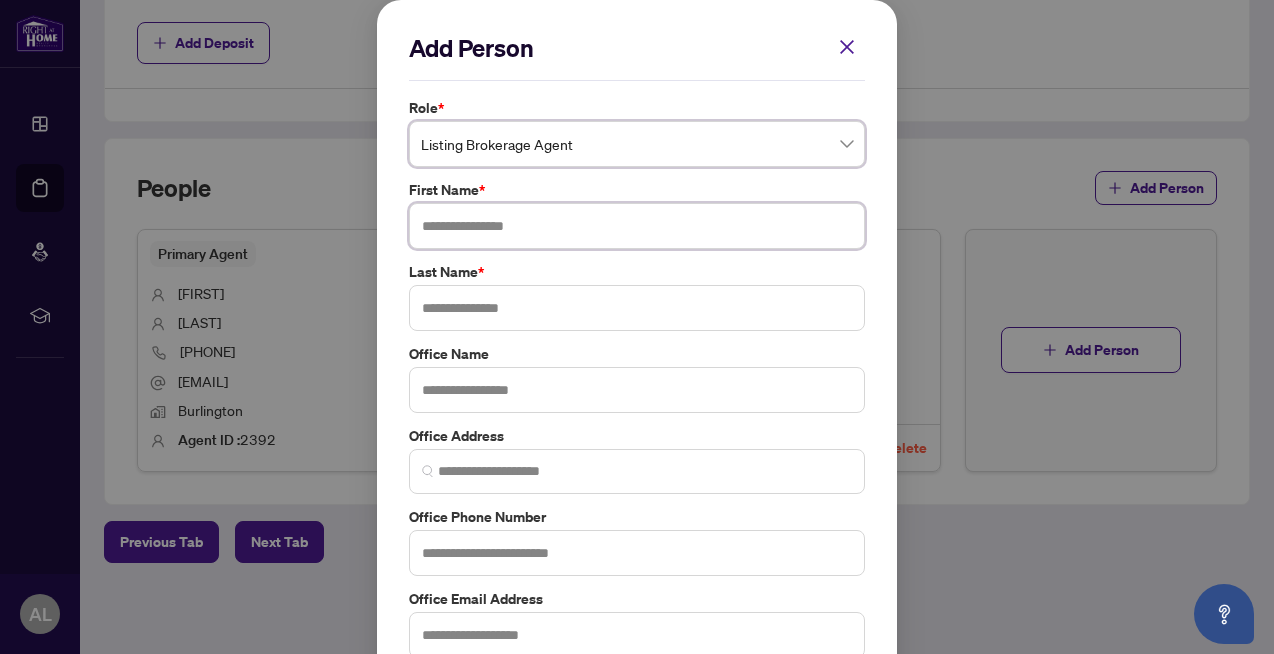 click at bounding box center (637, 226) 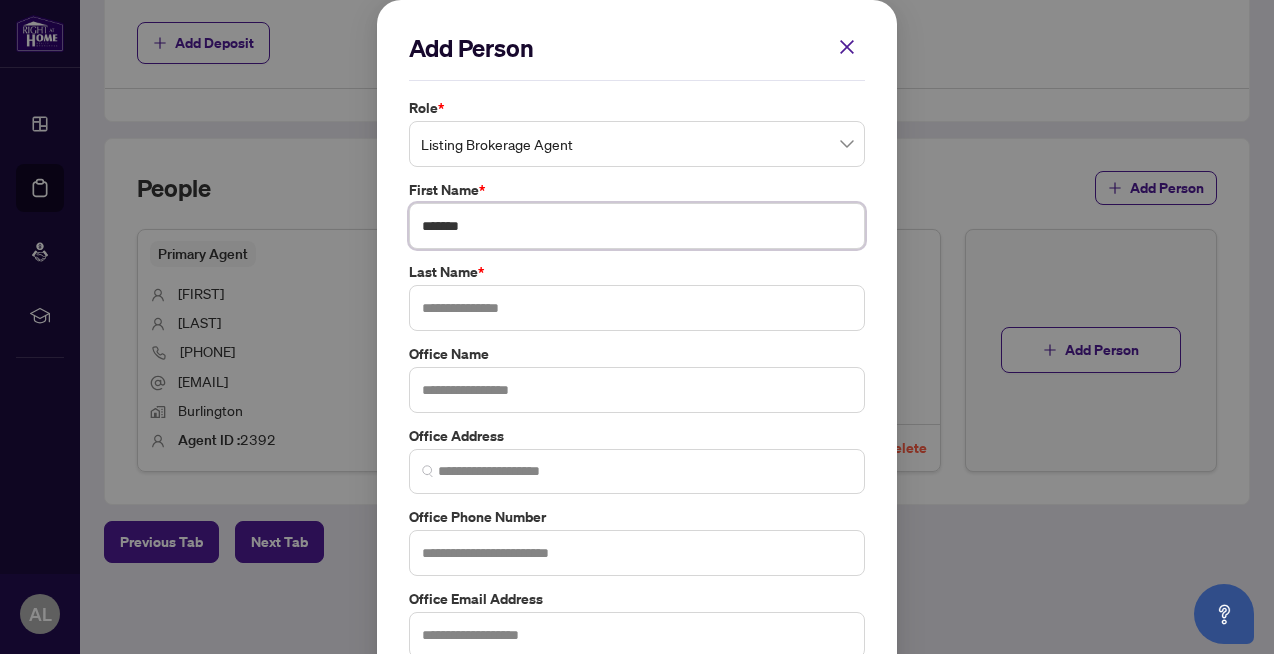 type on "*******" 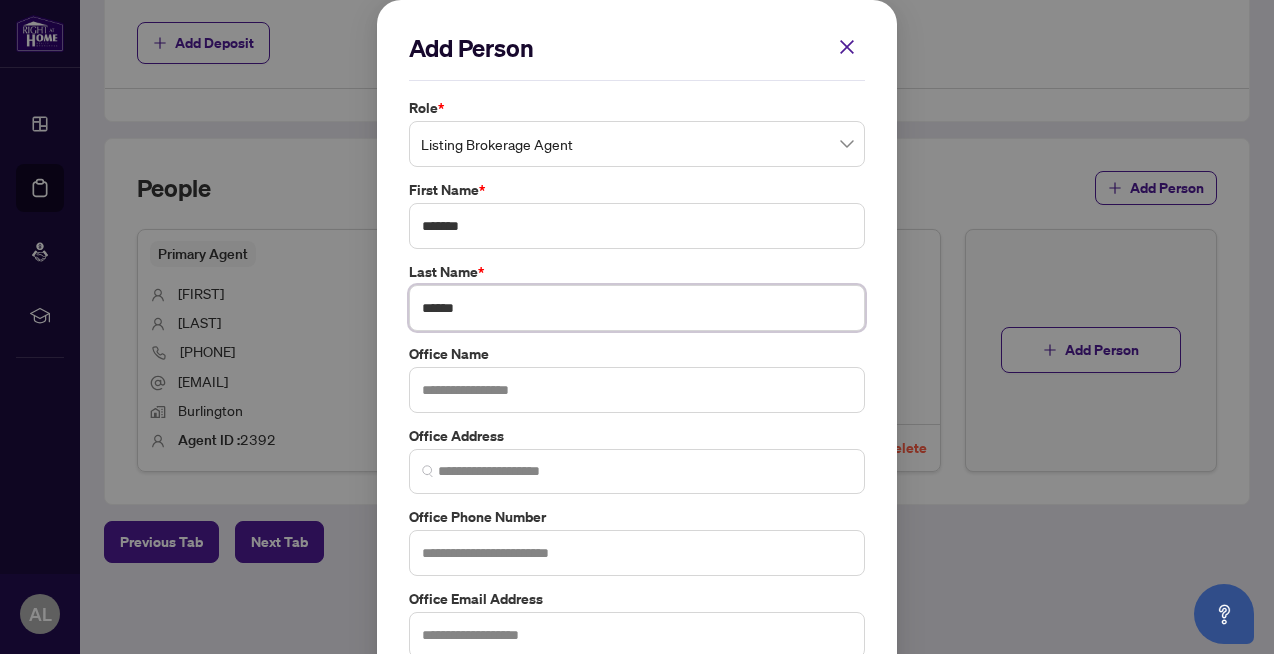 type on "******" 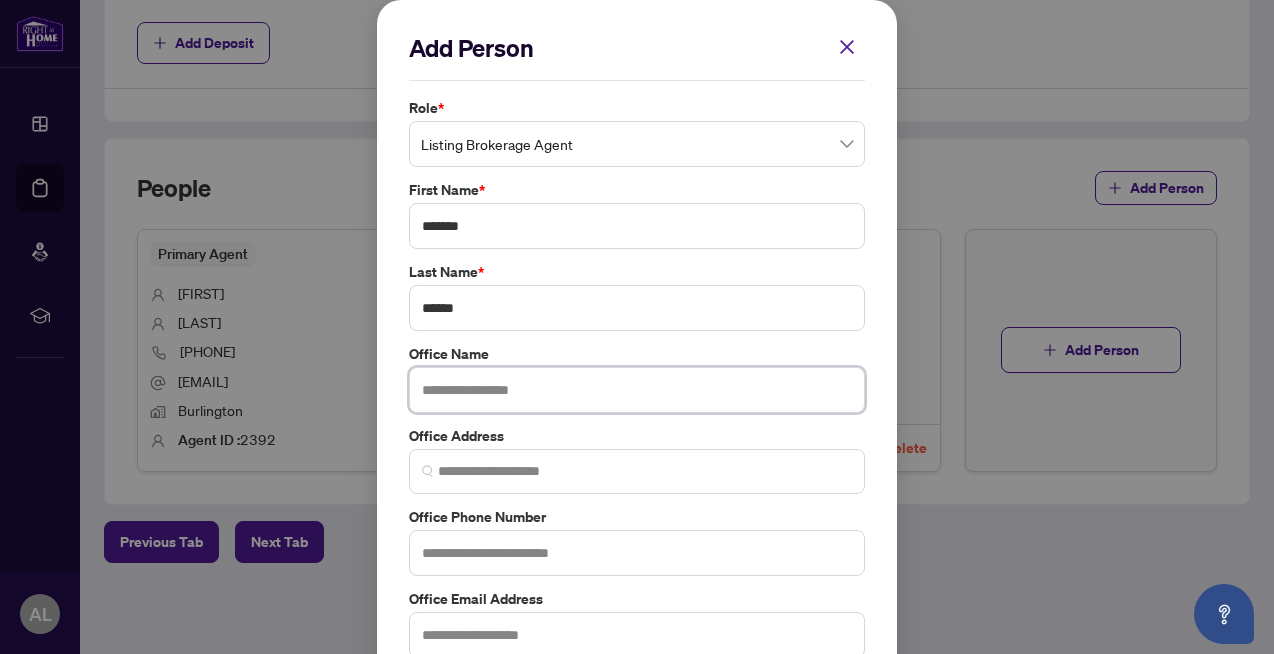 click at bounding box center (637, 390) 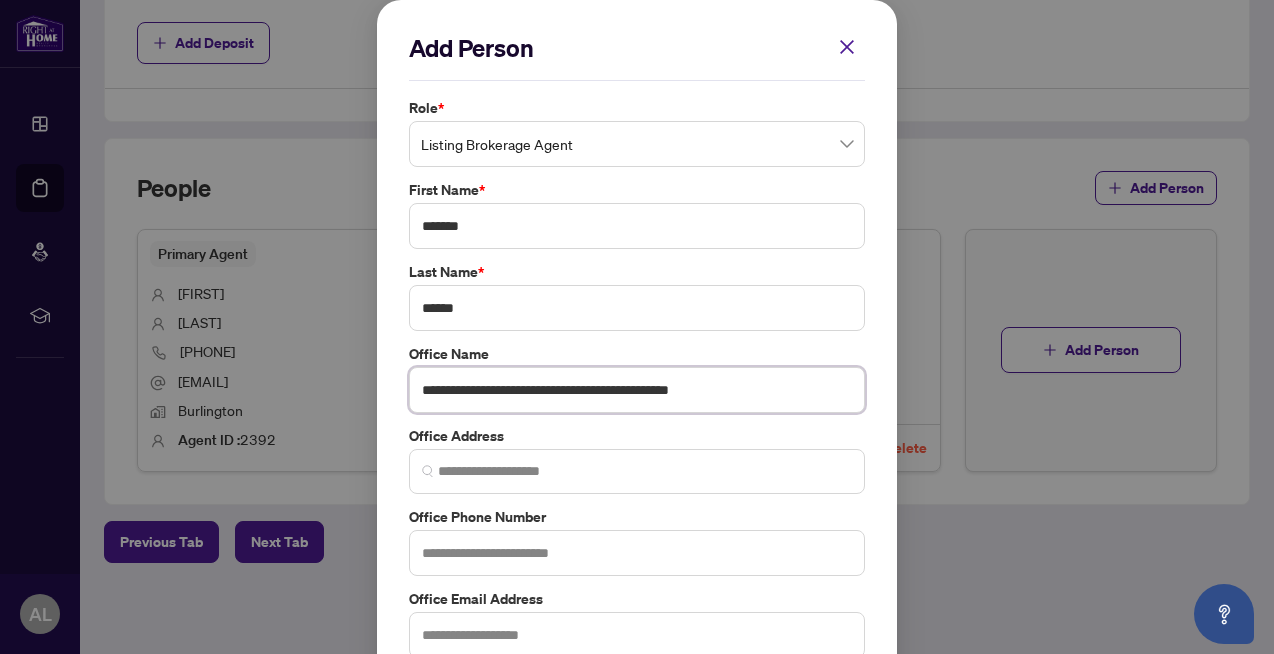 type on "**********" 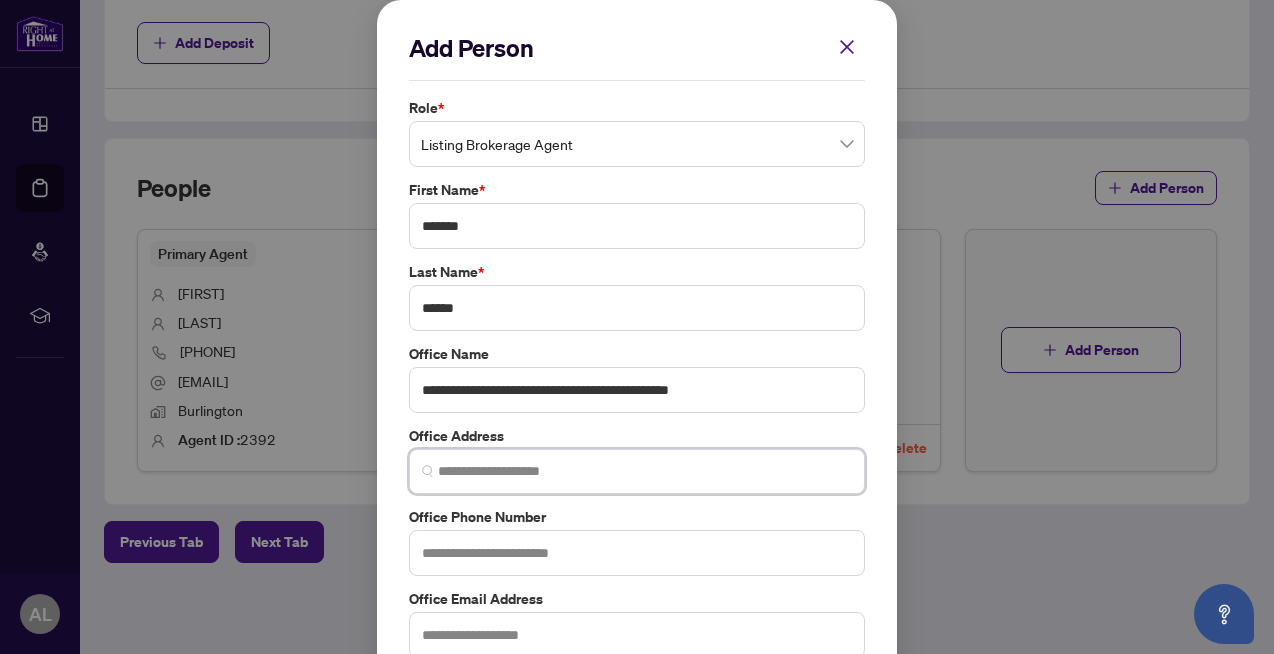 click at bounding box center (645, 471) 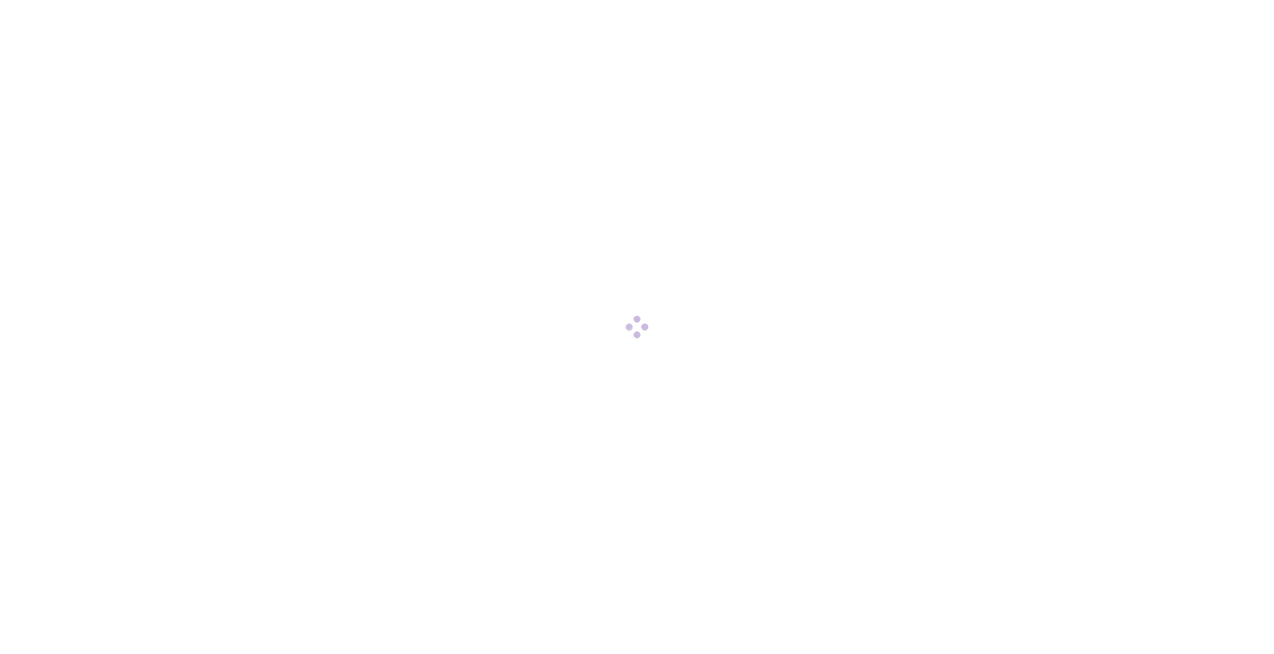 scroll, scrollTop: 0, scrollLeft: 0, axis: both 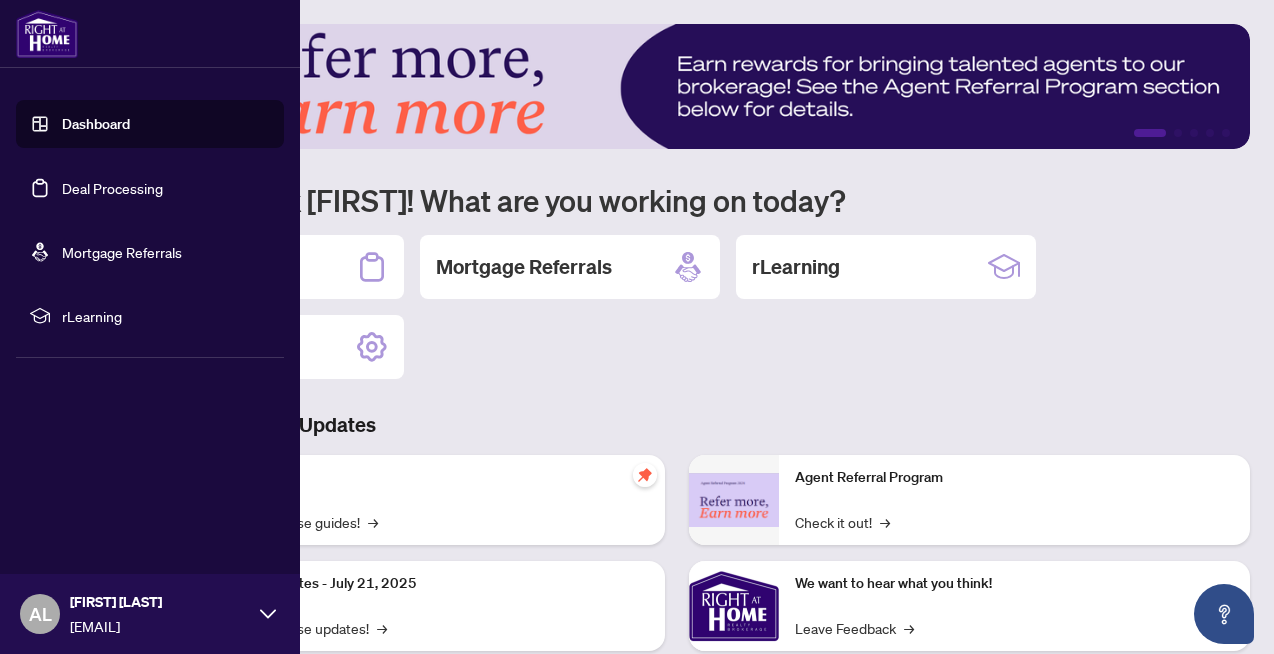 click on "Dashboard" at bounding box center [96, 124] 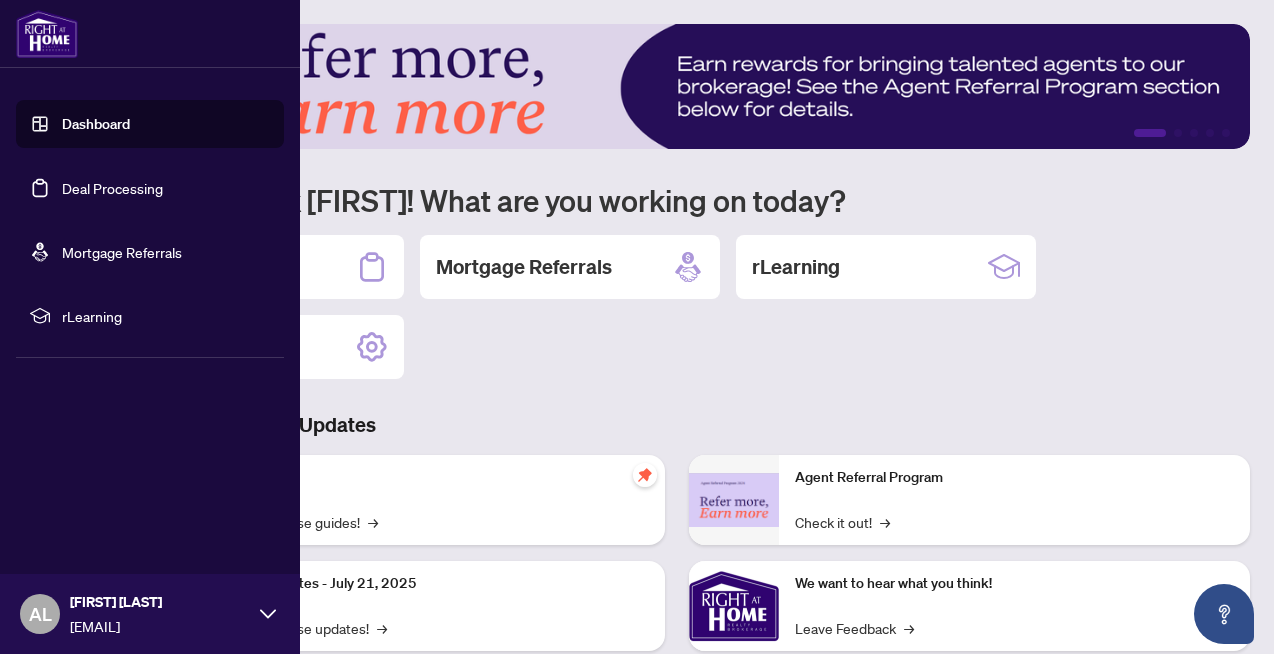 click on "Dashboard" at bounding box center [96, 124] 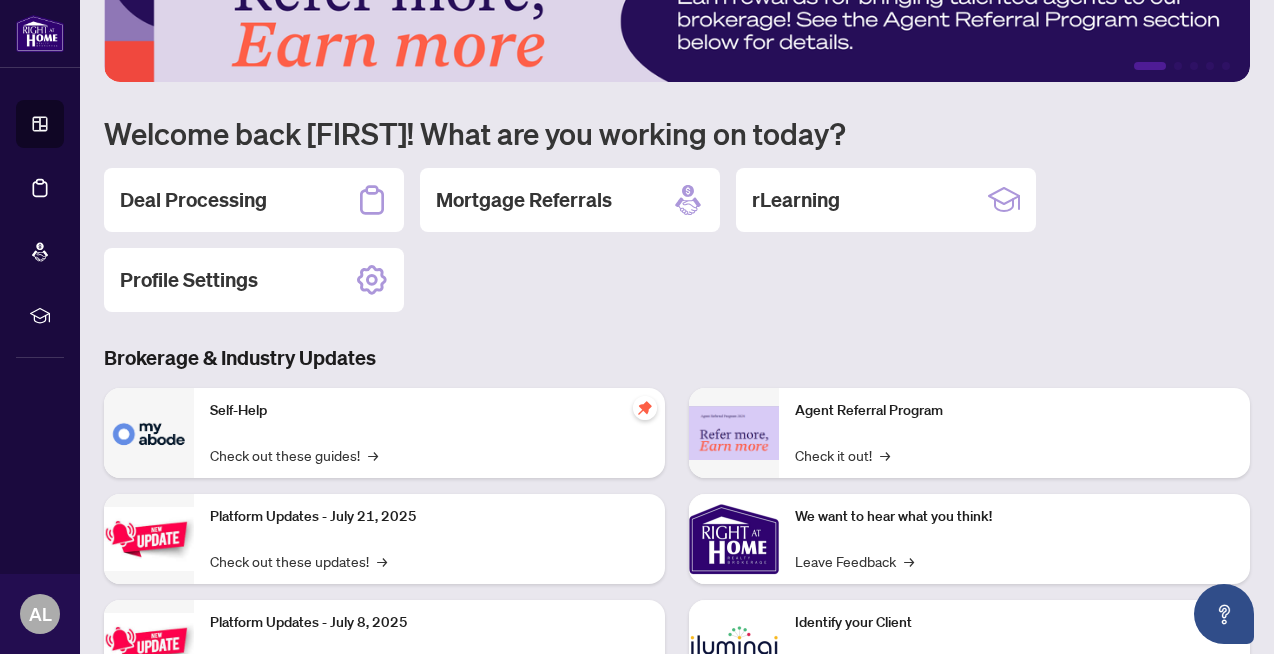 scroll, scrollTop: 0, scrollLeft: 0, axis: both 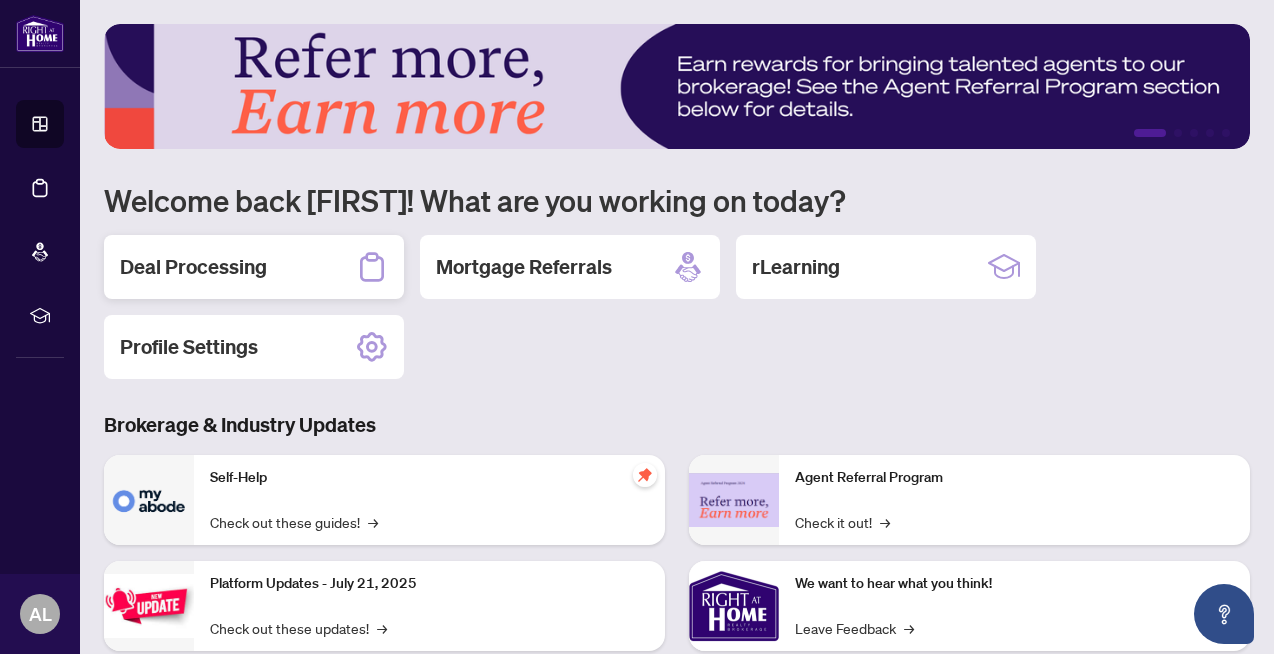 click on "Deal Processing" at bounding box center (254, 267) 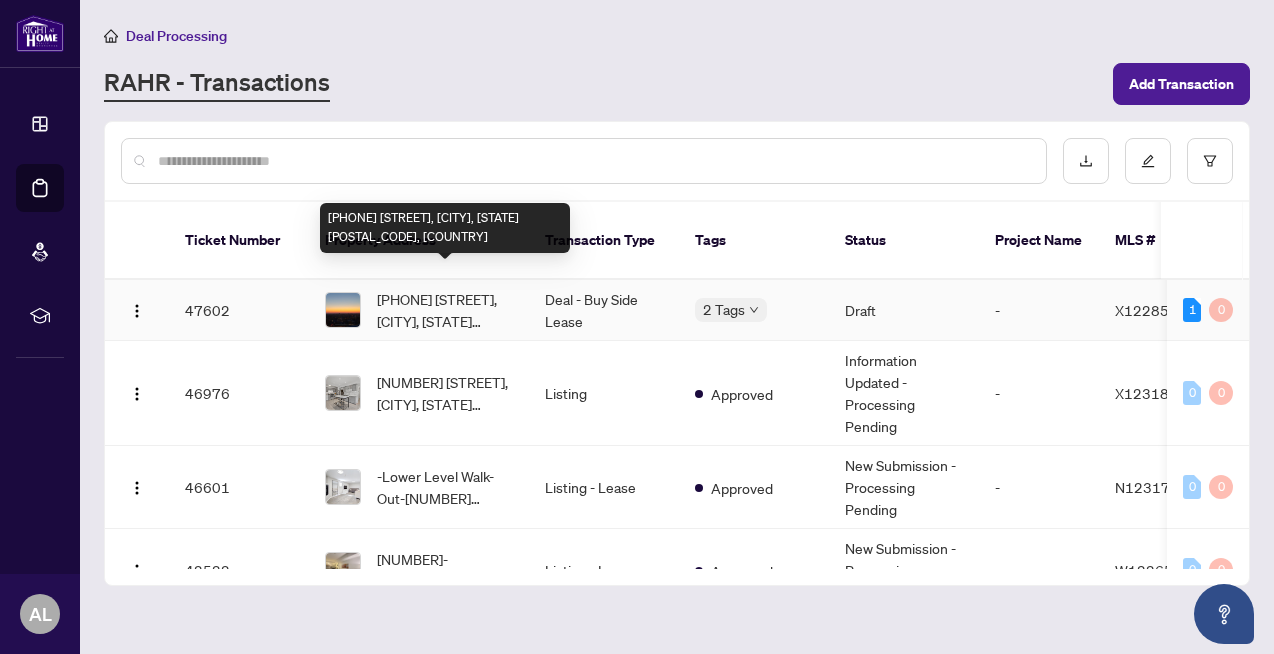 click on "[PHONE] [STREET], [CITY], [STATE] [POSTAL_CODE], [COUNTRY]" at bounding box center (445, 310) 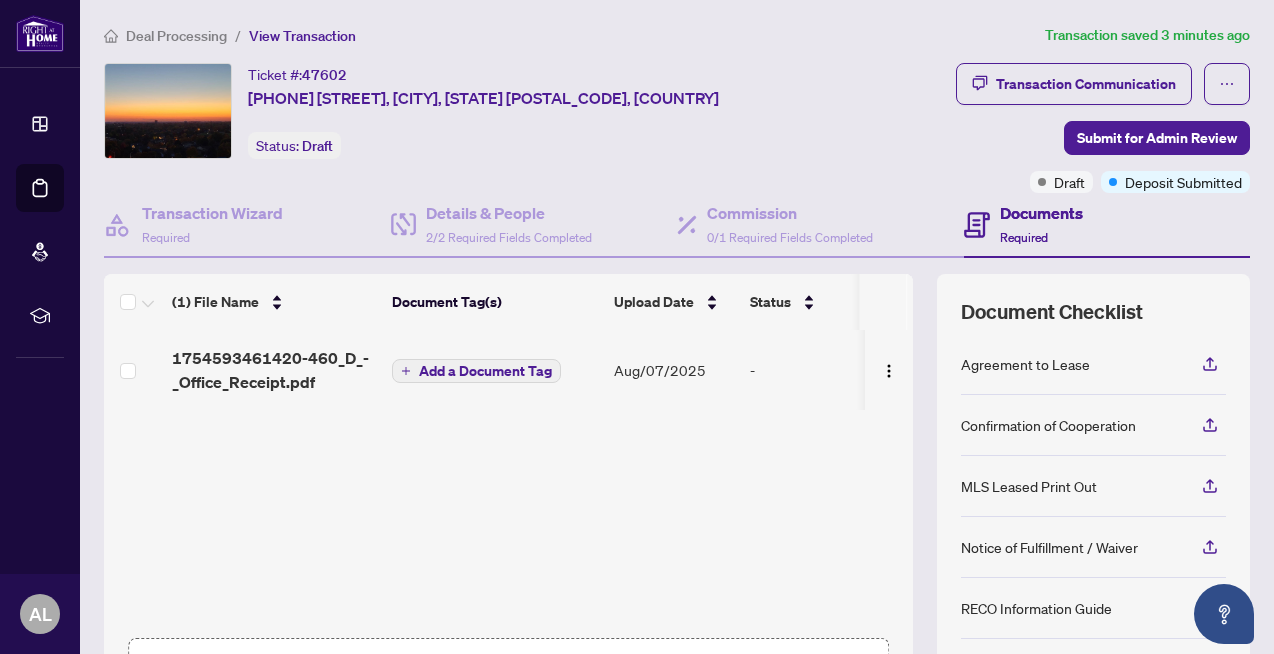 click on "Documents Required" at bounding box center [1041, 224] 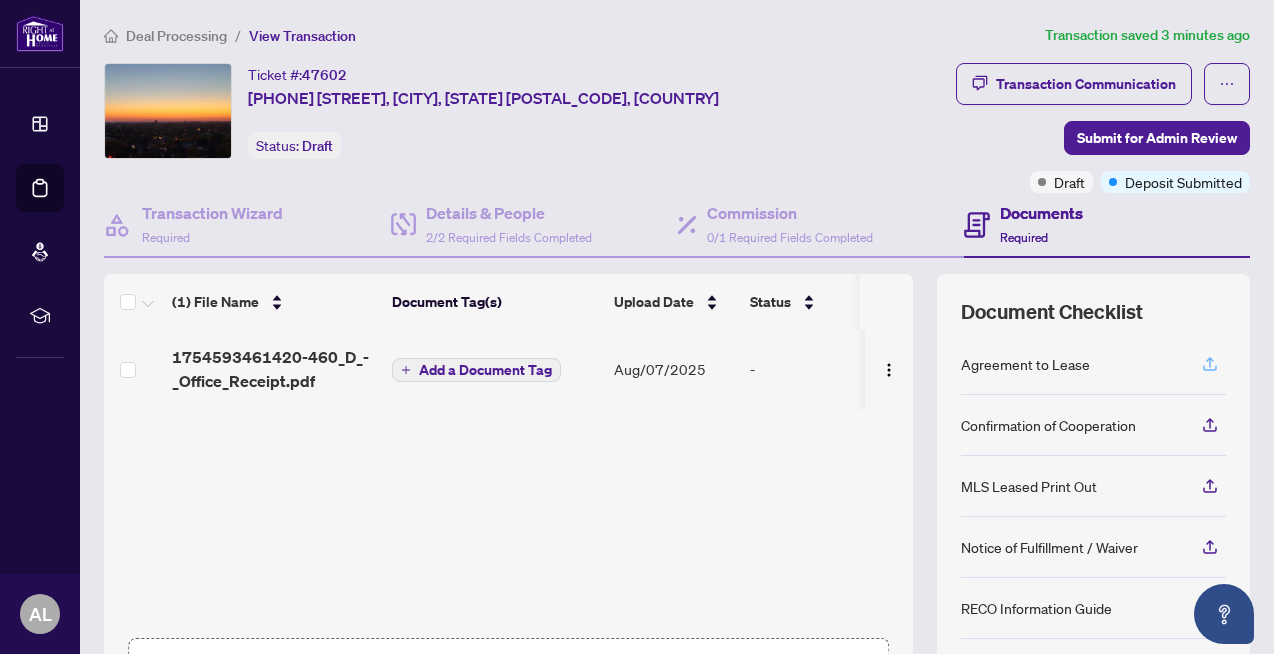 click 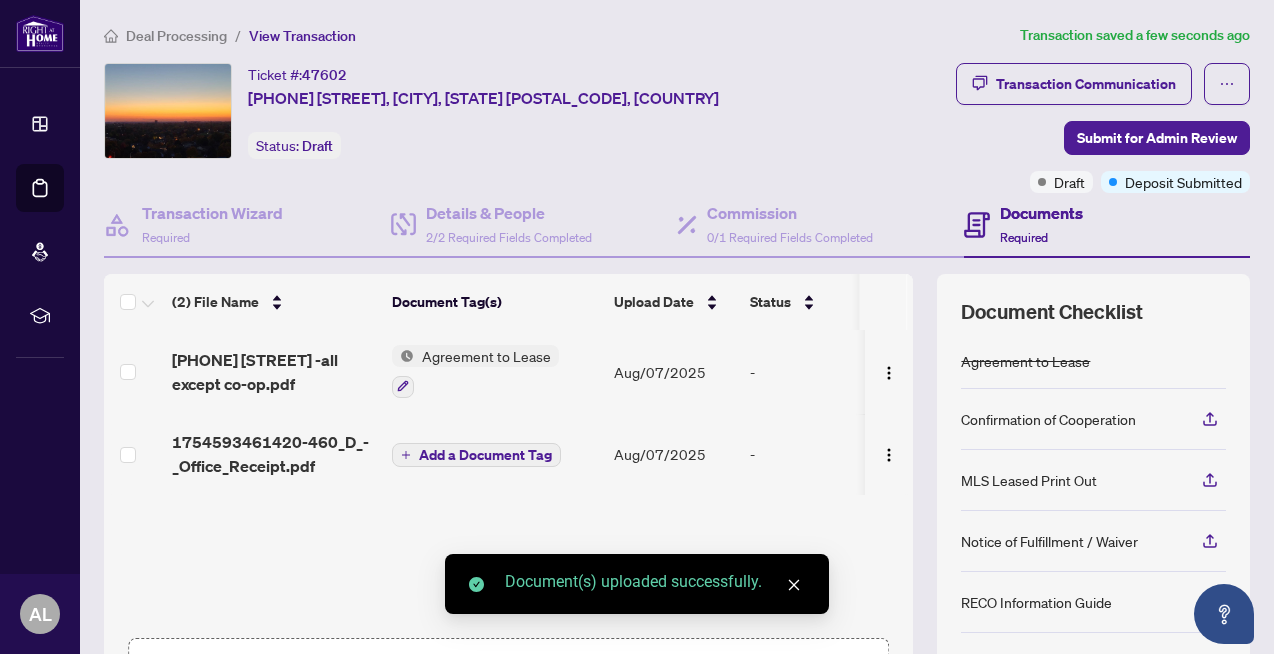 scroll, scrollTop: 9, scrollLeft: 0, axis: vertical 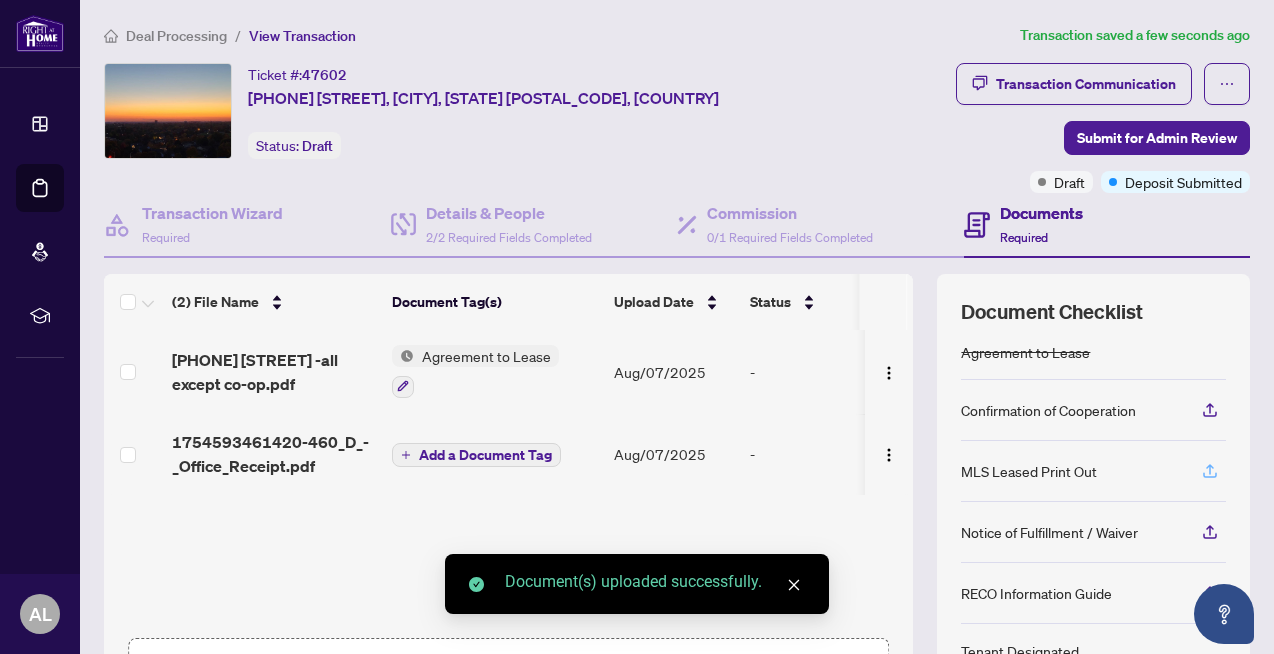 click 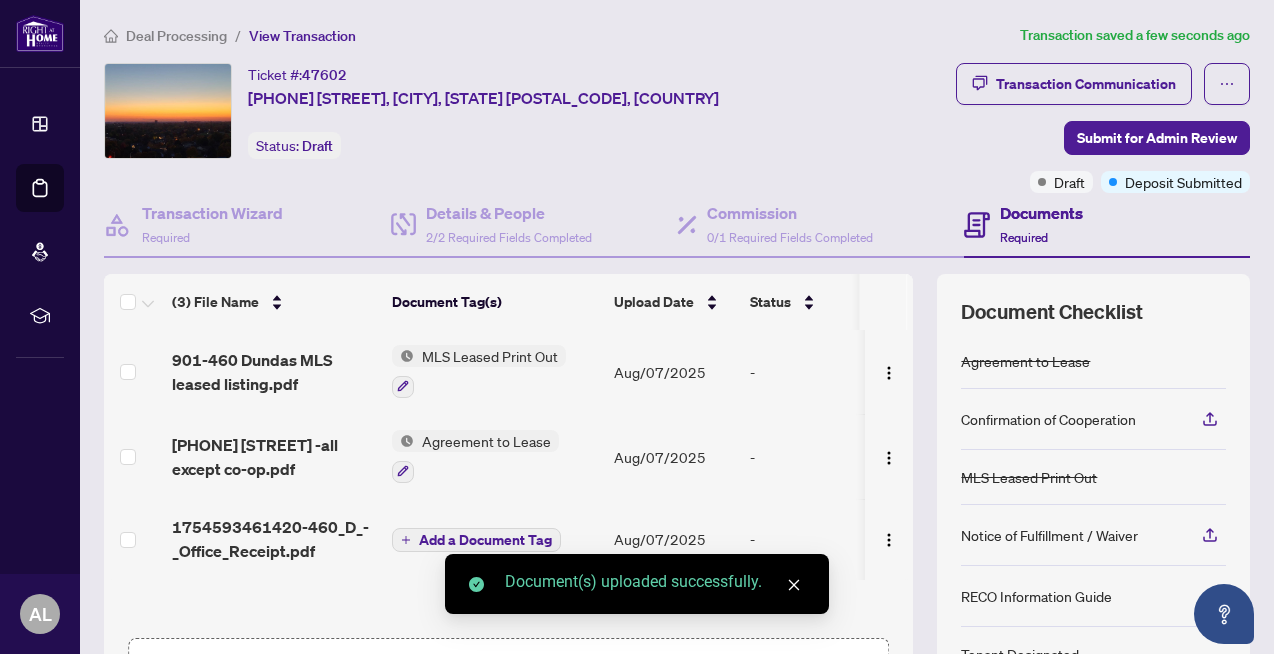 scroll, scrollTop: 11, scrollLeft: 0, axis: vertical 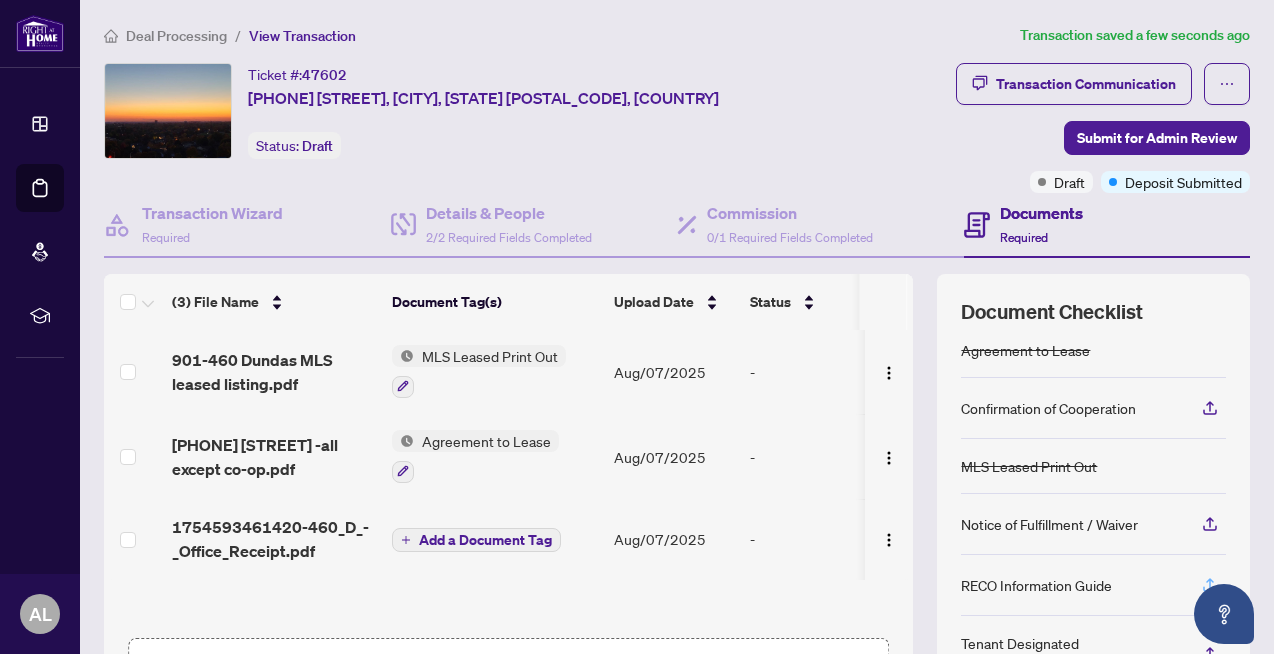 click 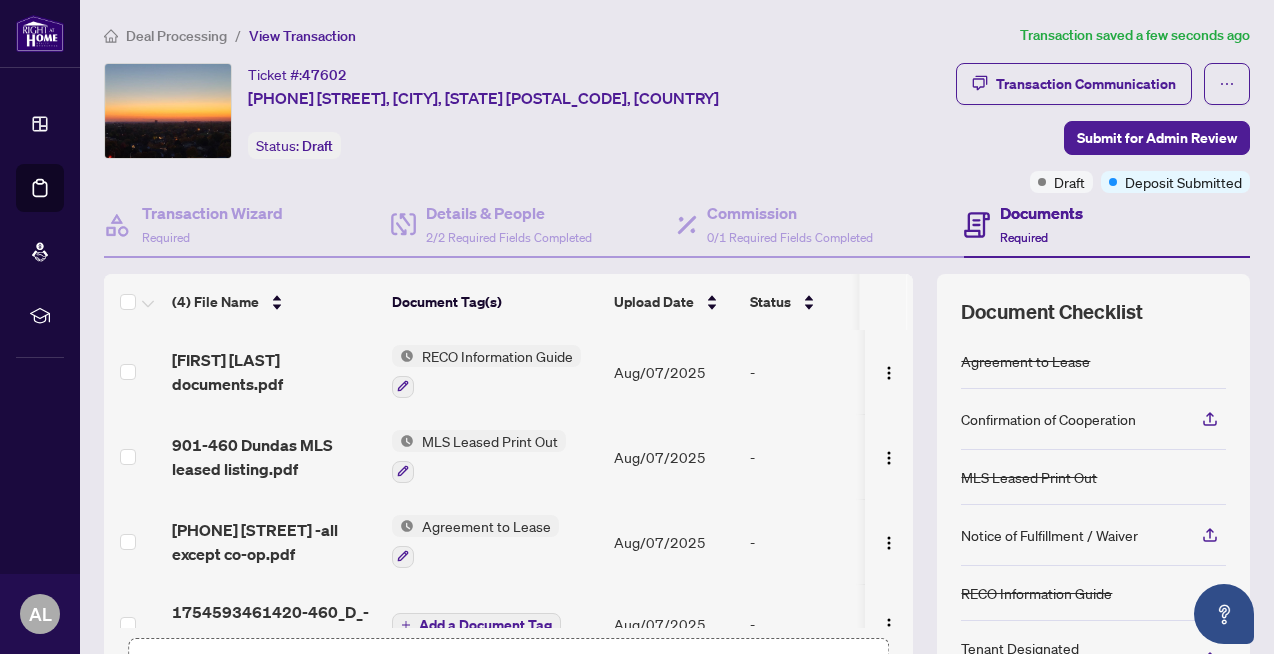 scroll, scrollTop: 5, scrollLeft: 0, axis: vertical 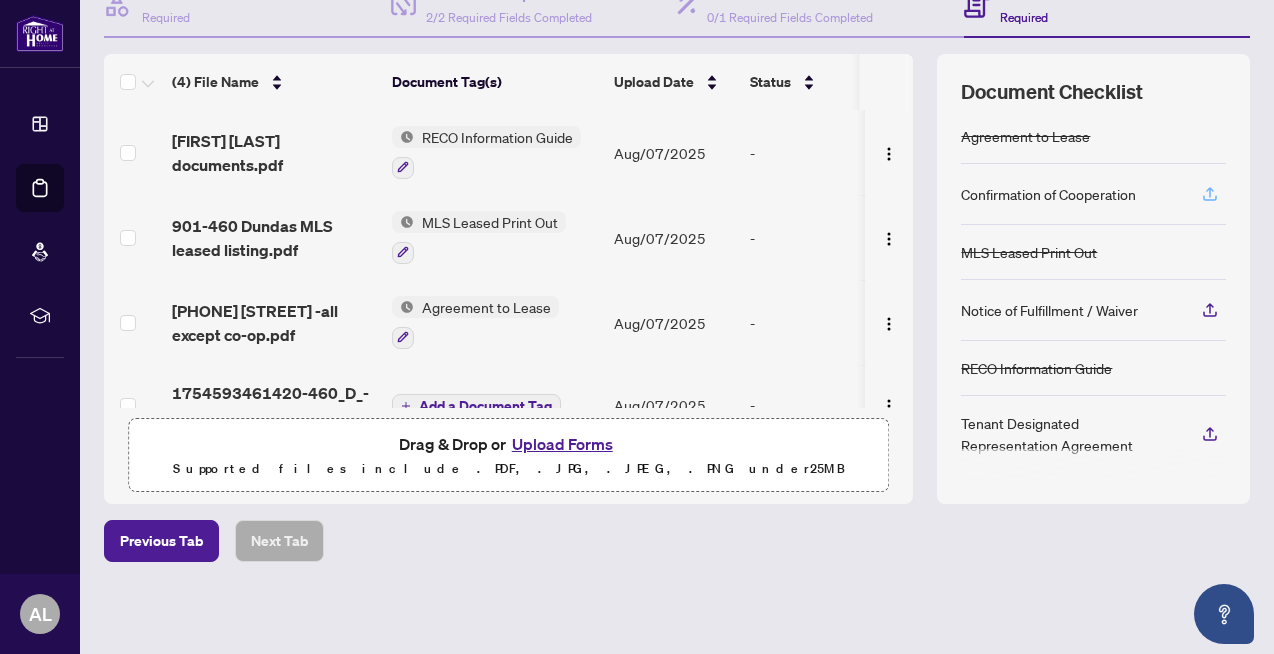 click 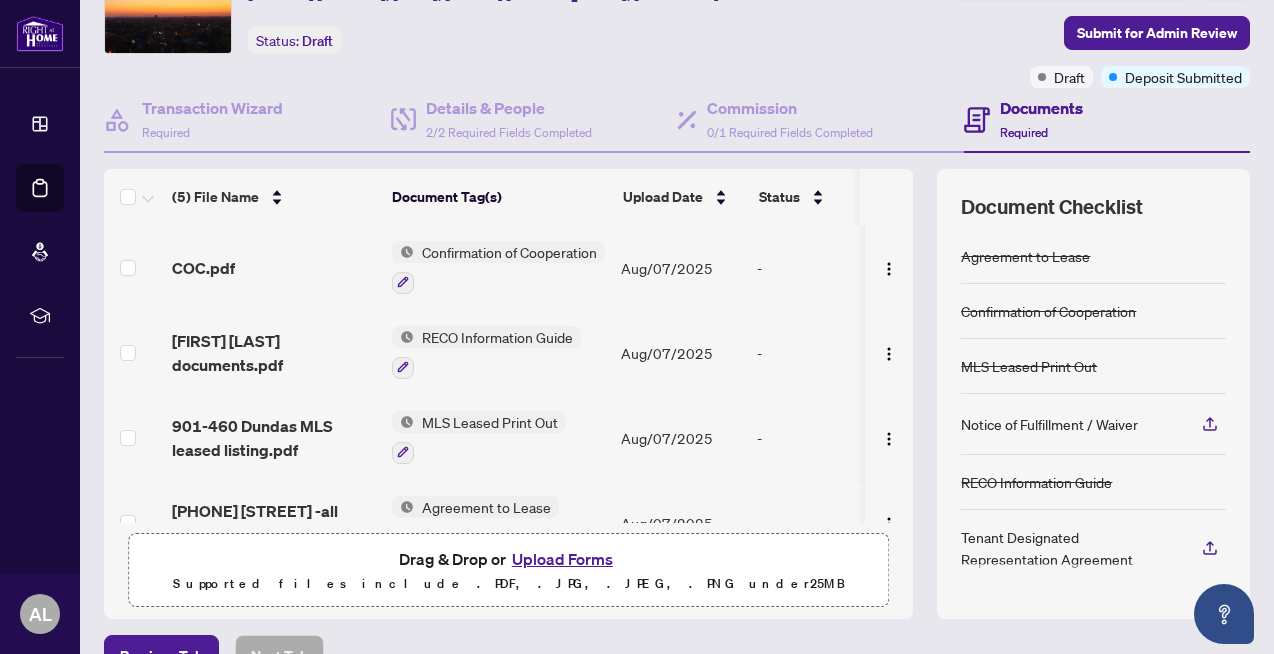 scroll, scrollTop: 101, scrollLeft: 0, axis: vertical 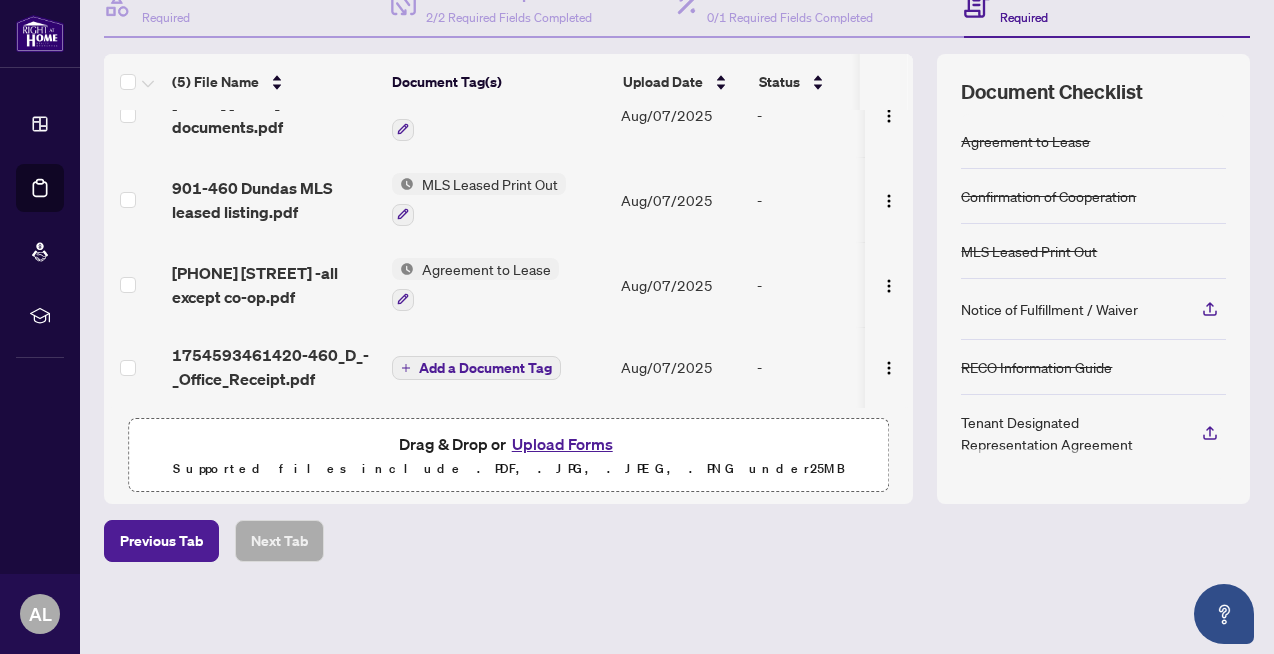 click on "Upload Forms" at bounding box center [562, 444] 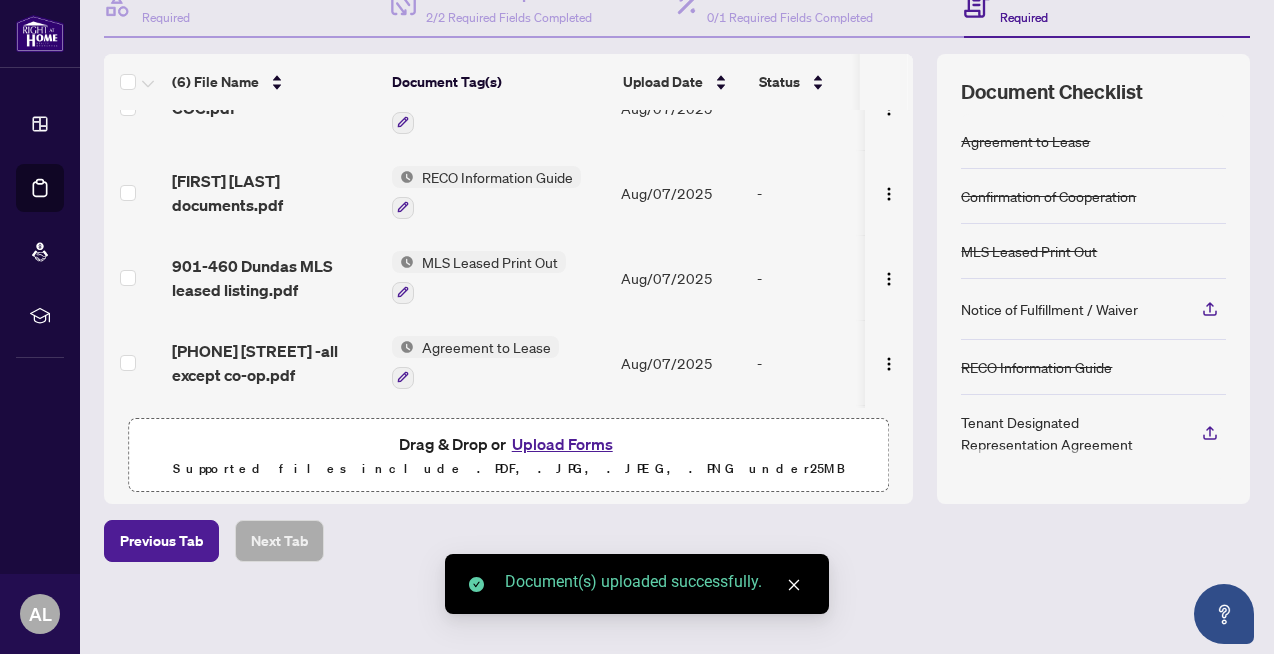 scroll, scrollTop: 0, scrollLeft: 0, axis: both 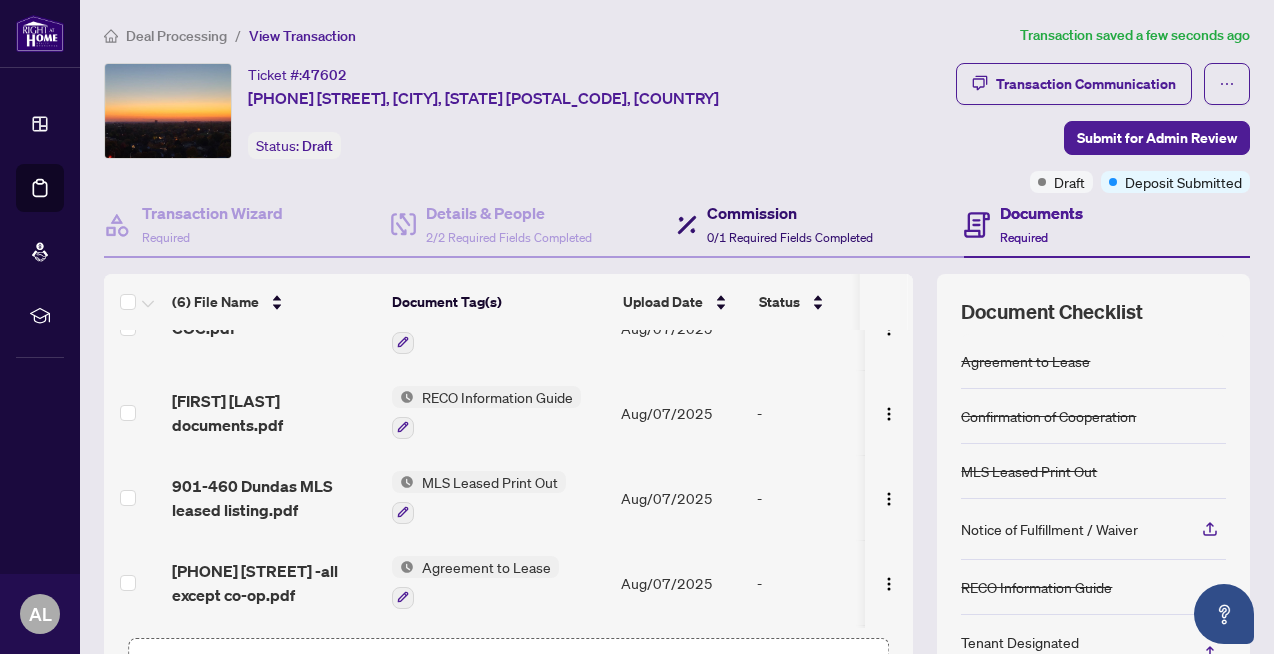 click on "Commission" at bounding box center (790, 213) 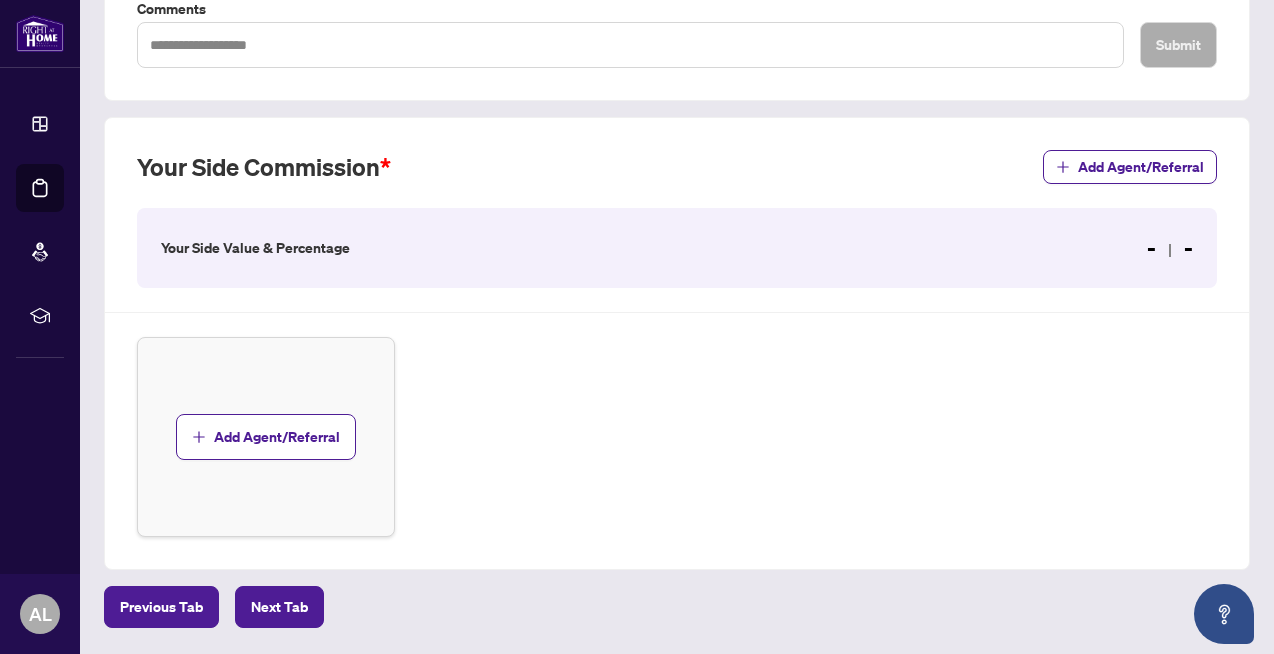 scroll, scrollTop: 535, scrollLeft: 0, axis: vertical 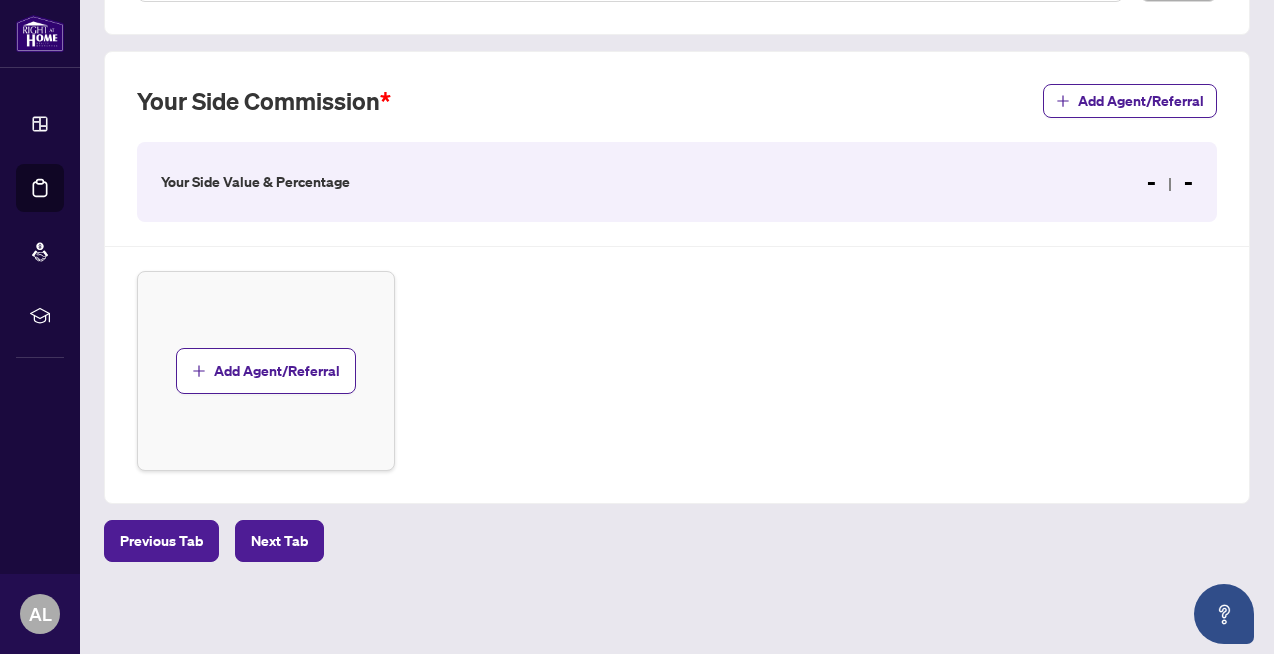 click on "Your Side Value & Percentage -     -" at bounding box center [677, 182] 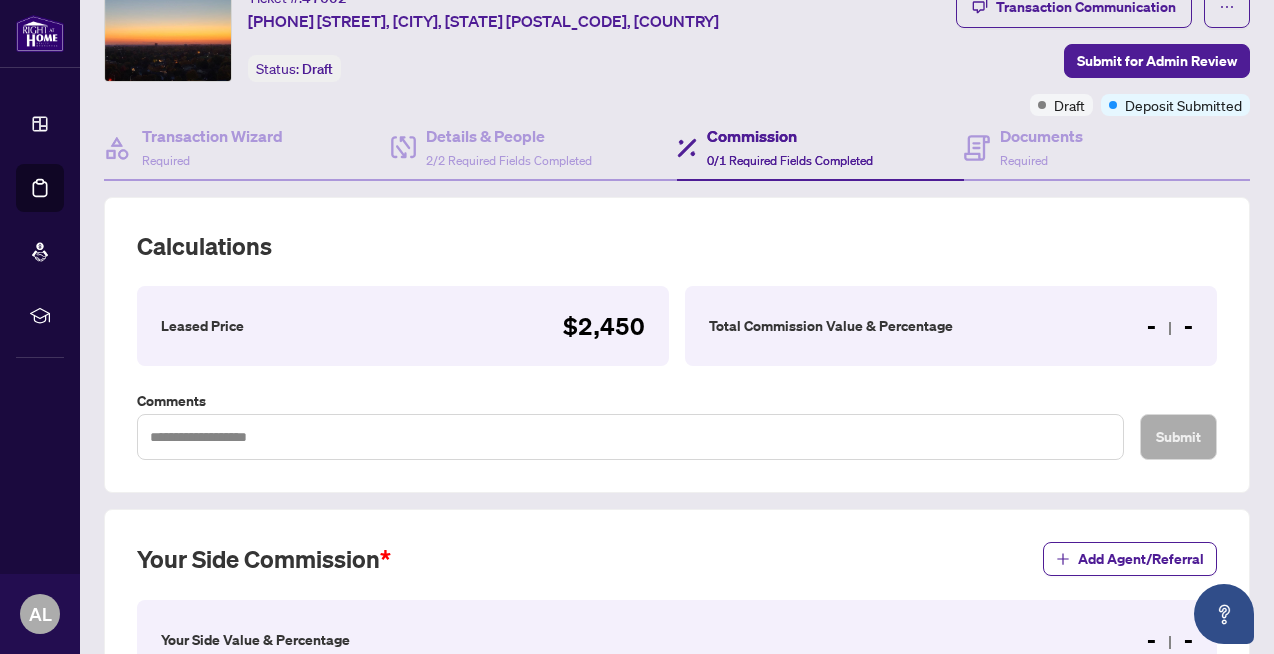 scroll, scrollTop: 0, scrollLeft: 0, axis: both 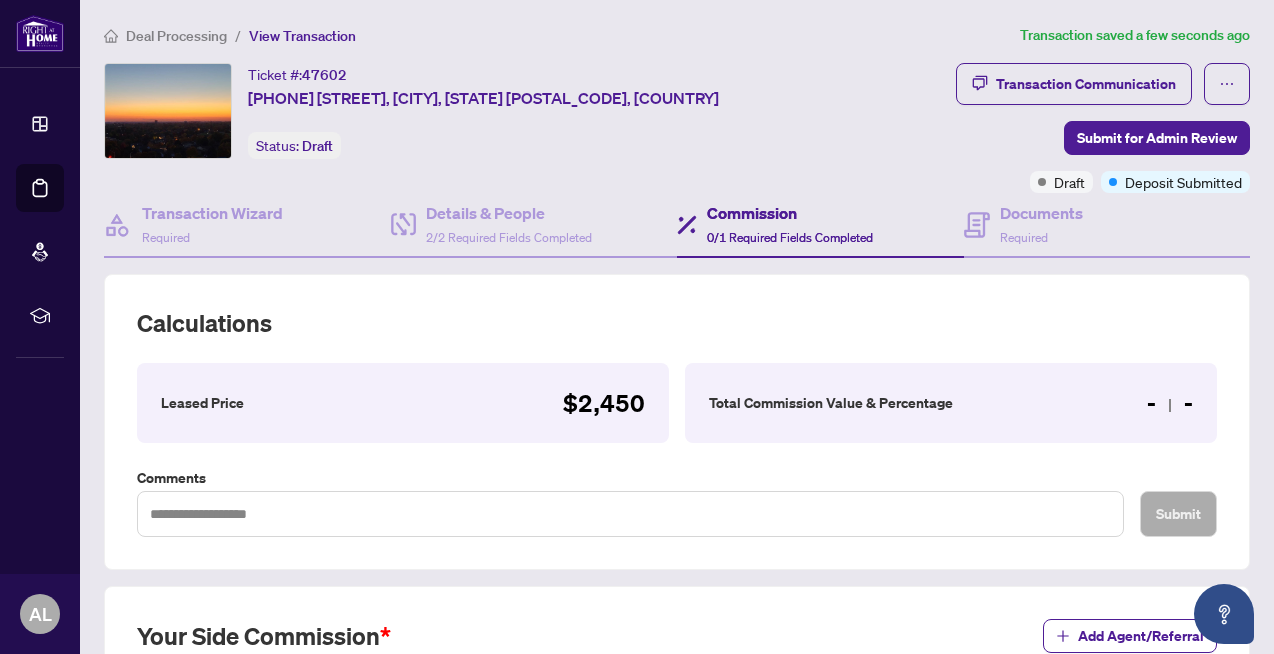 click on "Total Commission Value & Percentage -     -" at bounding box center (951, 403) 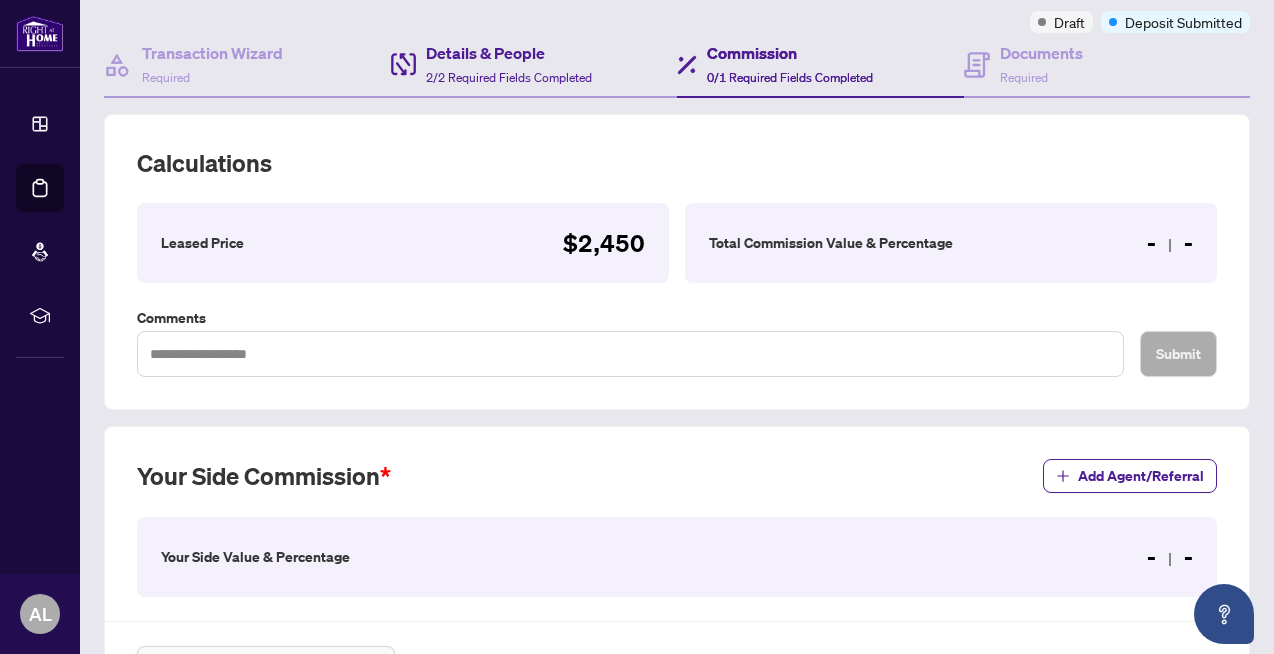 scroll, scrollTop: 171, scrollLeft: 0, axis: vertical 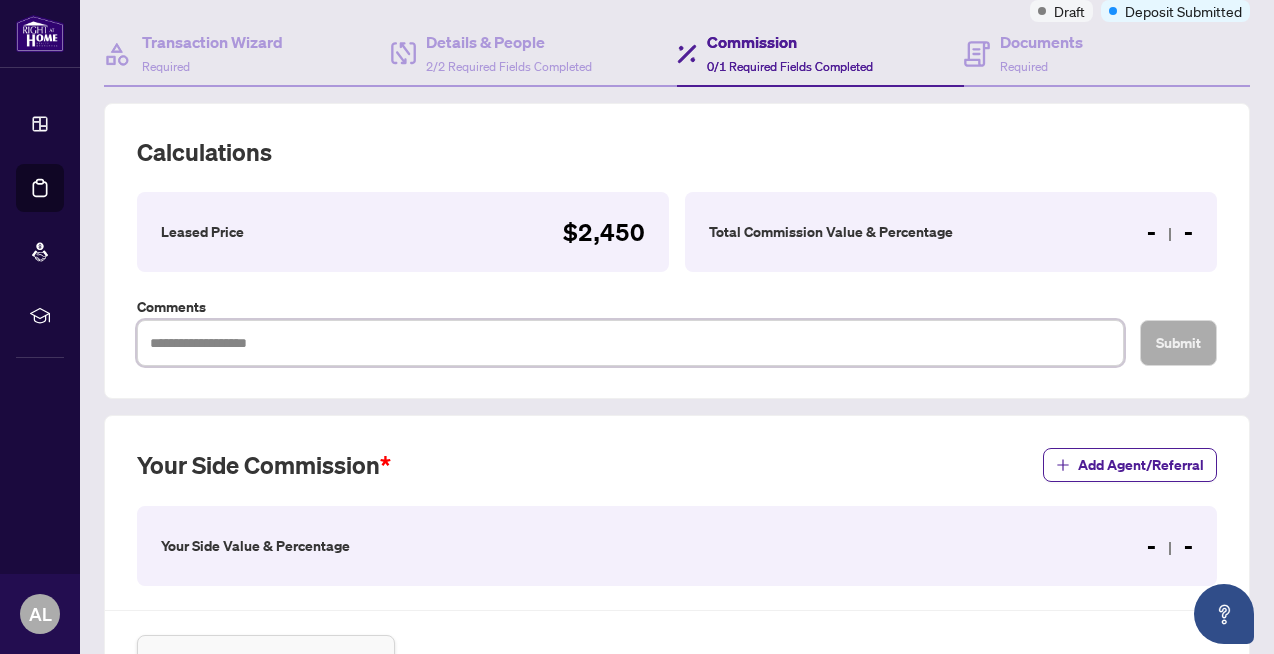 click at bounding box center [630, 343] 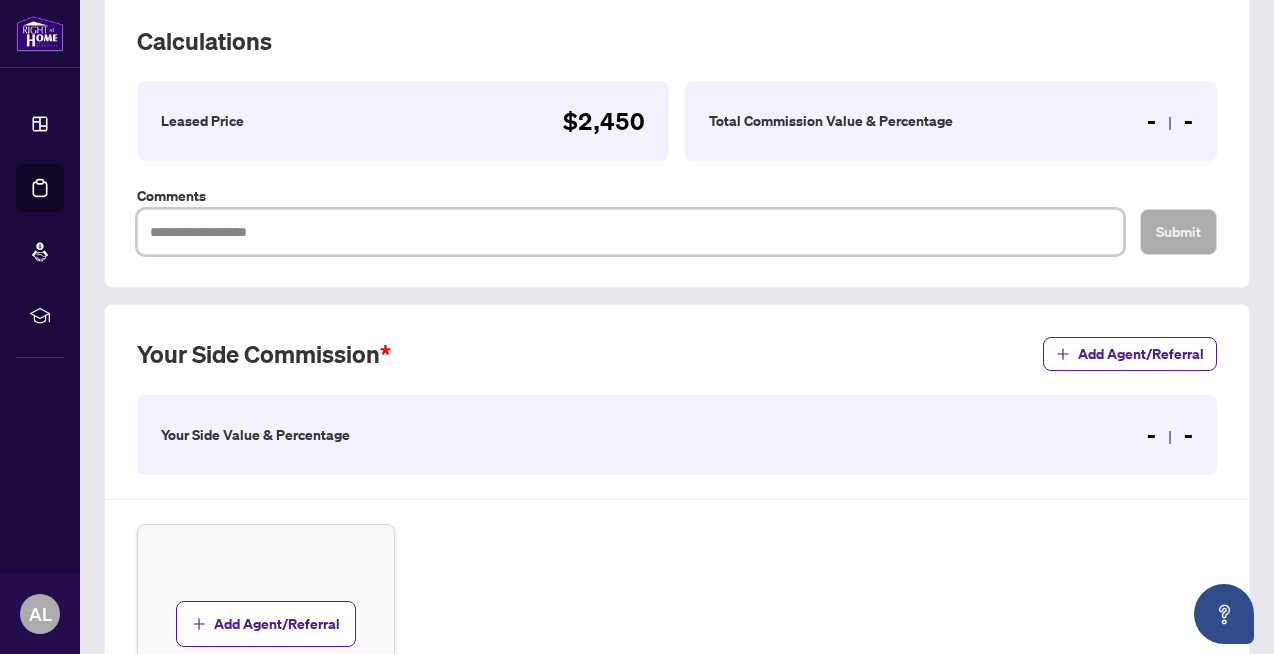 scroll, scrollTop: 293, scrollLeft: 0, axis: vertical 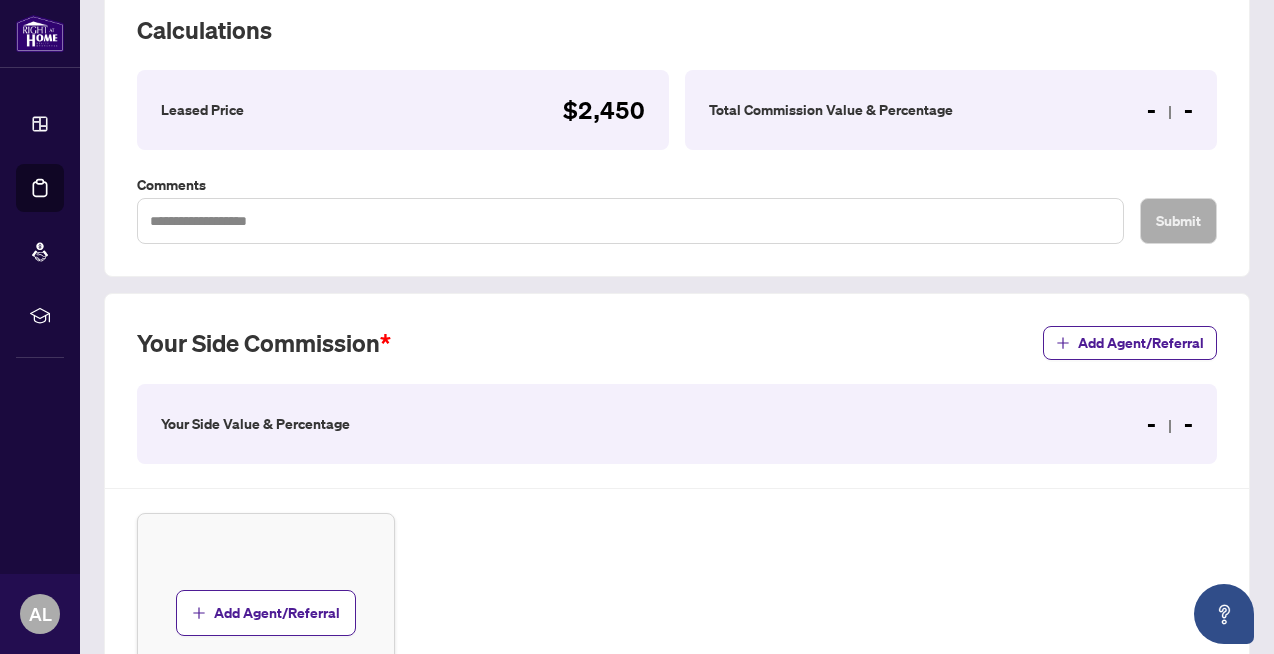 click on "Your Side Commission" at bounding box center (264, 343) 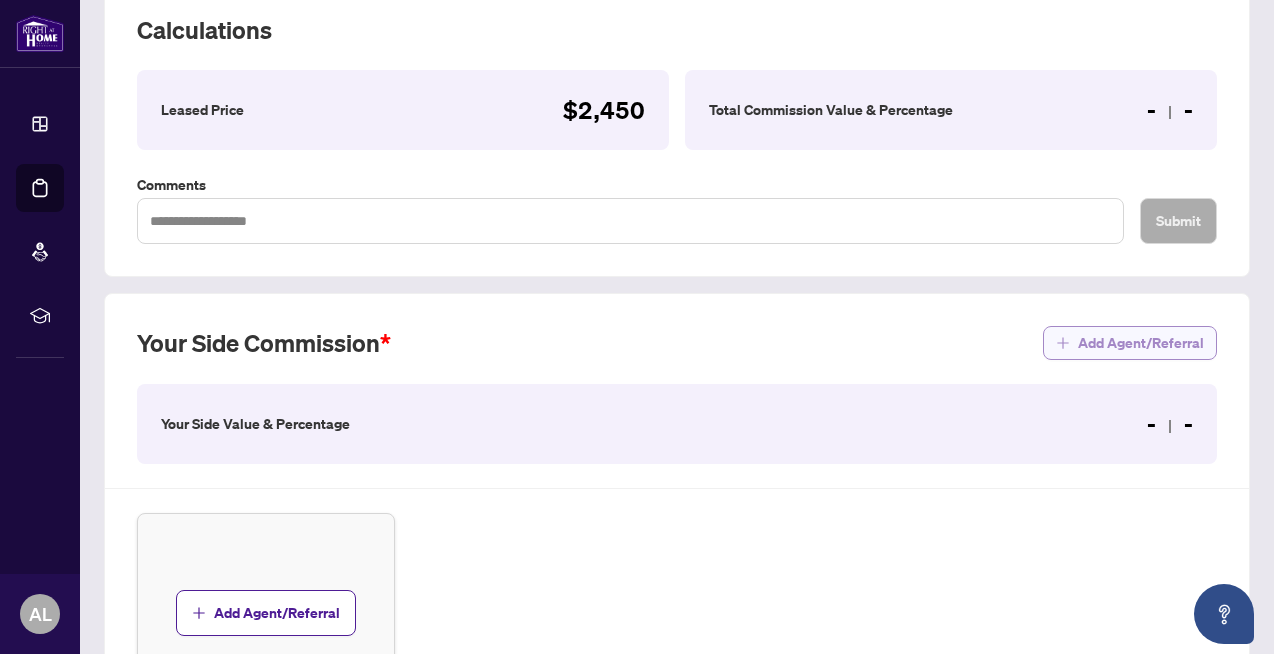 click on "Add Agent/Referral" at bounding box center (1141, 343) 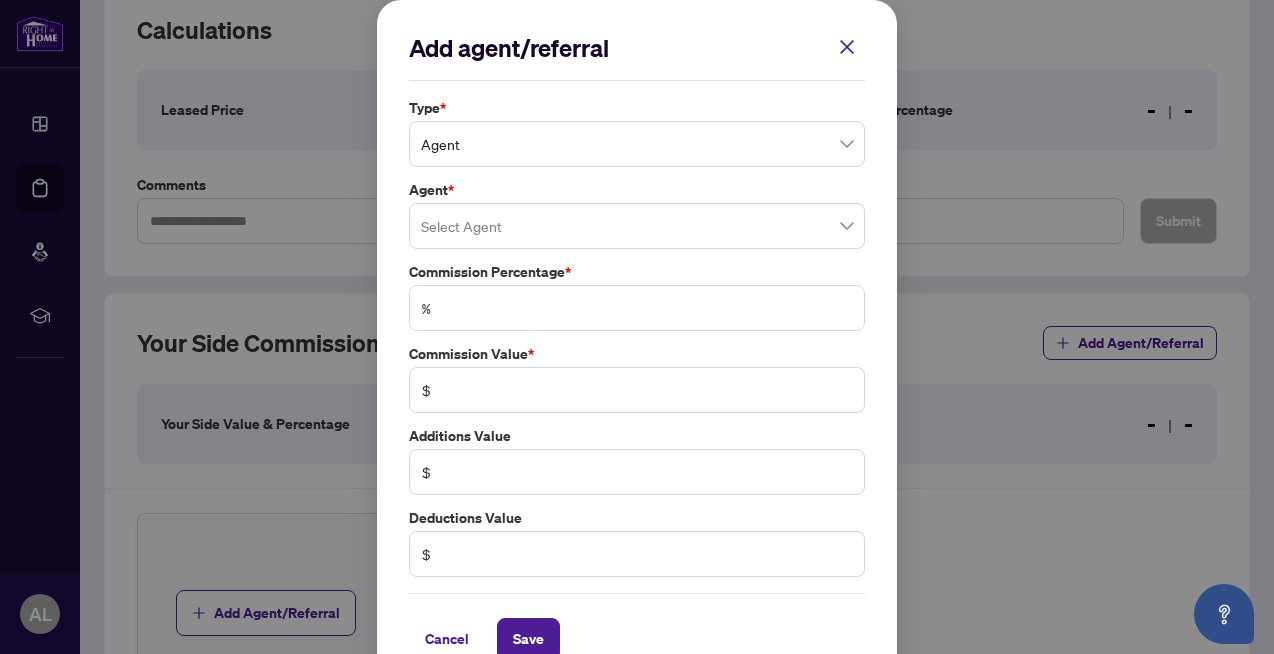 click at bounding box center (637, 226) 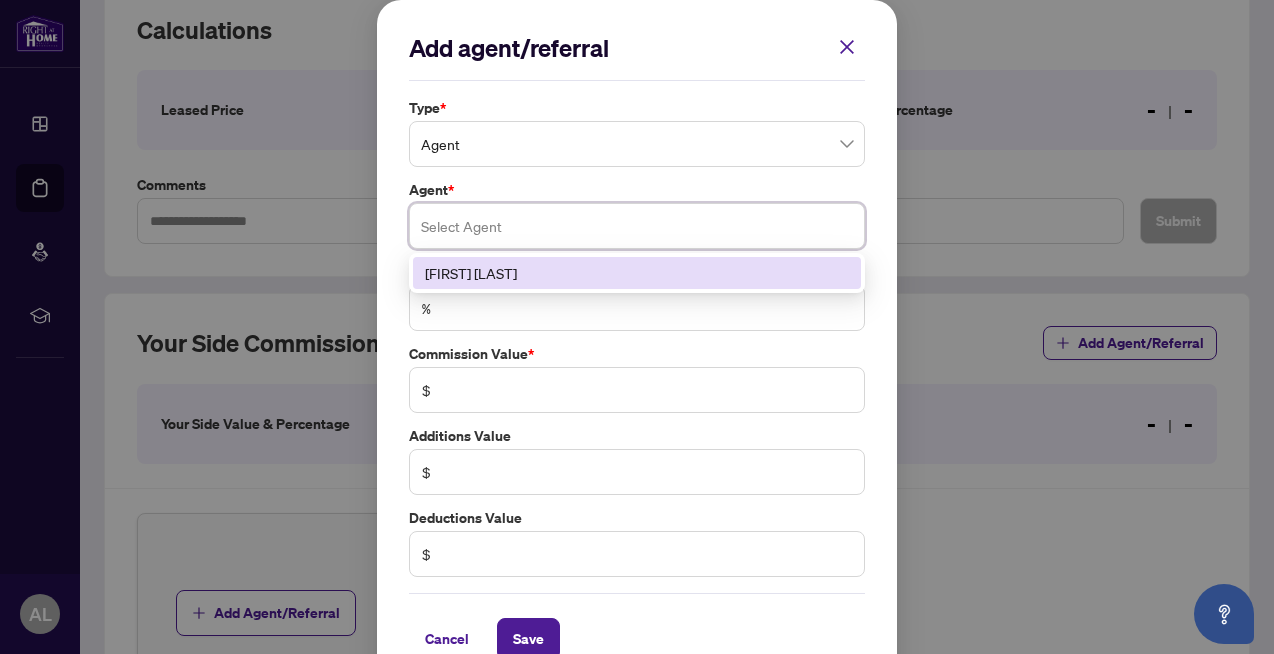 click on "[FIRST] [LAST]" at bounding box center (637, 273) 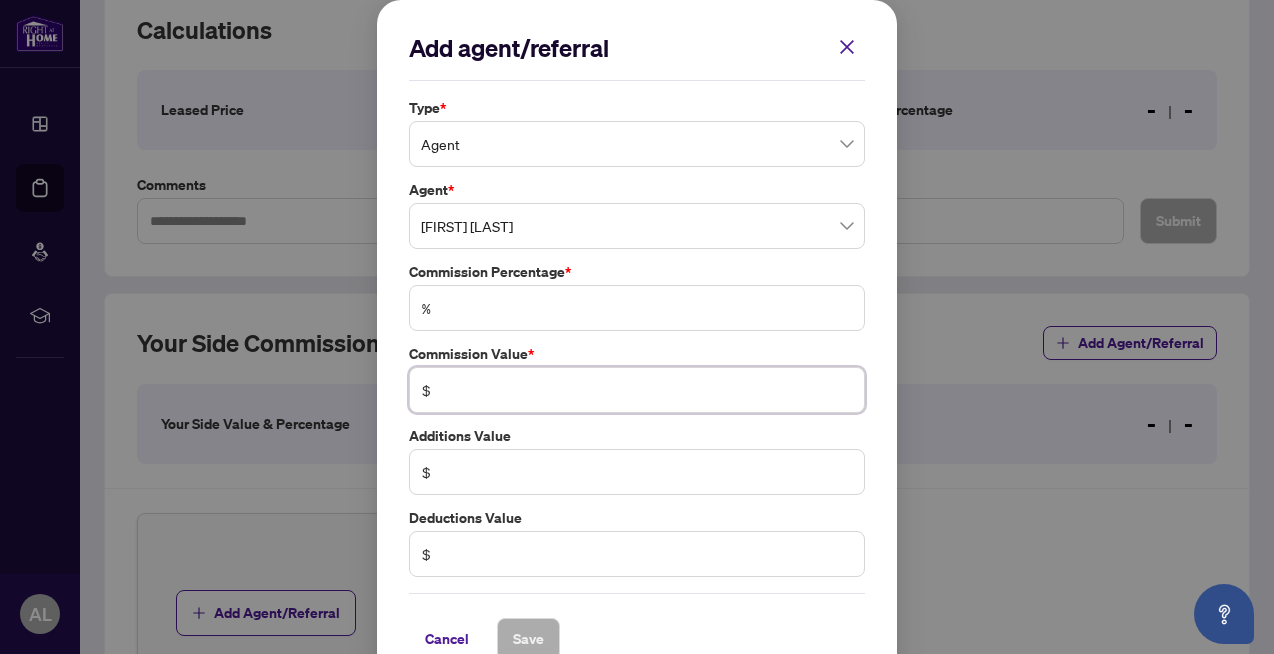 click at bounding box center [647, 390] 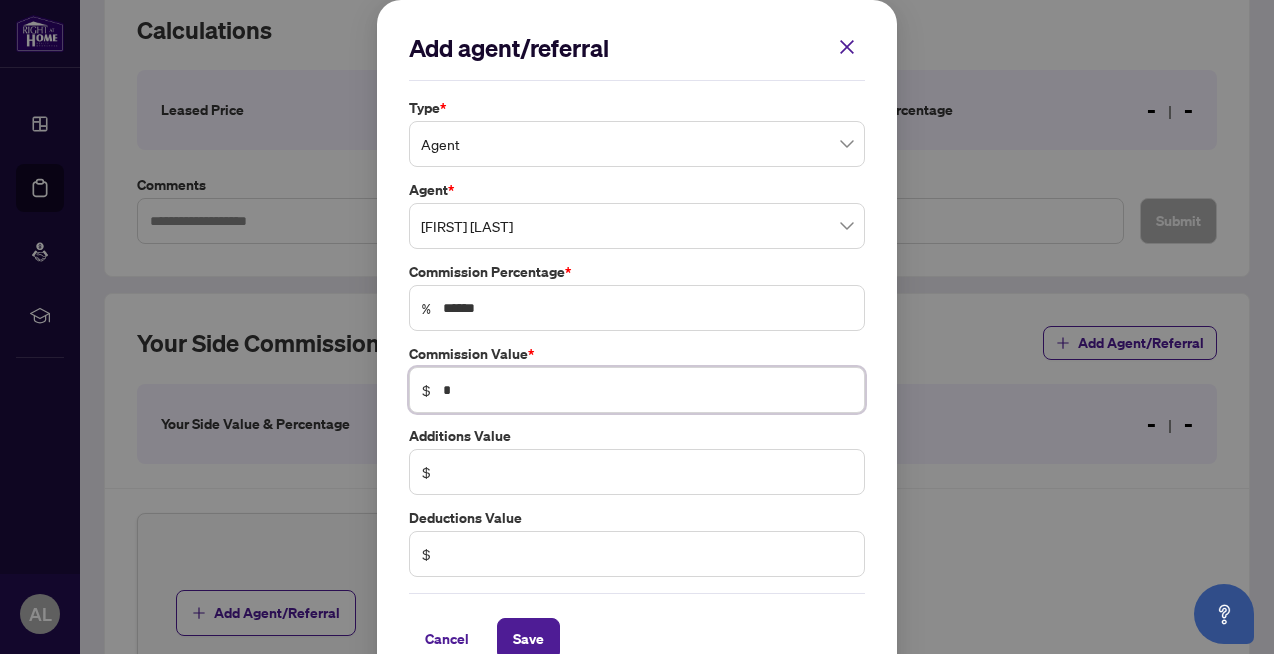 type on "******" 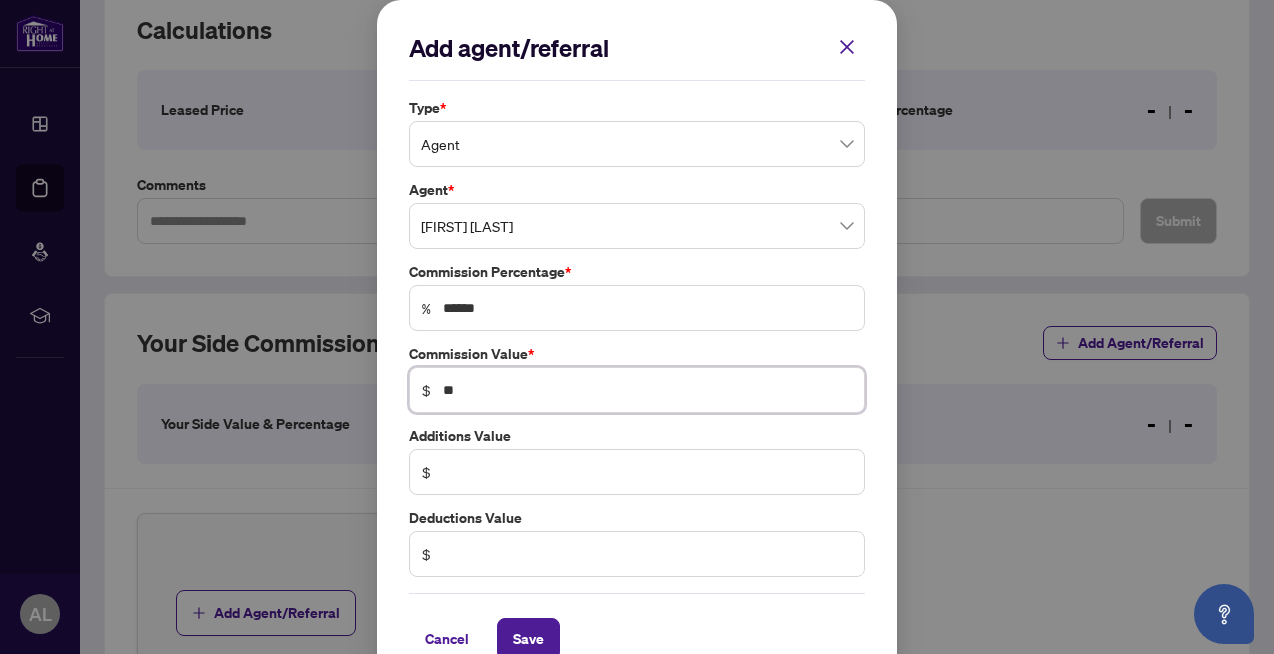 type on "******" 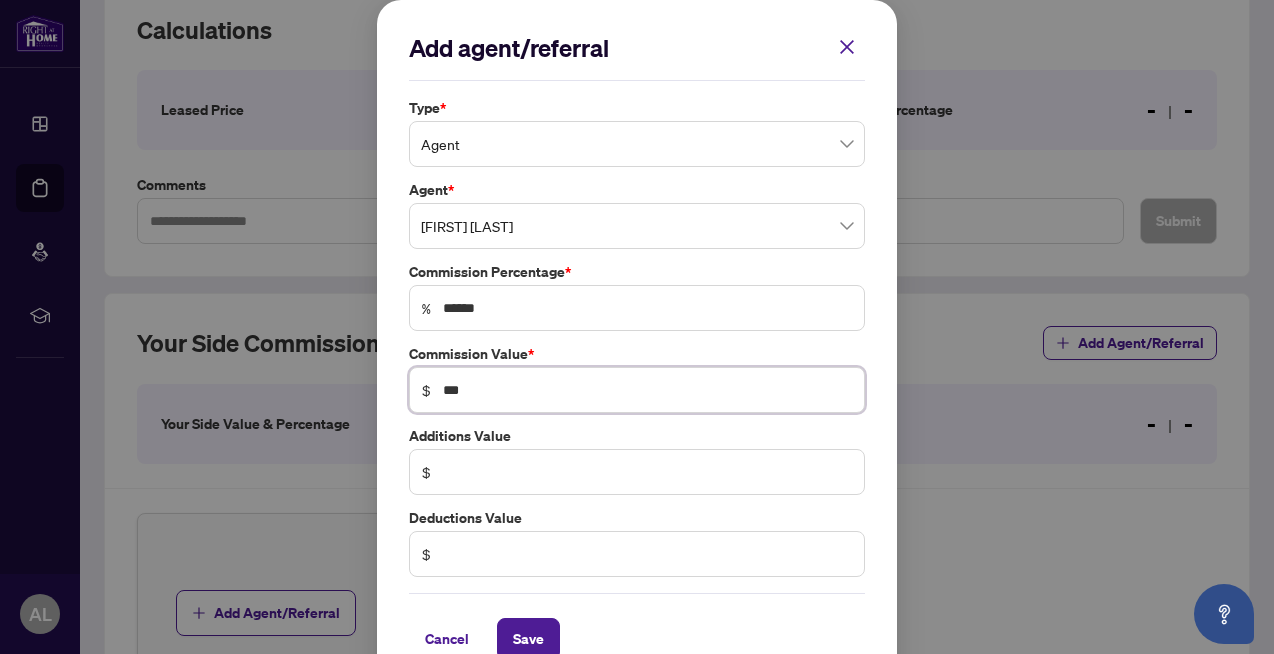 type on "**" 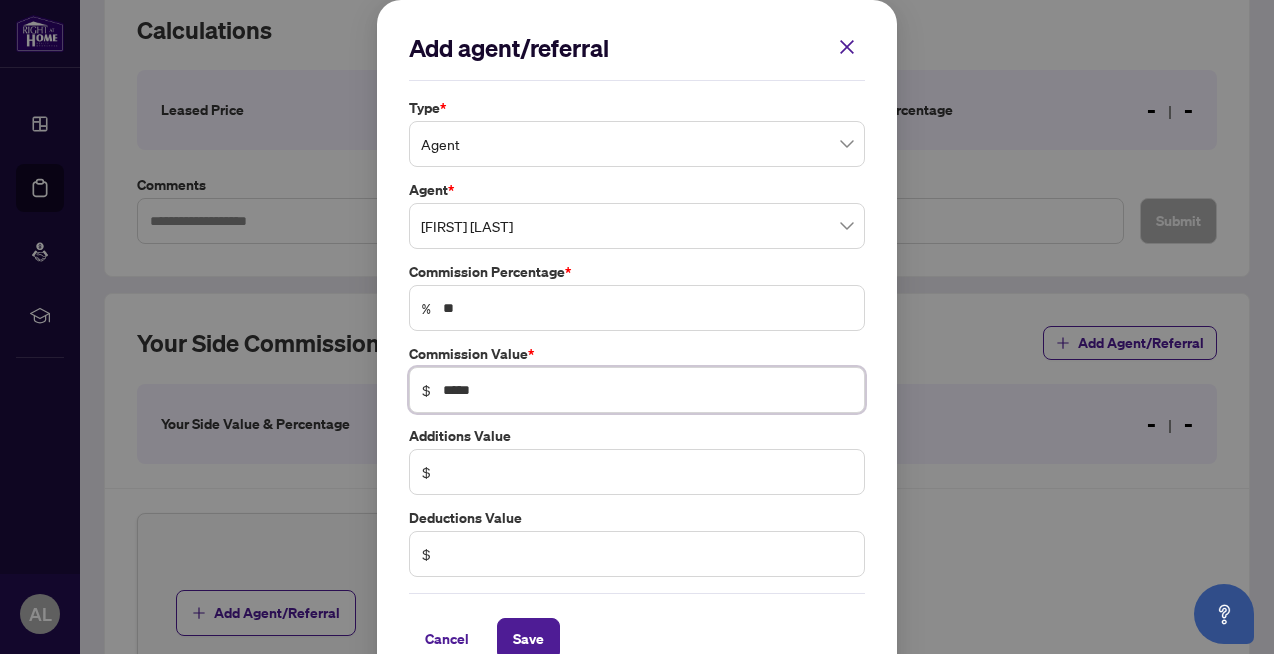 scroll, scrollTop: 38, scrollLeft: 0, axis: vertical 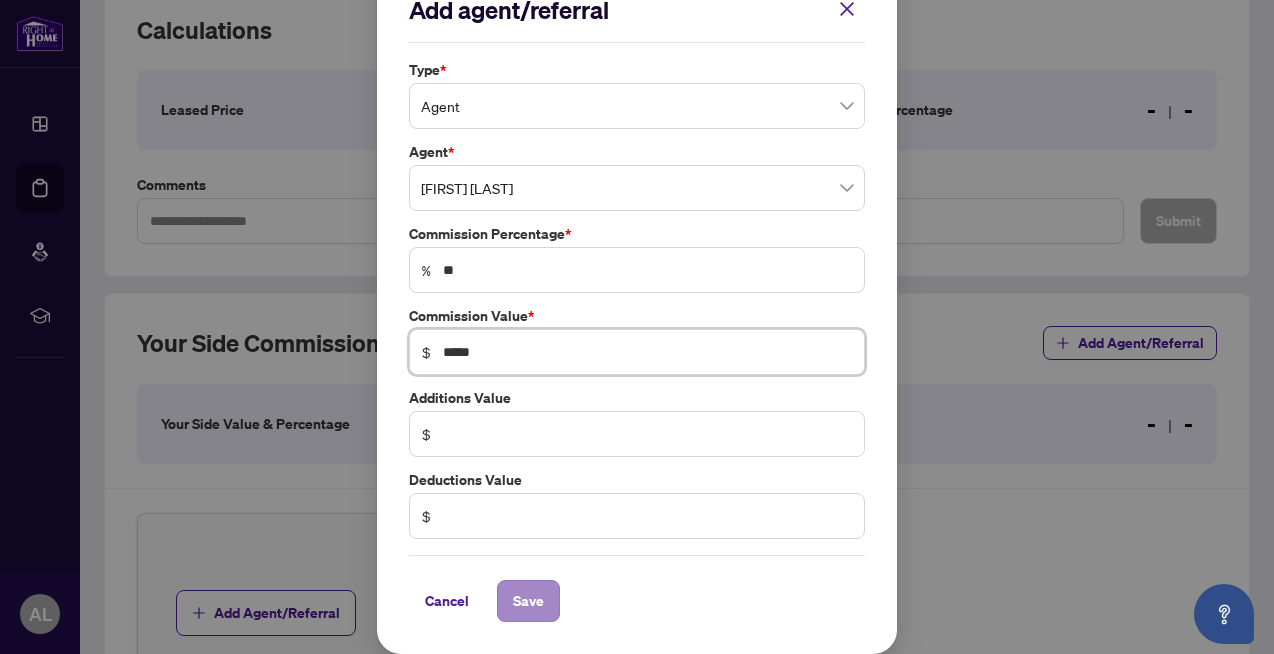 type on "*****" 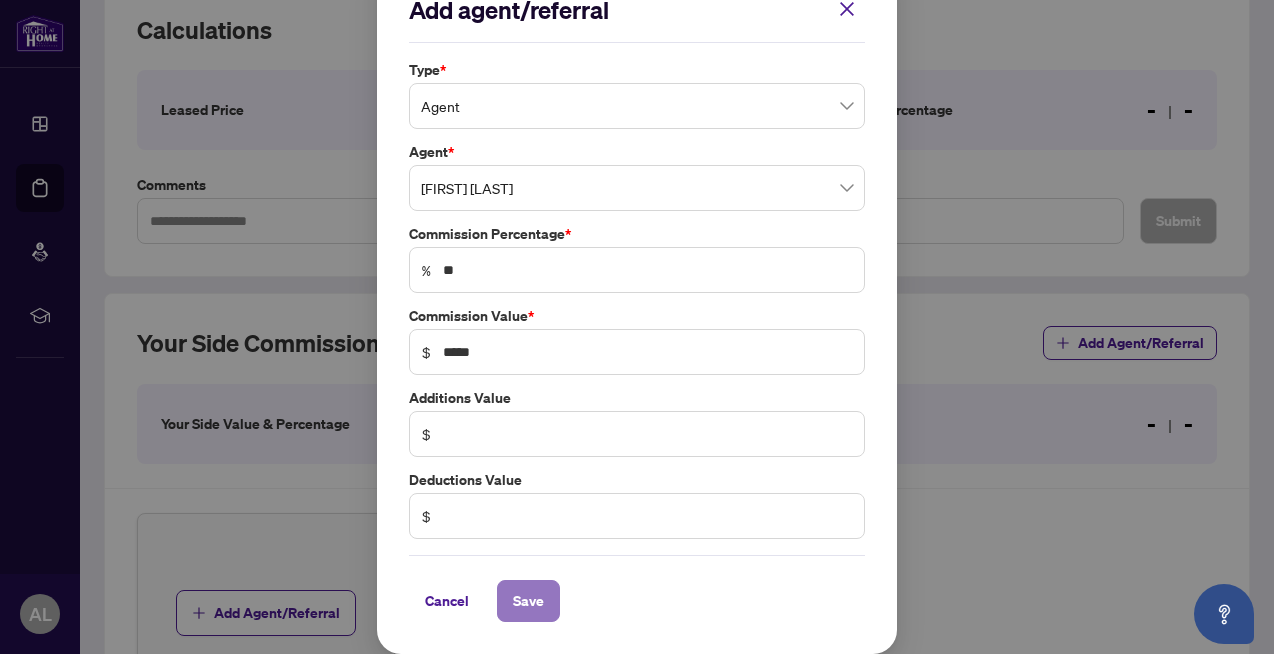 click on "Save" at bounding box center [528, 601] 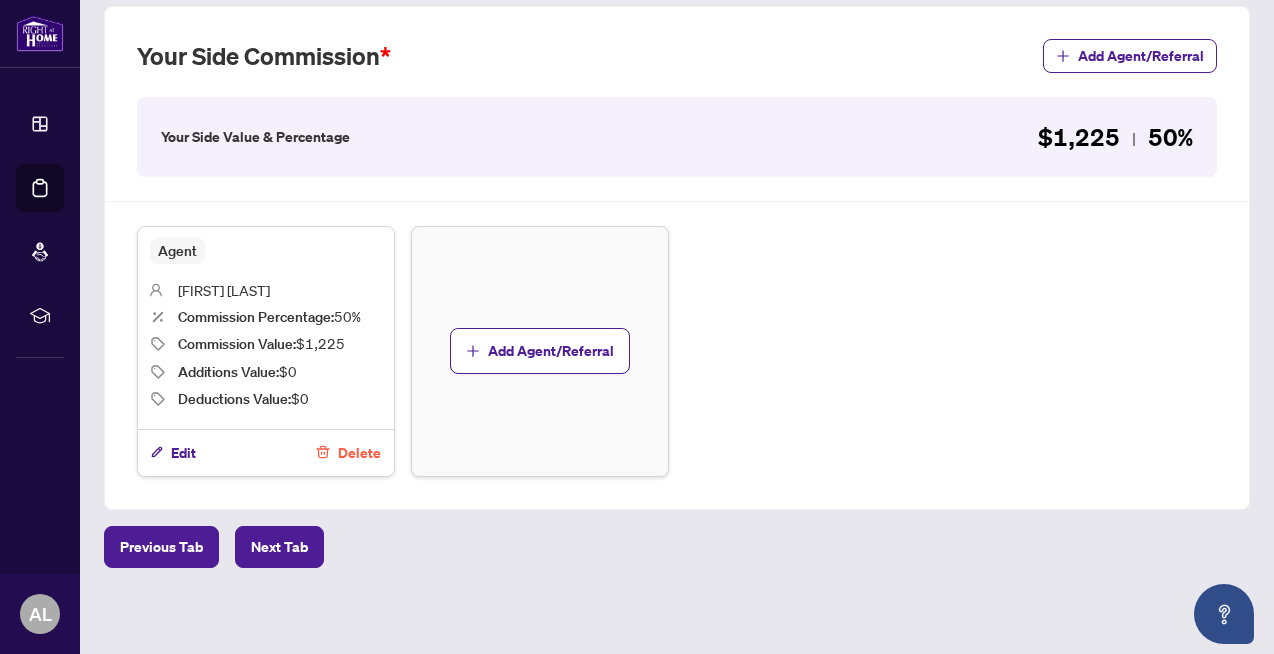 scroll, scrollTop: 0, scrollLeft: 0, axis: both 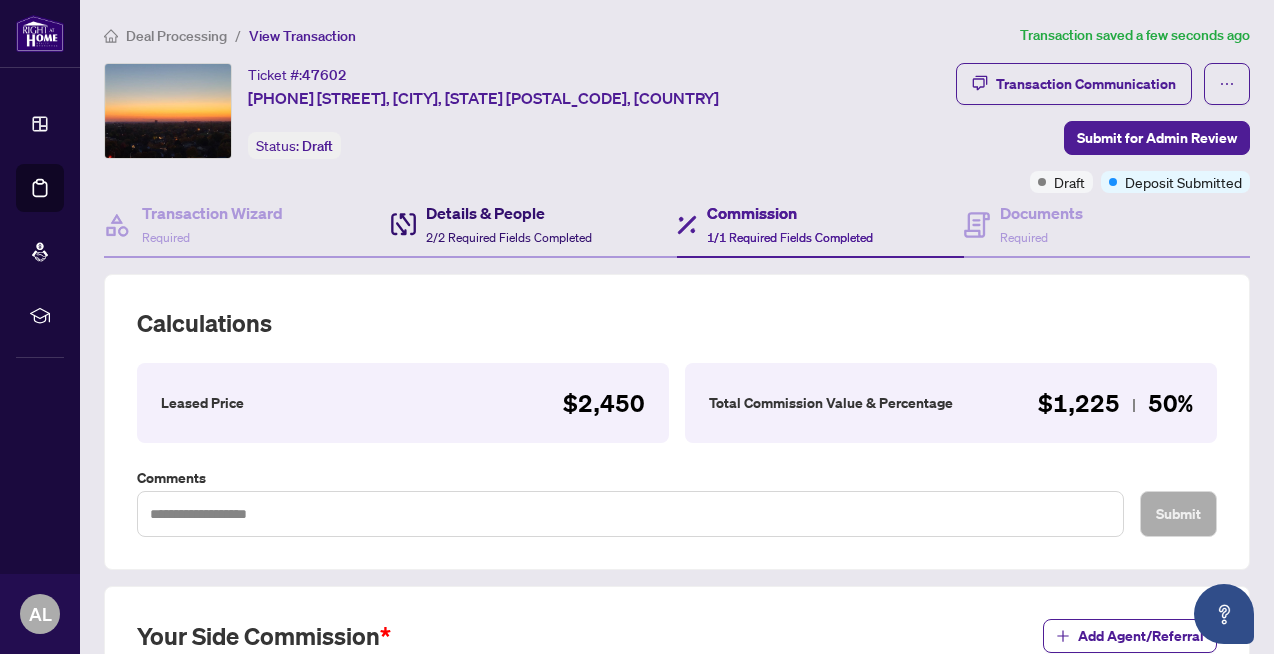 click on "Details & People" at bounding box center [509, 213] 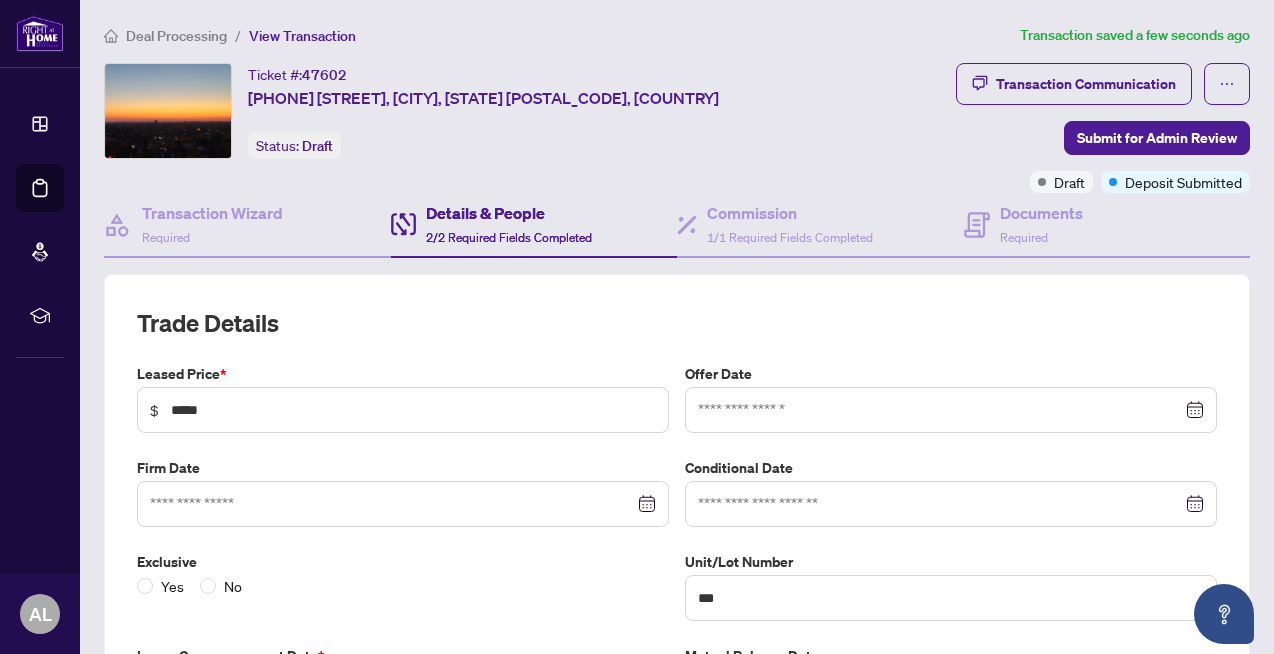 type on "**********" 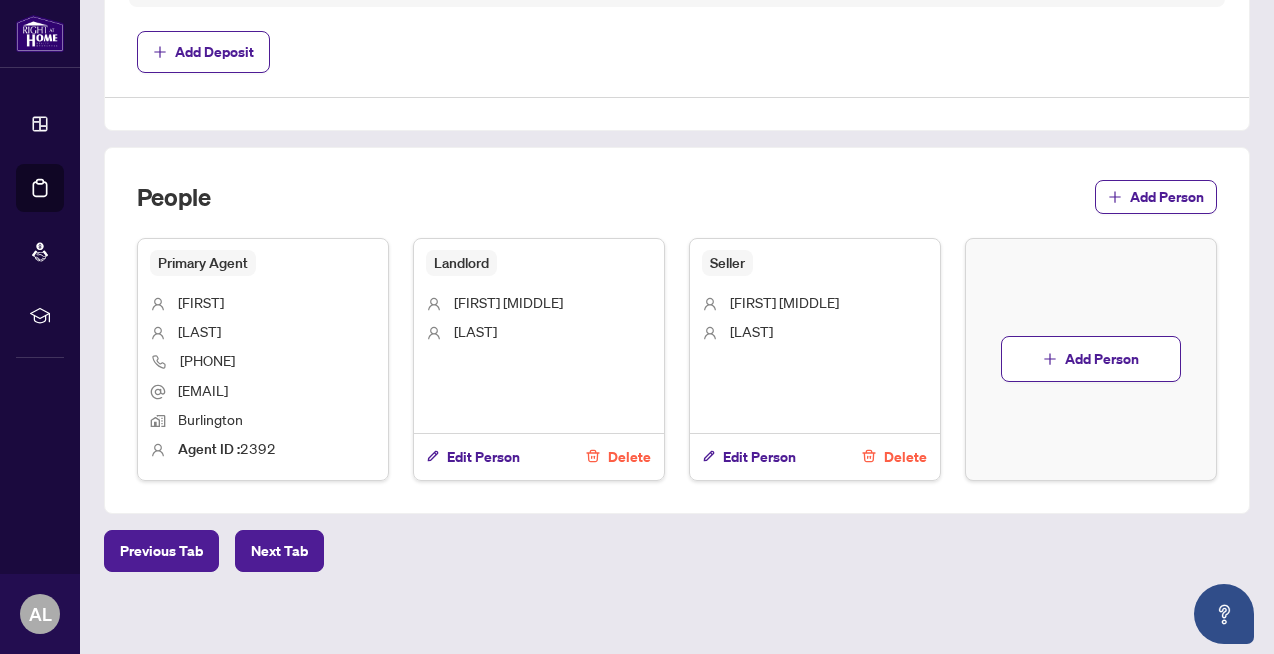 scroll, scrollTop: 1052, scrollLeft: 0, axis: vertical 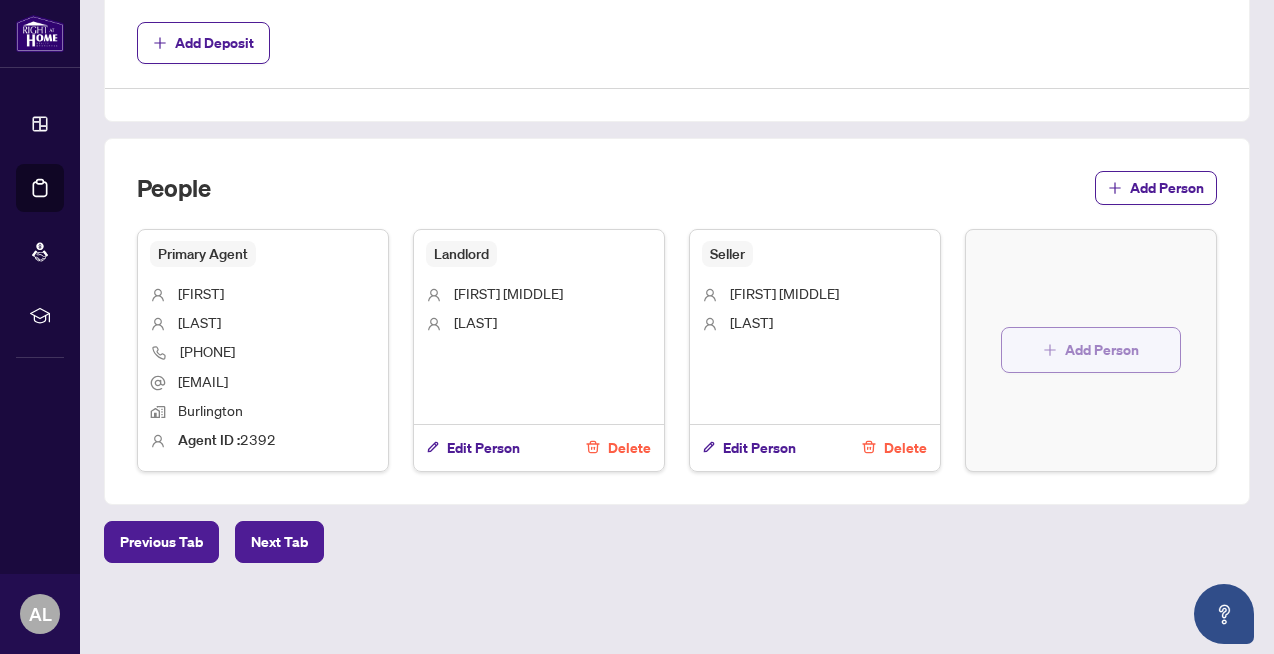 click on "Add Person" at bounding box center [1091, 350] 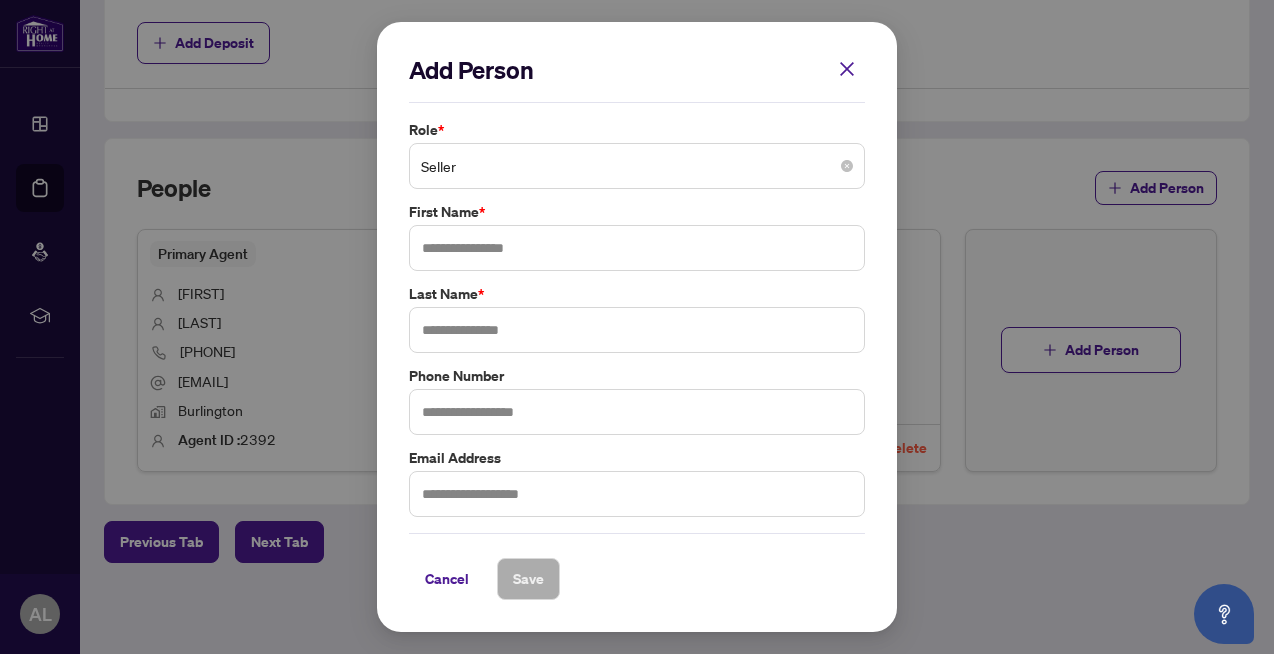 click on "Seller" at bounding box center (637, 166) 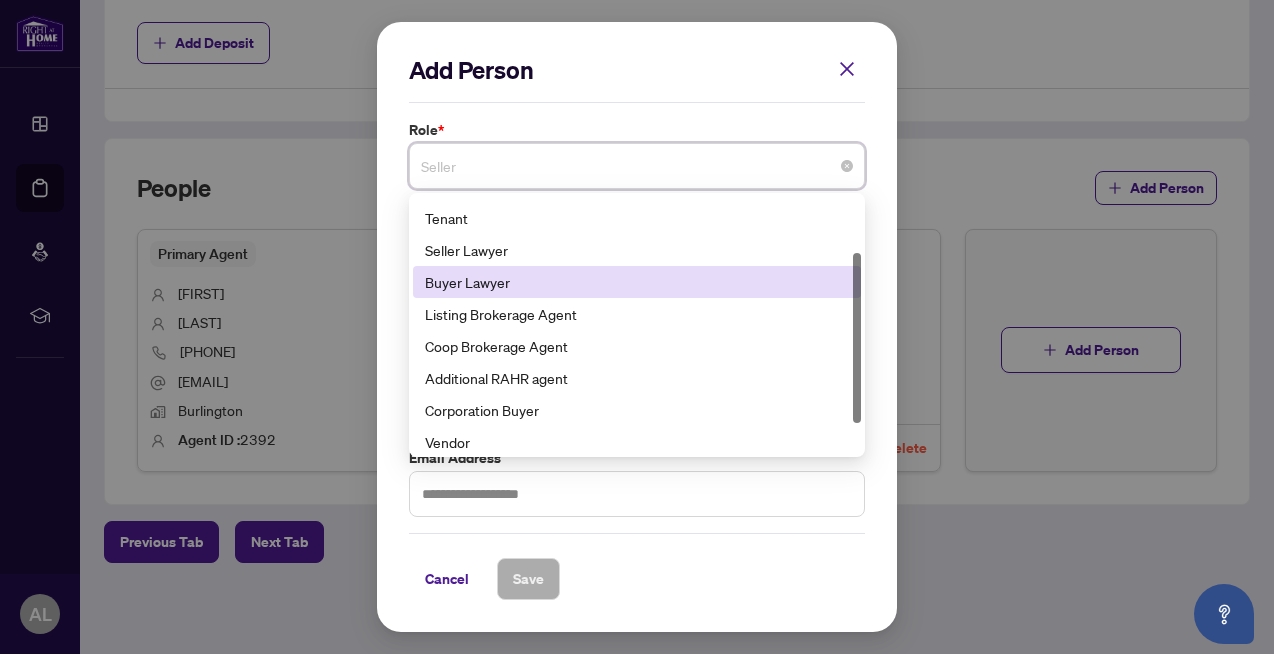scroll, scrollTop: 128, scrollLeft: 0, axis: vertical 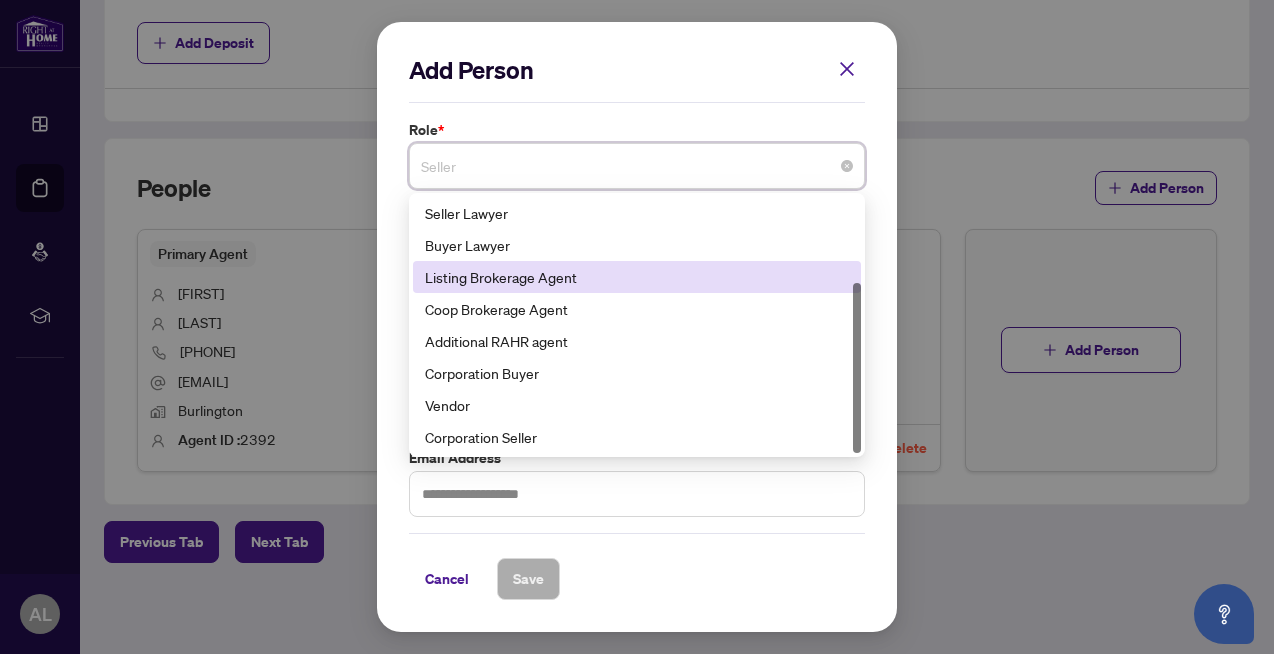 click on "Listing Brokerage Agent" at bounding box center (637, 277) 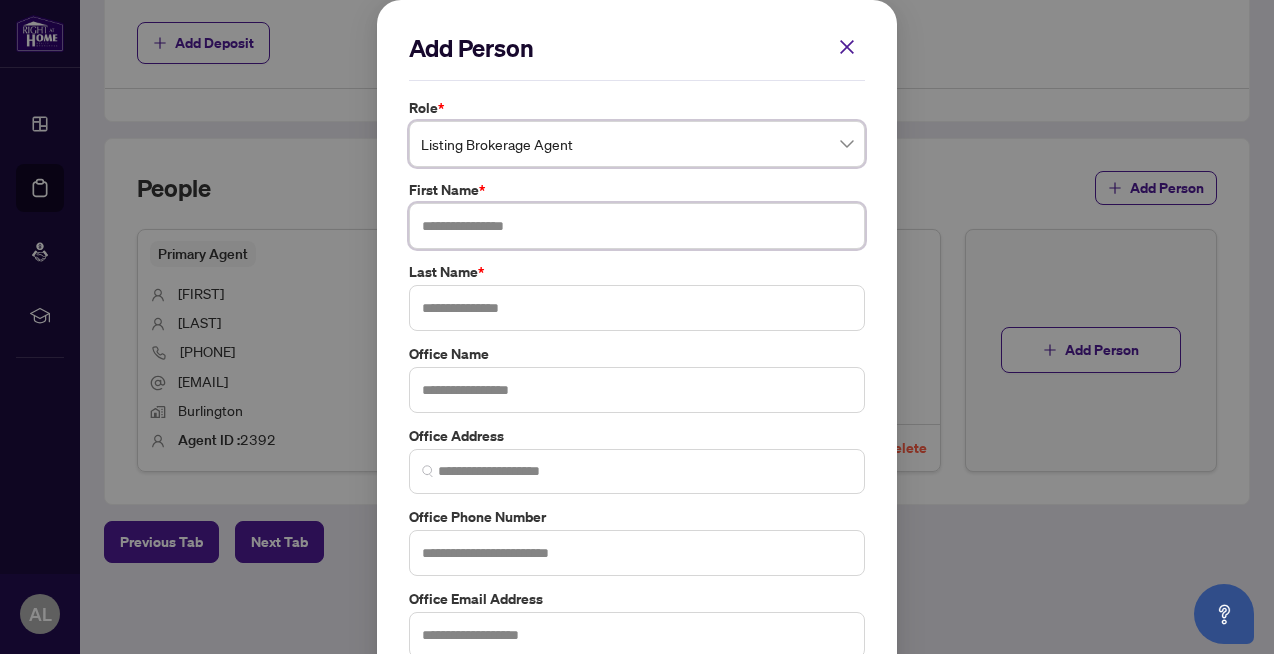 click at bounding box center (637, 226) 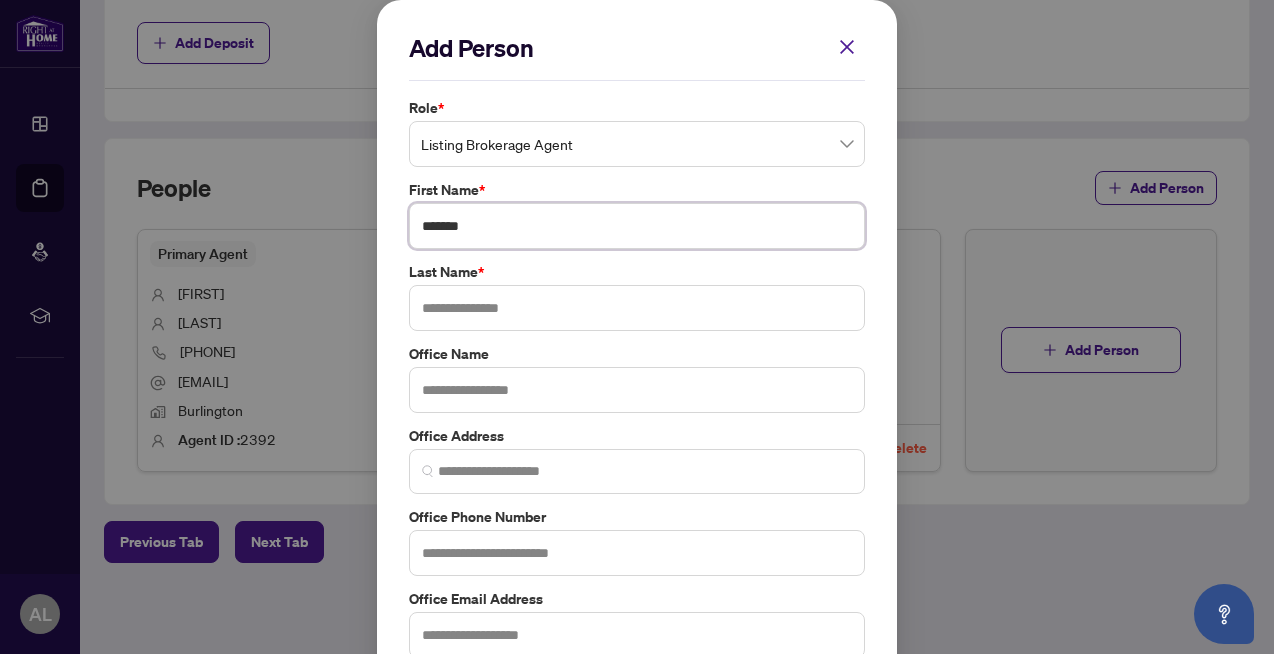 type on "*******" 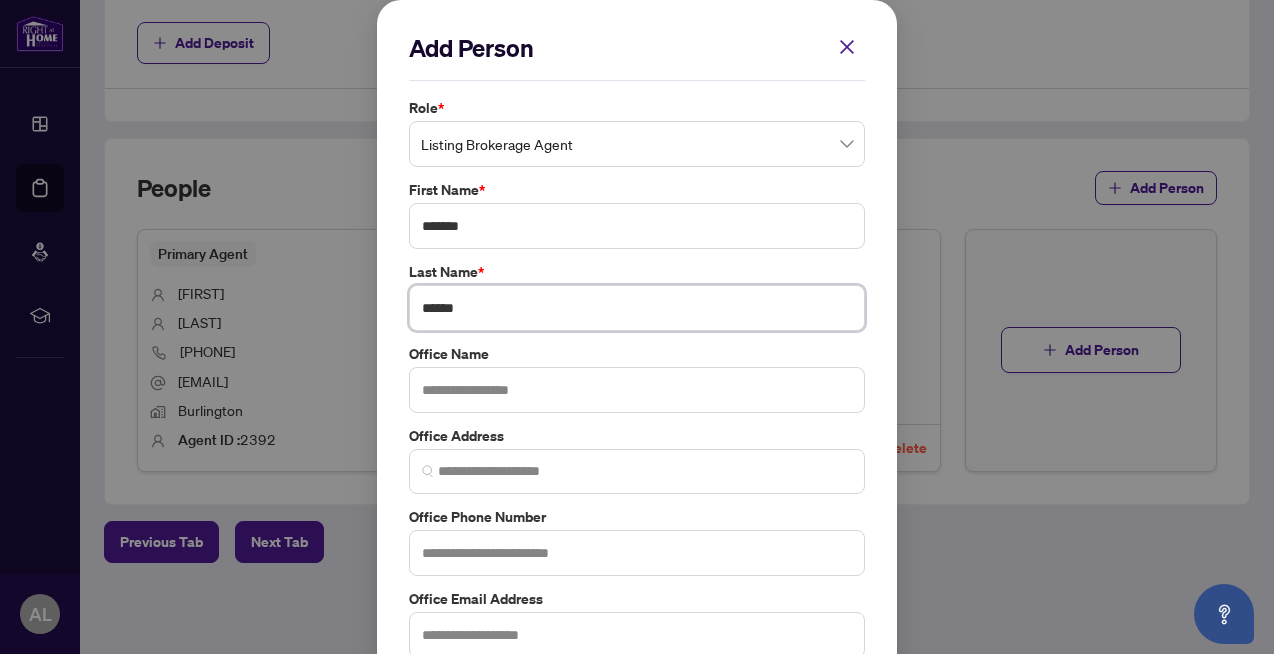 type on "******" 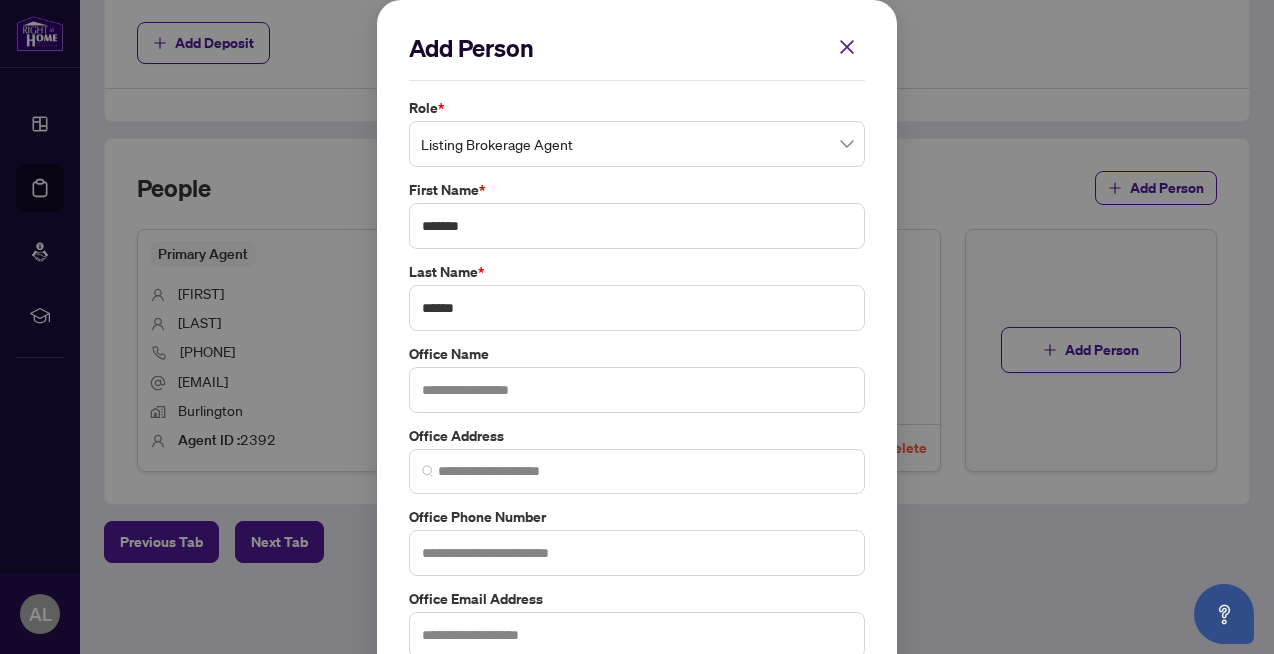 click on "Add Person Role * Listing Brokerage Agent 6 8 9 Tenant Seller Lawyer Buyer Lawyer Listing Brokerage Agent Coop Brokerage Agent Additional RAHR agent Corporation Buyer Vendor Corporation Seller First Name * ******* Last Name * ****** Office Name Office Address Office Phone Number Office Email Address Cancel Save Cancel OK" at bounding box center (637, 386) 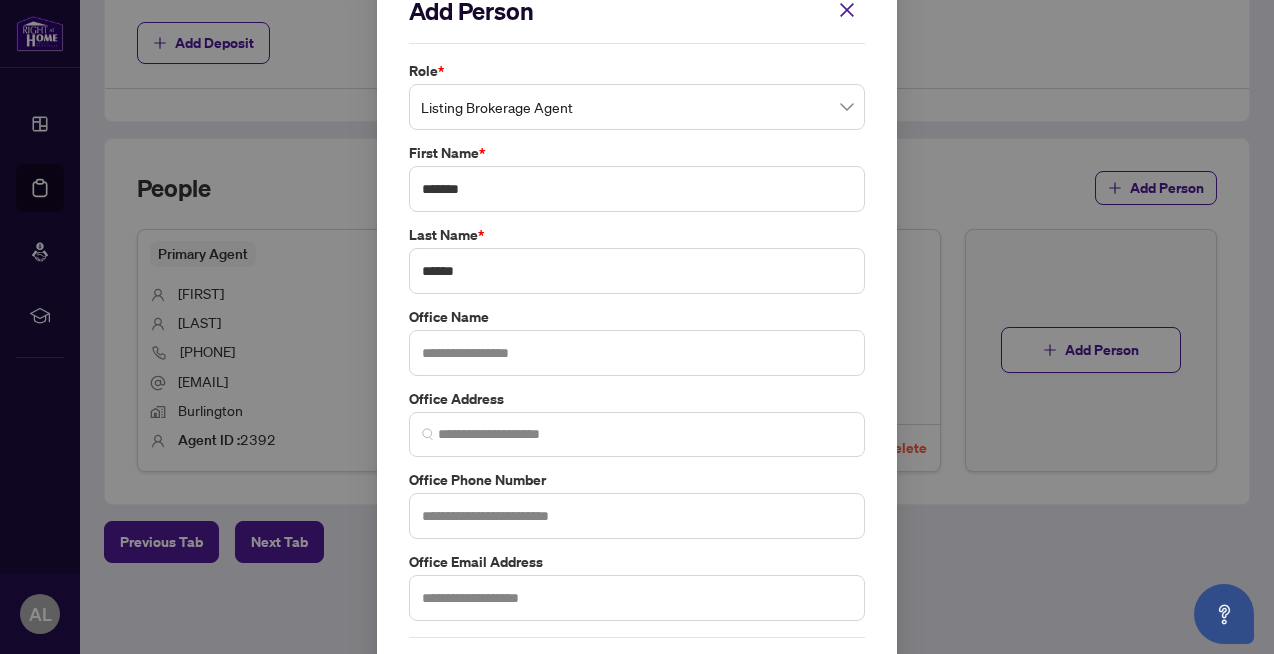 scroll, scrollTop: 32, scrollLeft: 0, axis: vertical 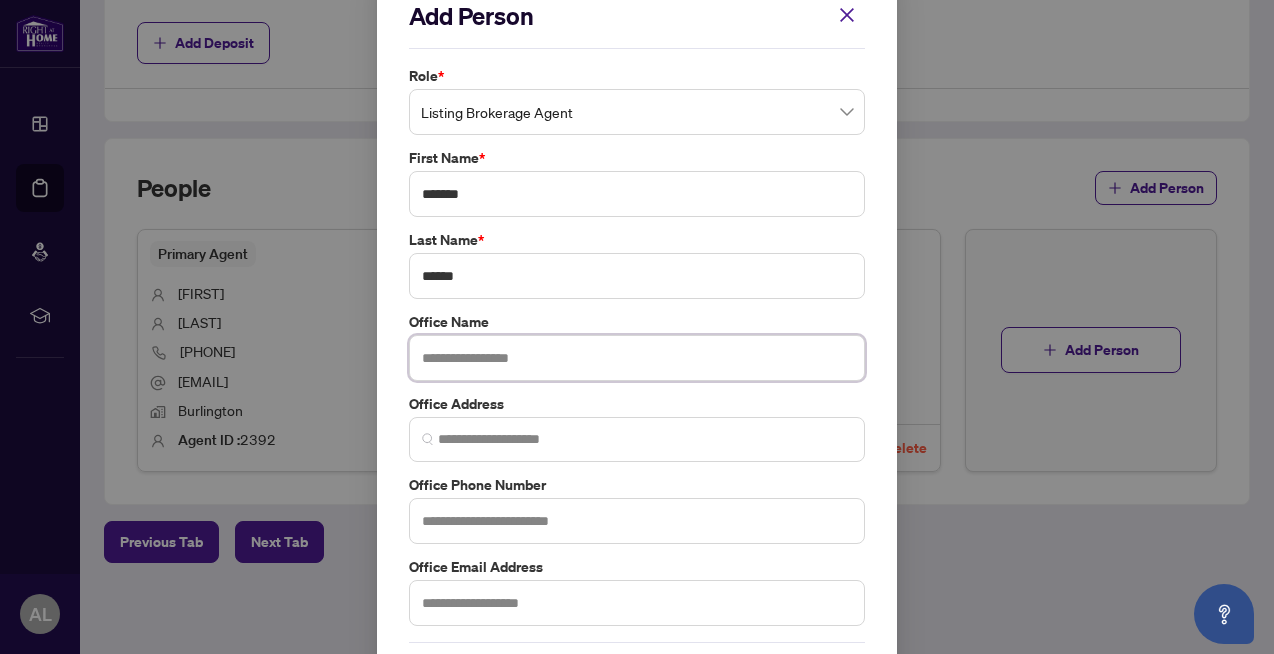 click at bounding box center (637, 358) 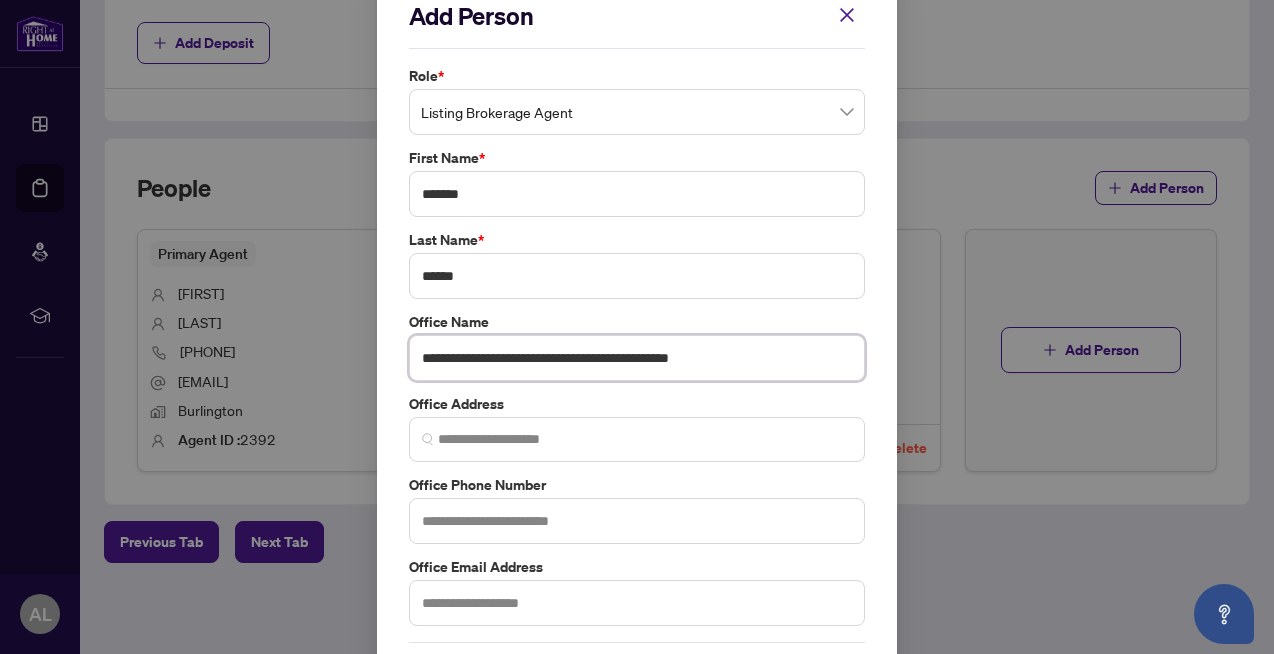 type on "**********" 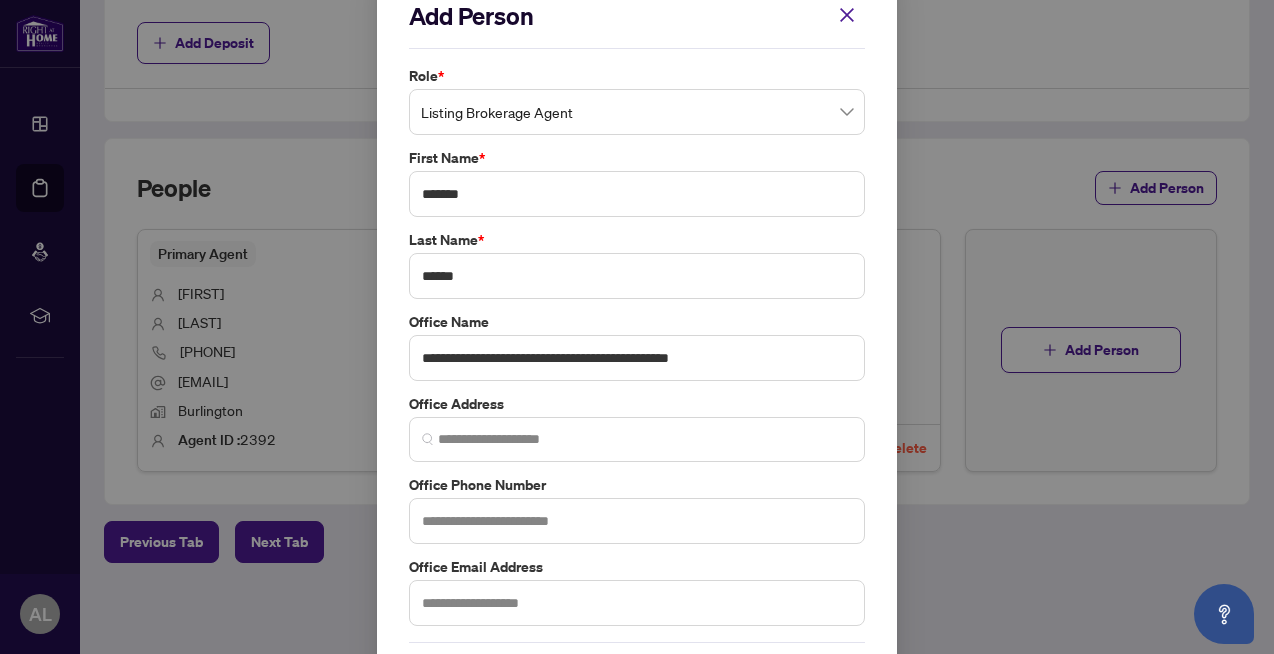click on "Office Address" at bounding box center [637, 404] 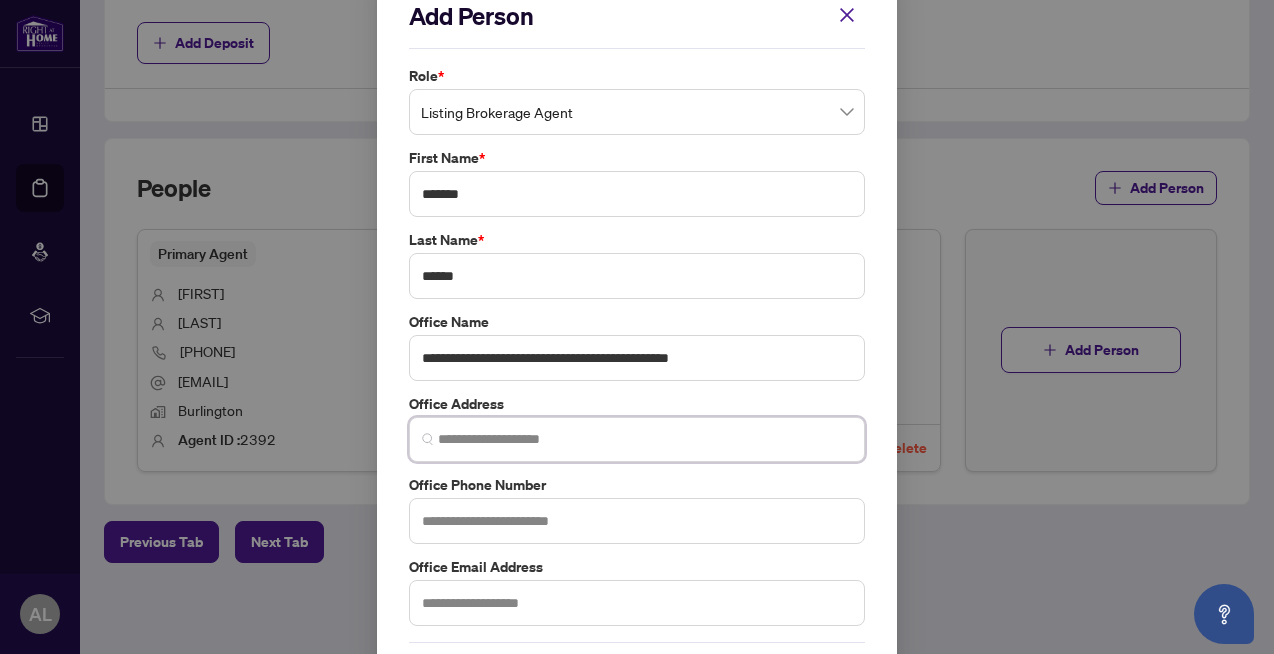 click at bounding box center (645, 439) 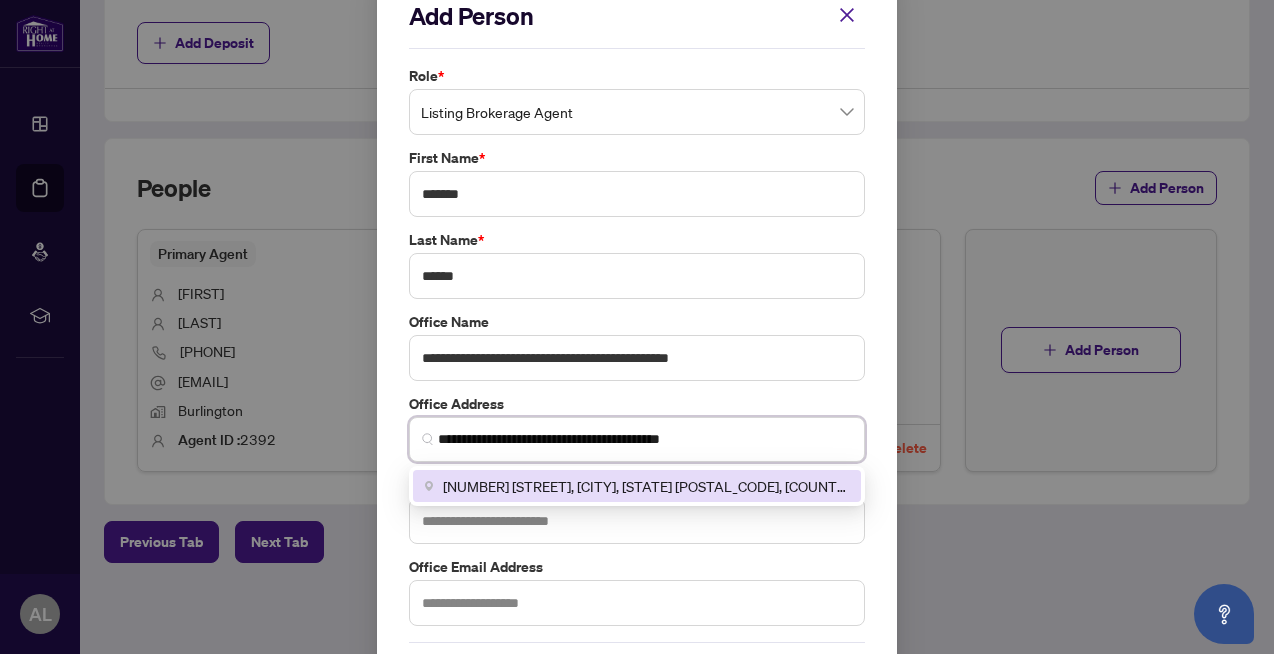 click on "[NUMBER] [STREET], [CITY], [STATE] [POSTAL_CODE], [COUNTRY]" at bounding box center [646, 486] 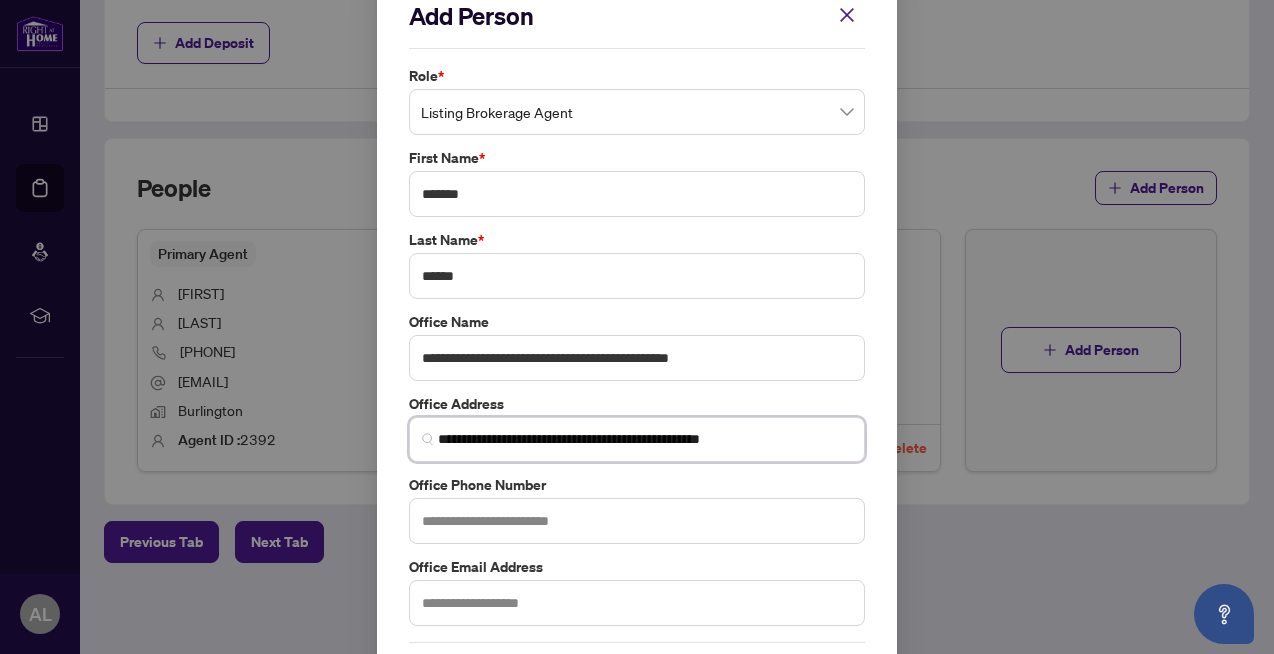 type on "**********" 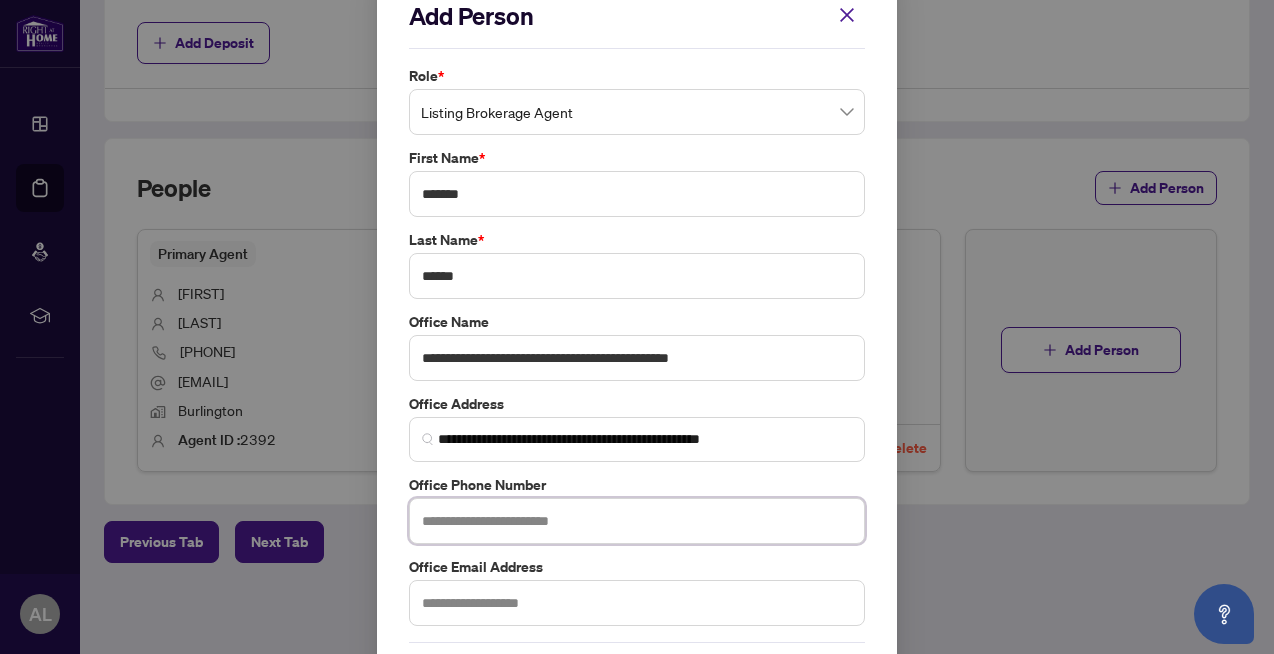 click at bounding box center [637, 521] 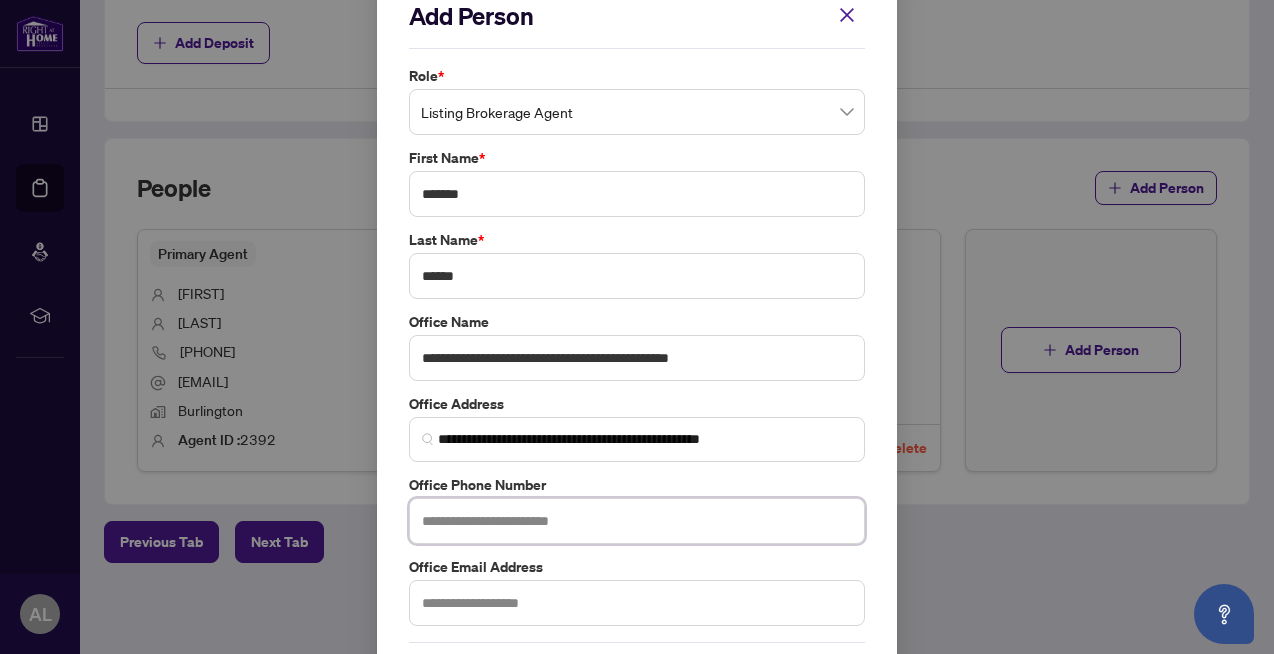 paste on "**********" 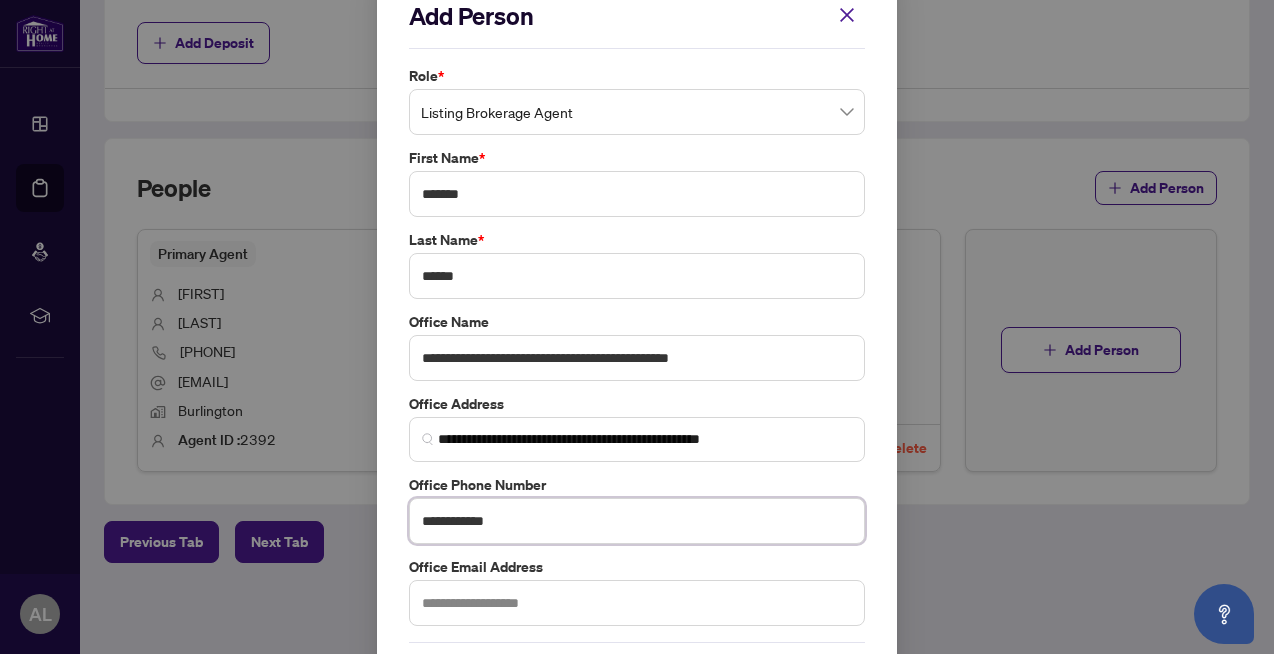 type on "**********" 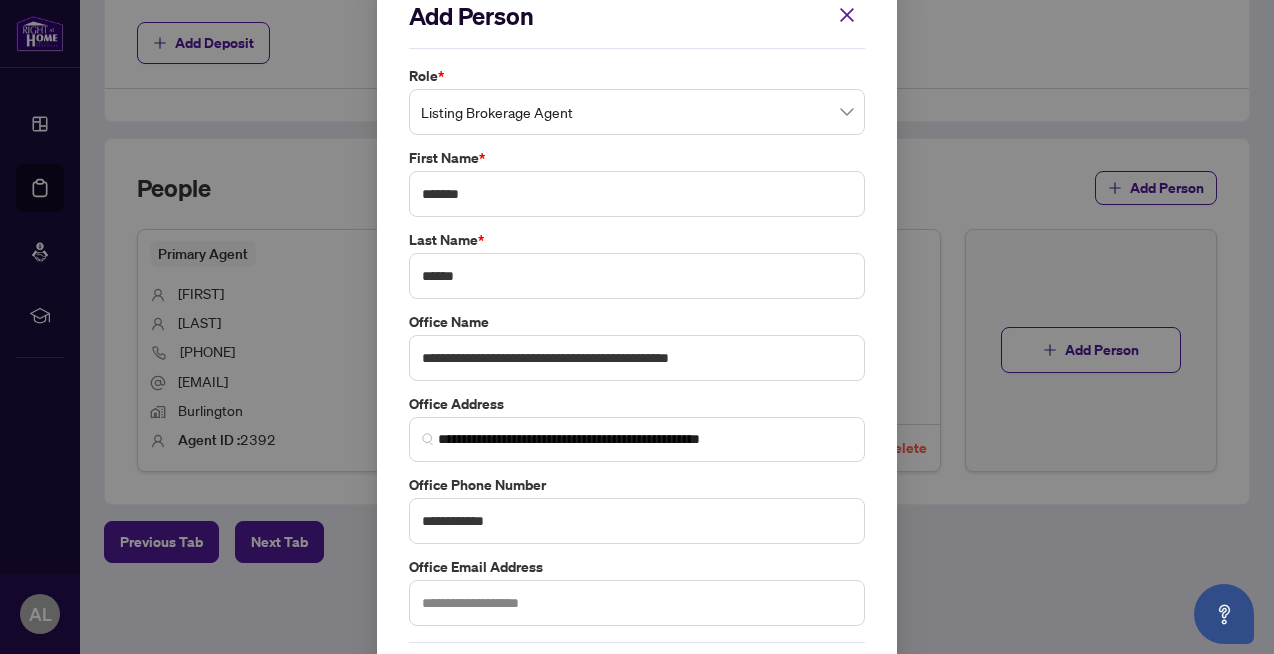 click on "**********" at bounding box center [637, 345] 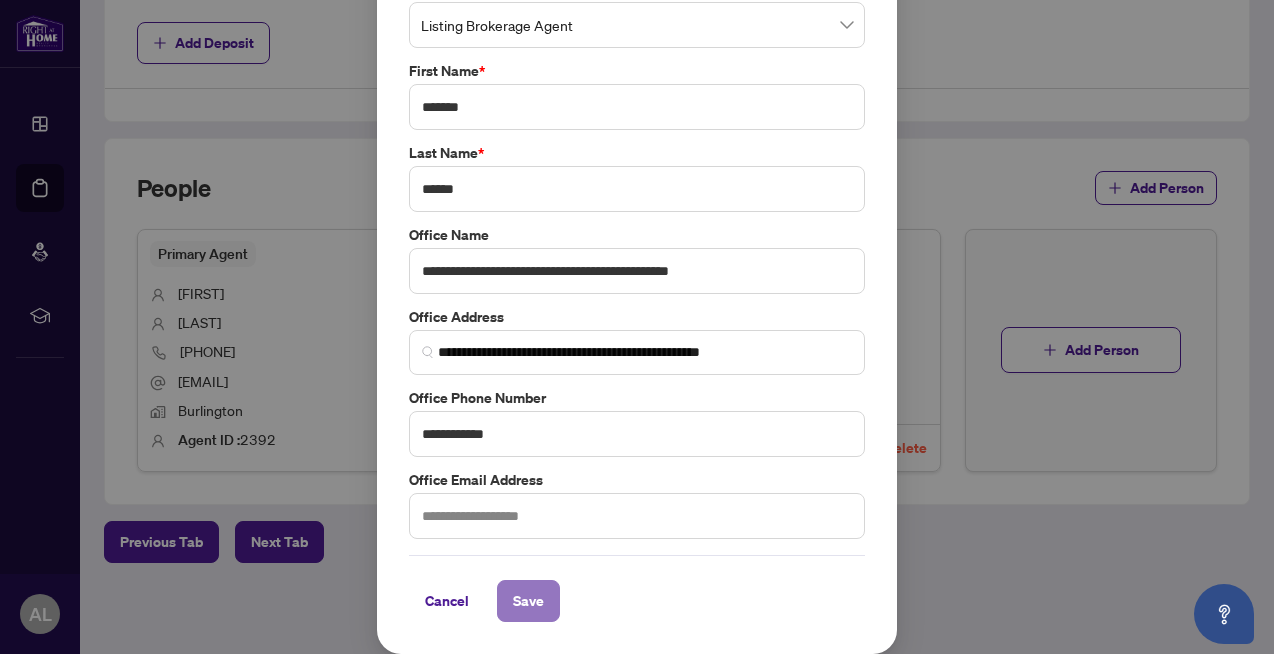 click on "Save" at bounding box center (528, 601) 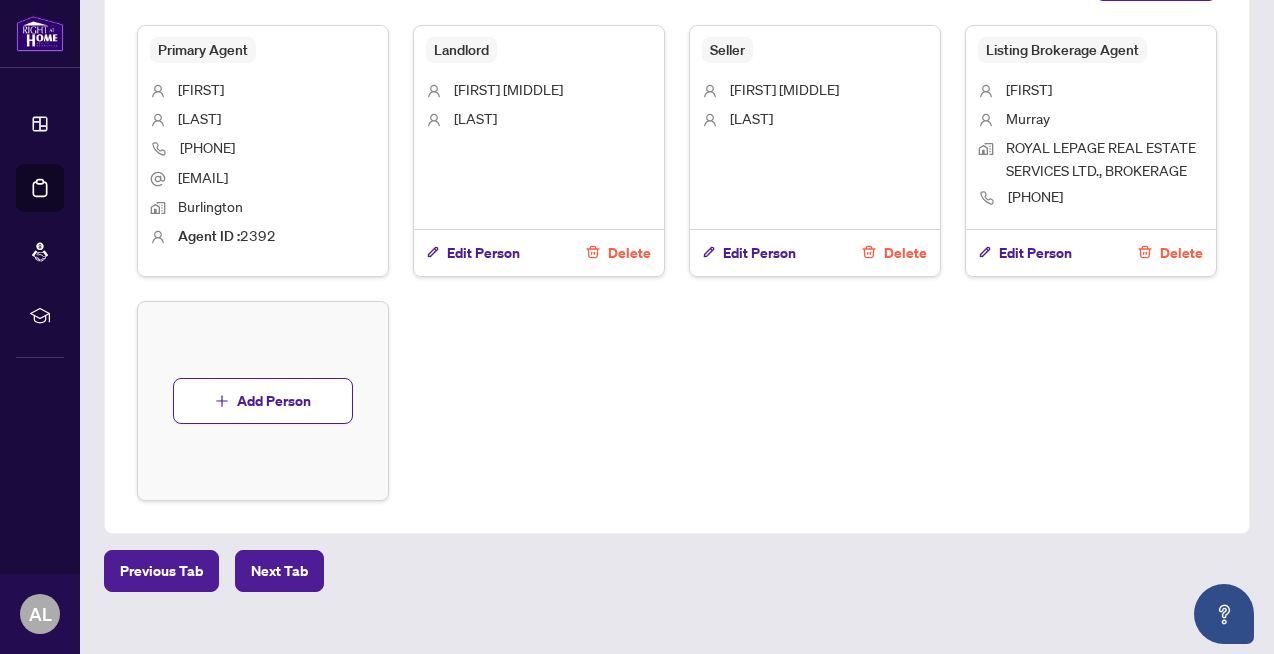 scroll, scrollTop: 1285, scrollLeft: 0, axis: vertical 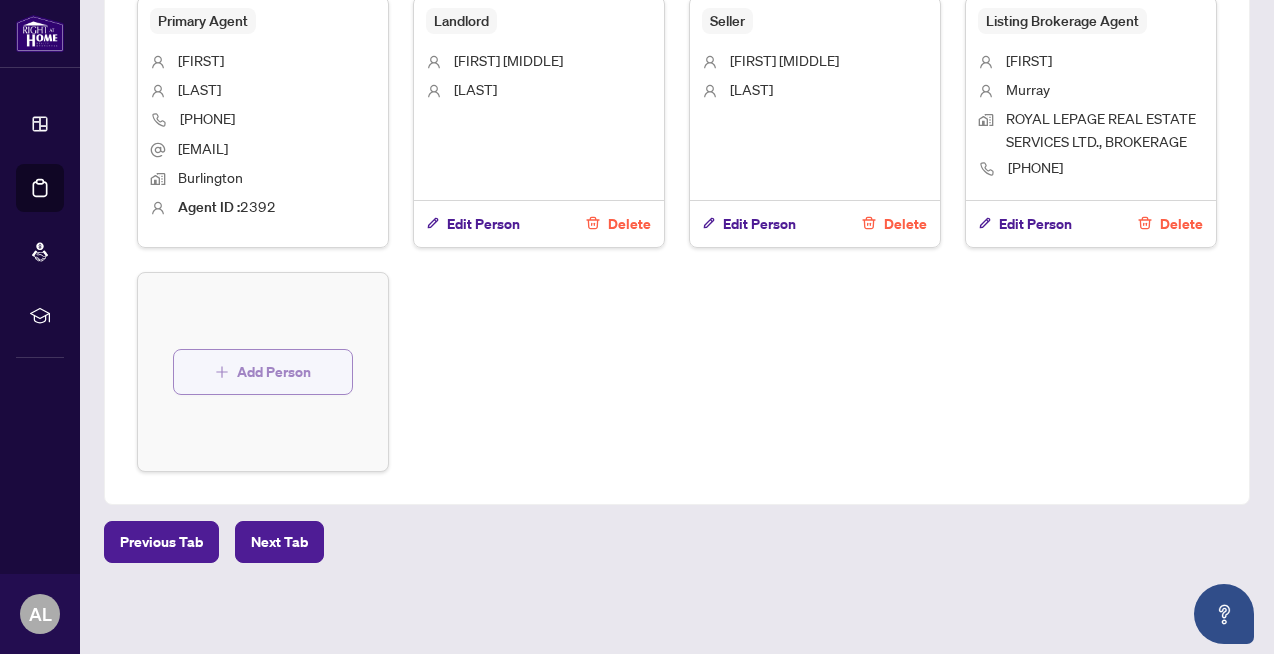 click on "Add Person" at bounding box center (274, 372) 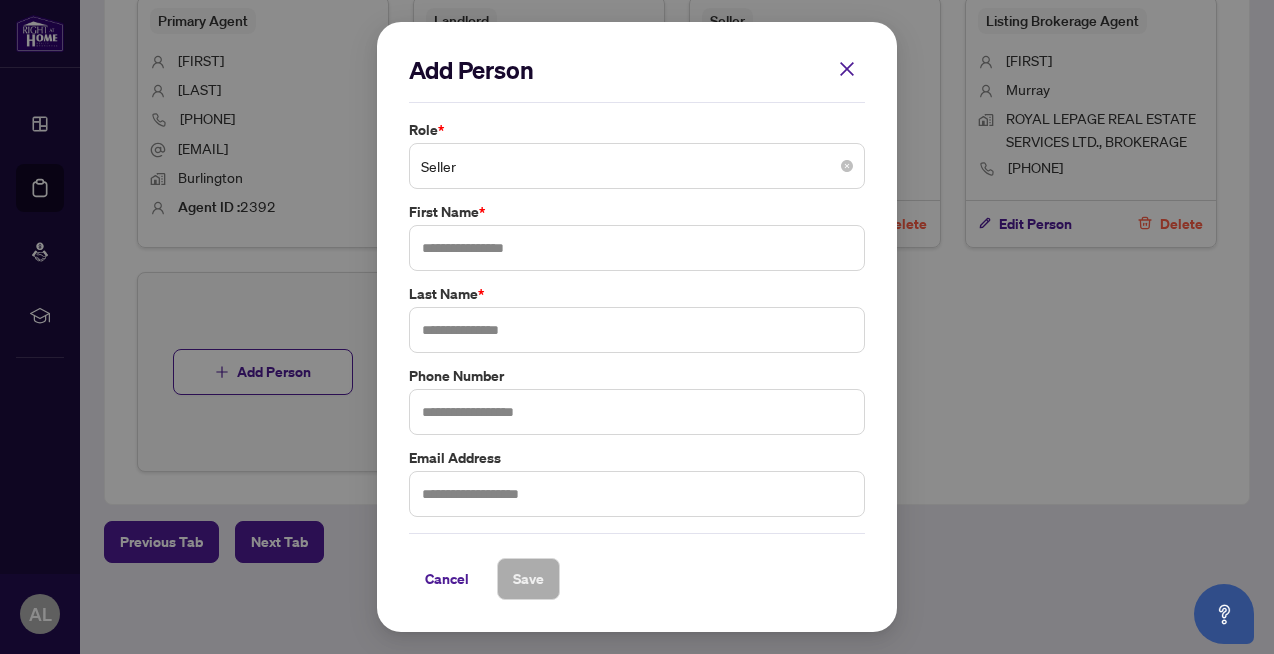 click on "Seller" at bounding box center (637, 166) 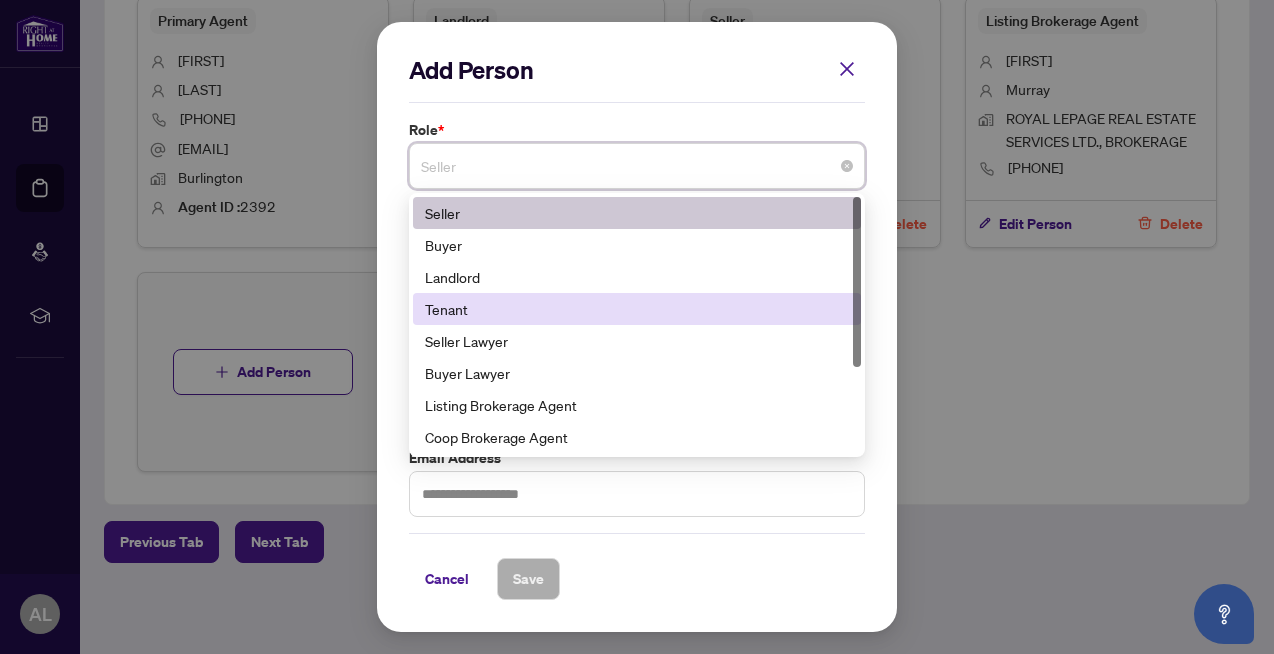 click on "Tenant" at bounding box center [637, 309] 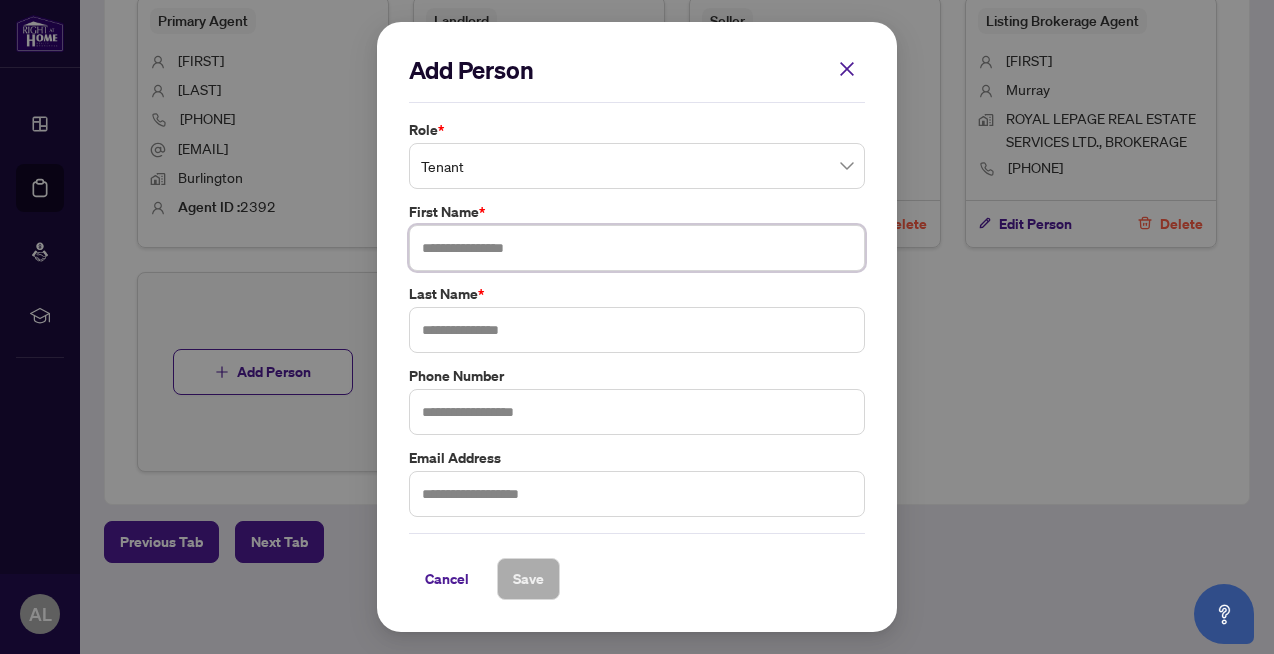 click at bounding box center [637, 248] 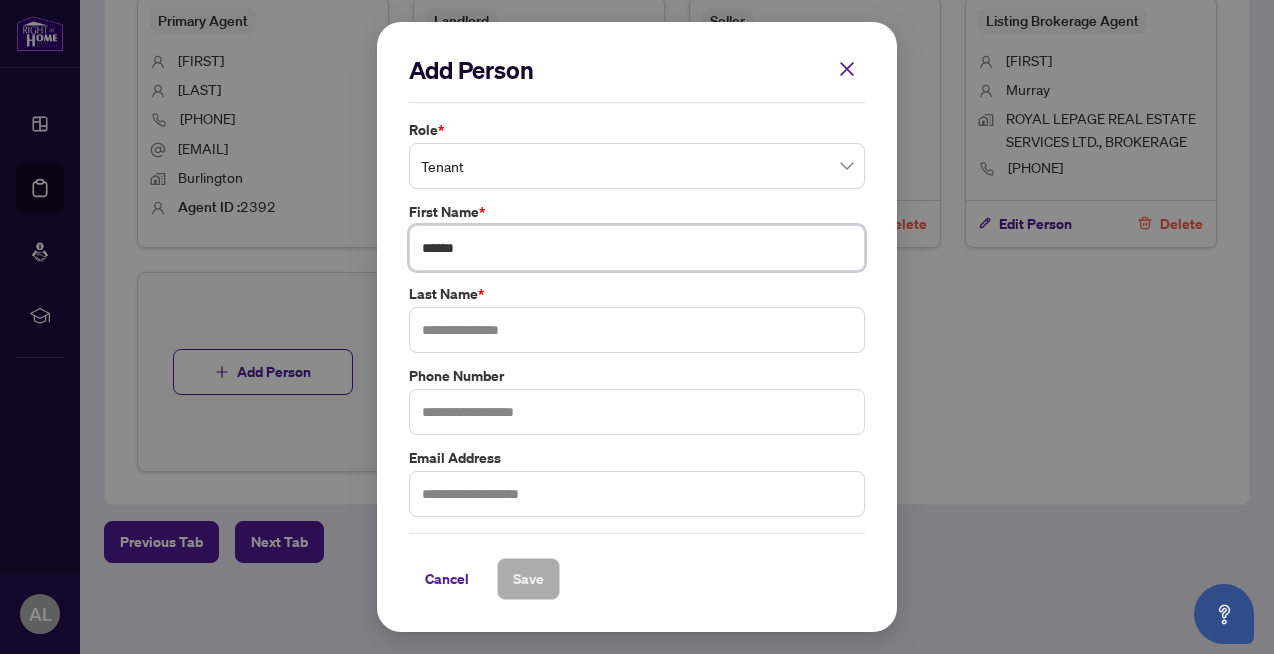 type on "******" 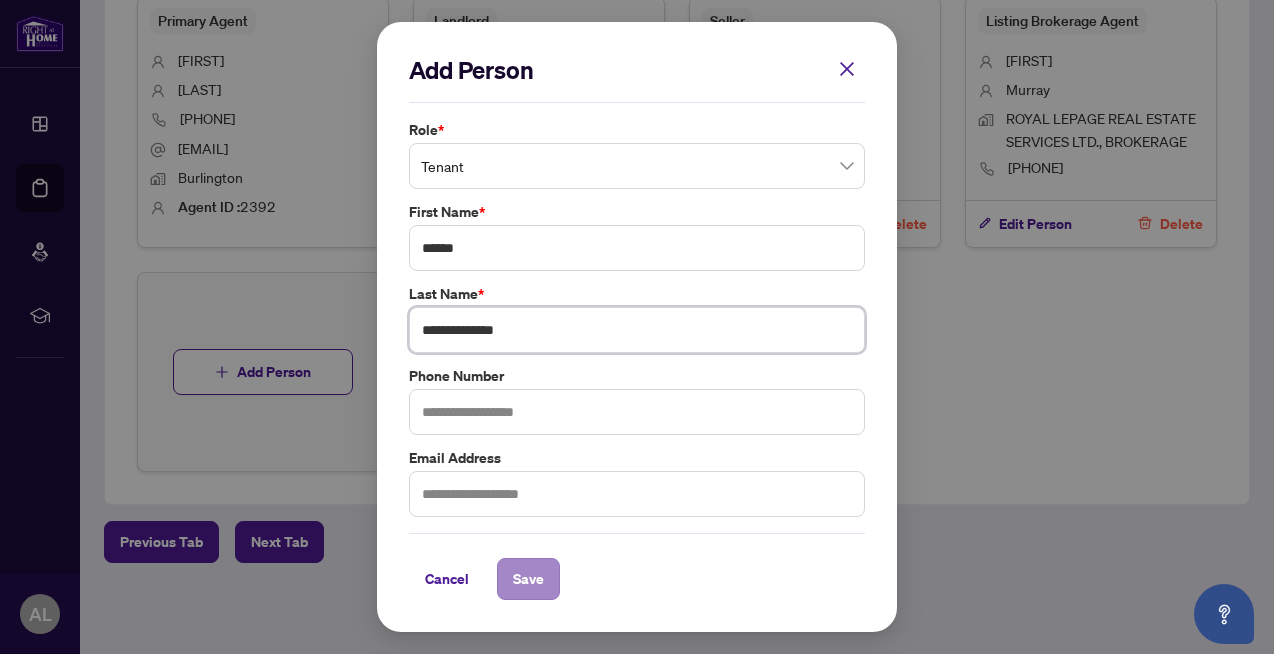 type on "**********" 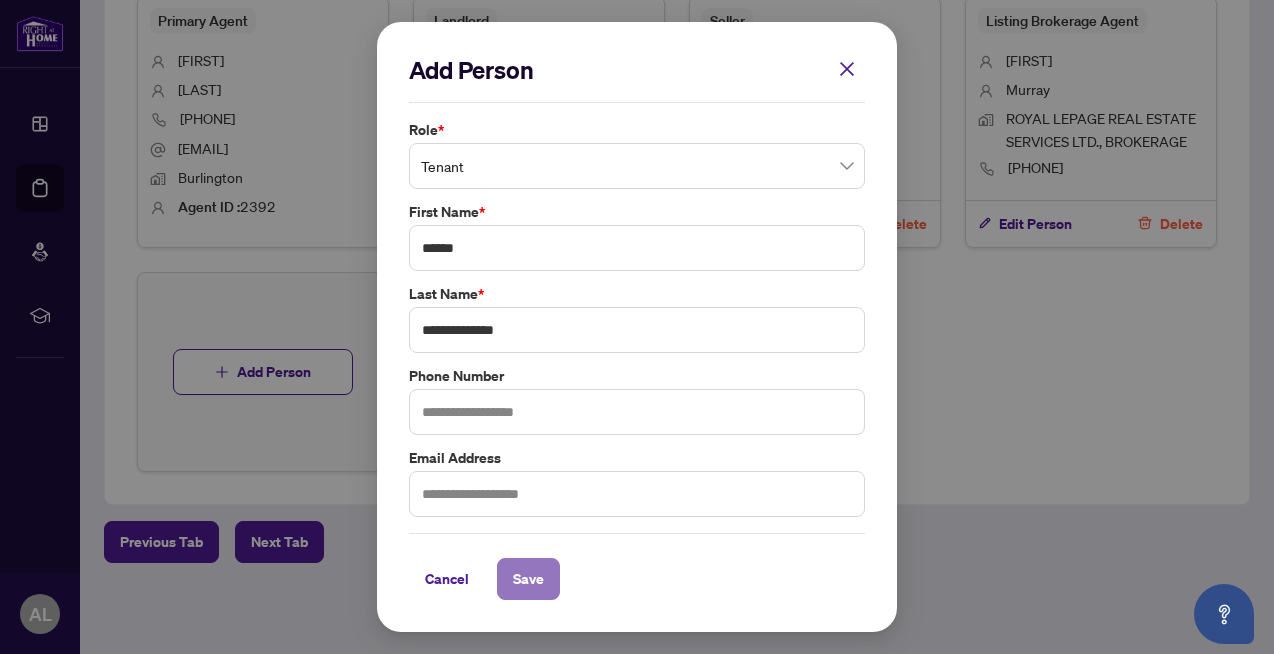 click on "Save" at bounding box center [528, 579] 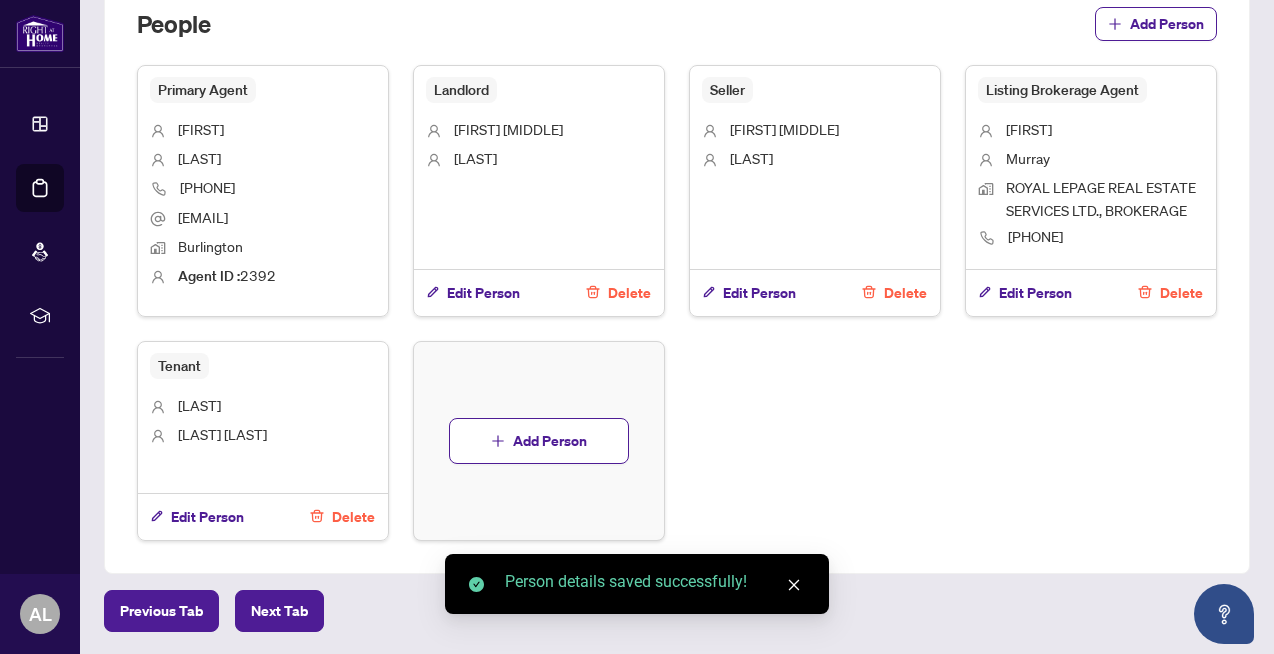 scroll, scrollTop: 1215, scrollLeft: 0, axis: vertical 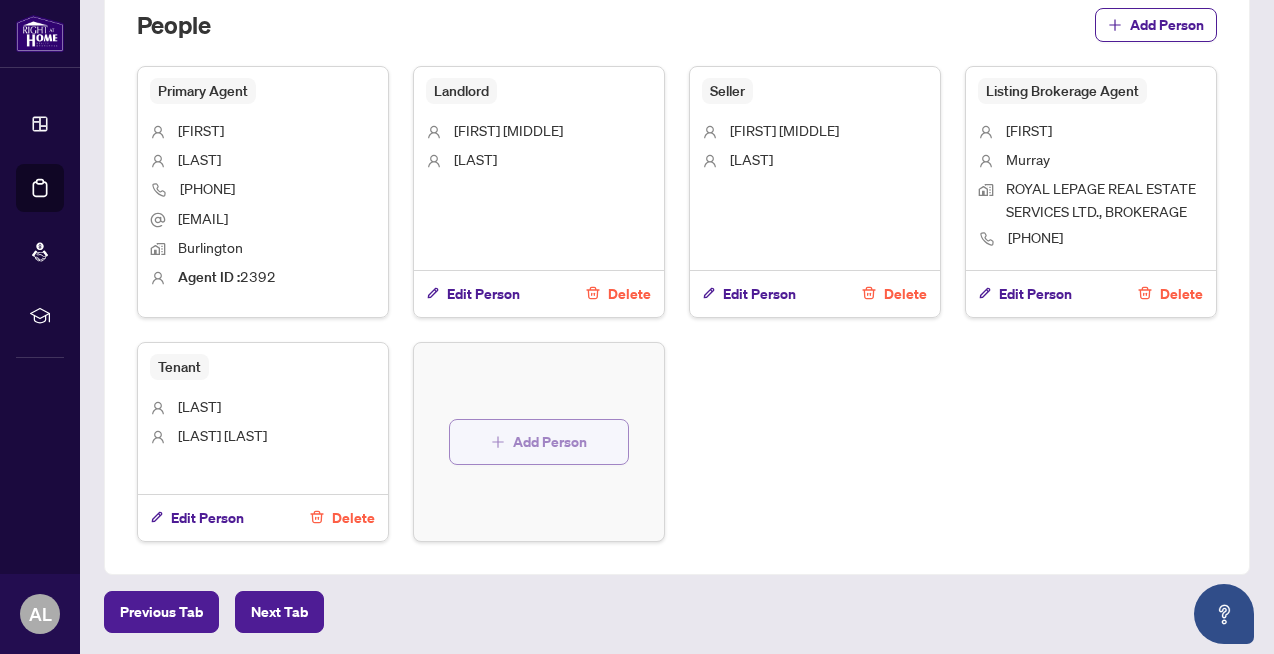 click on "Add Person" at bounding box center [550, 442] 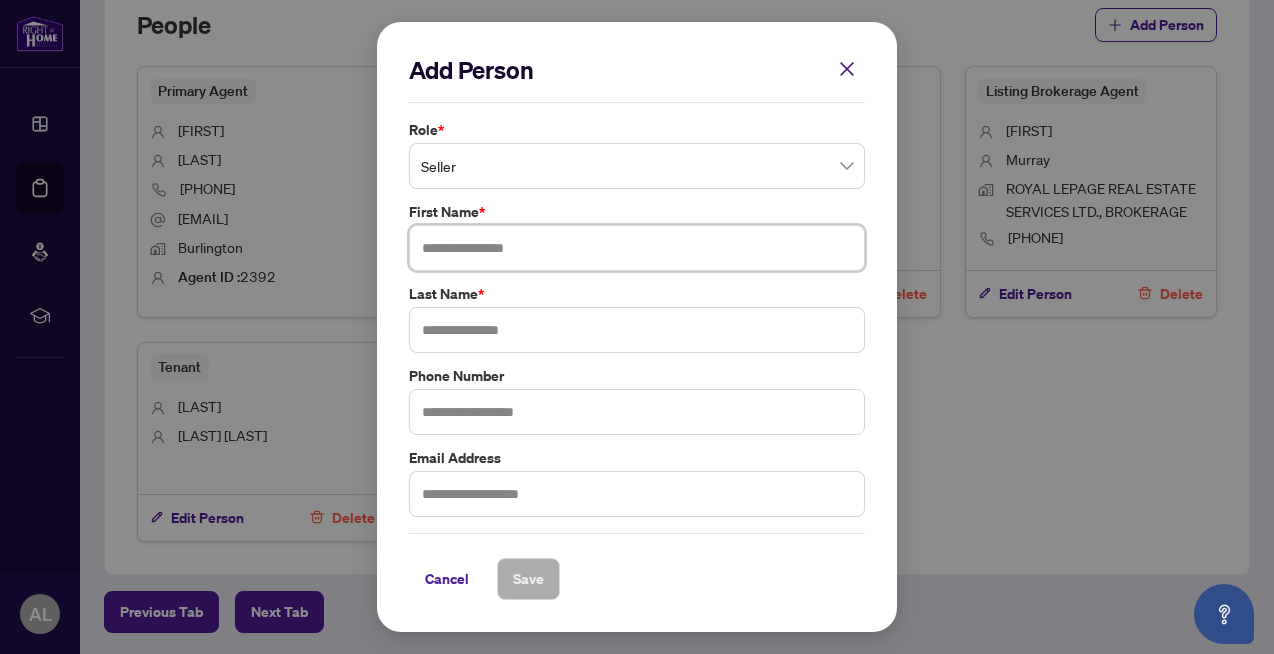 click at bounding box center [637, 248] 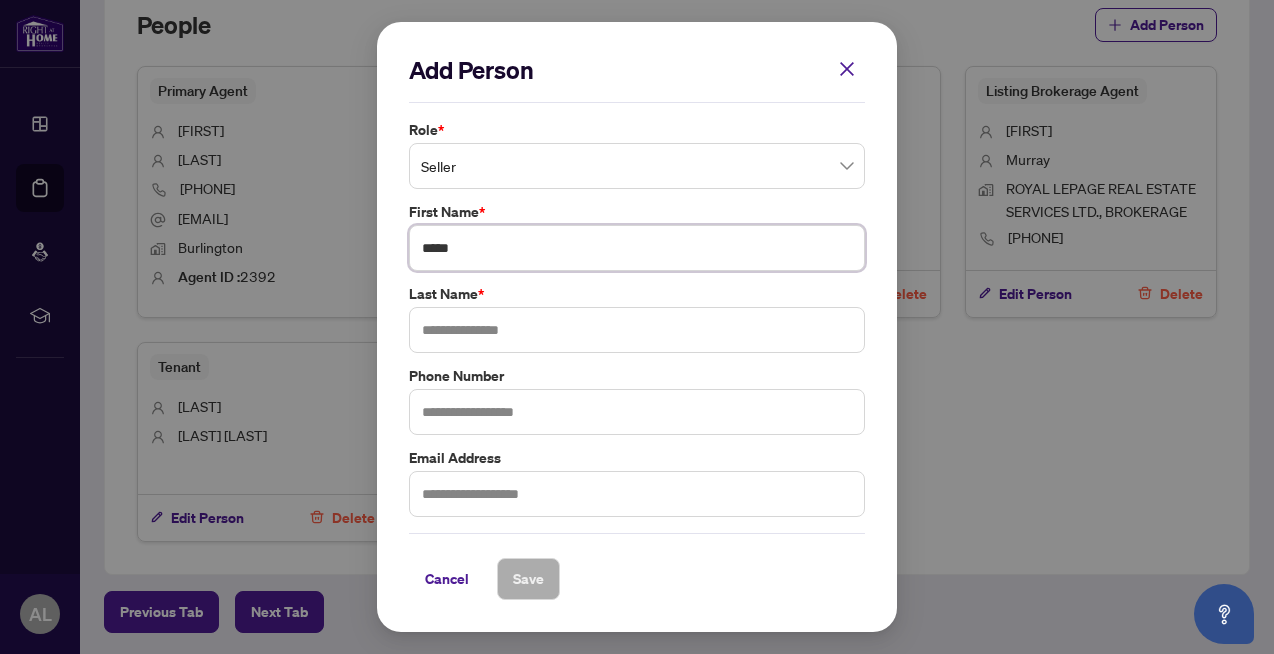 click on "*****" at bounding box center (637, 248) 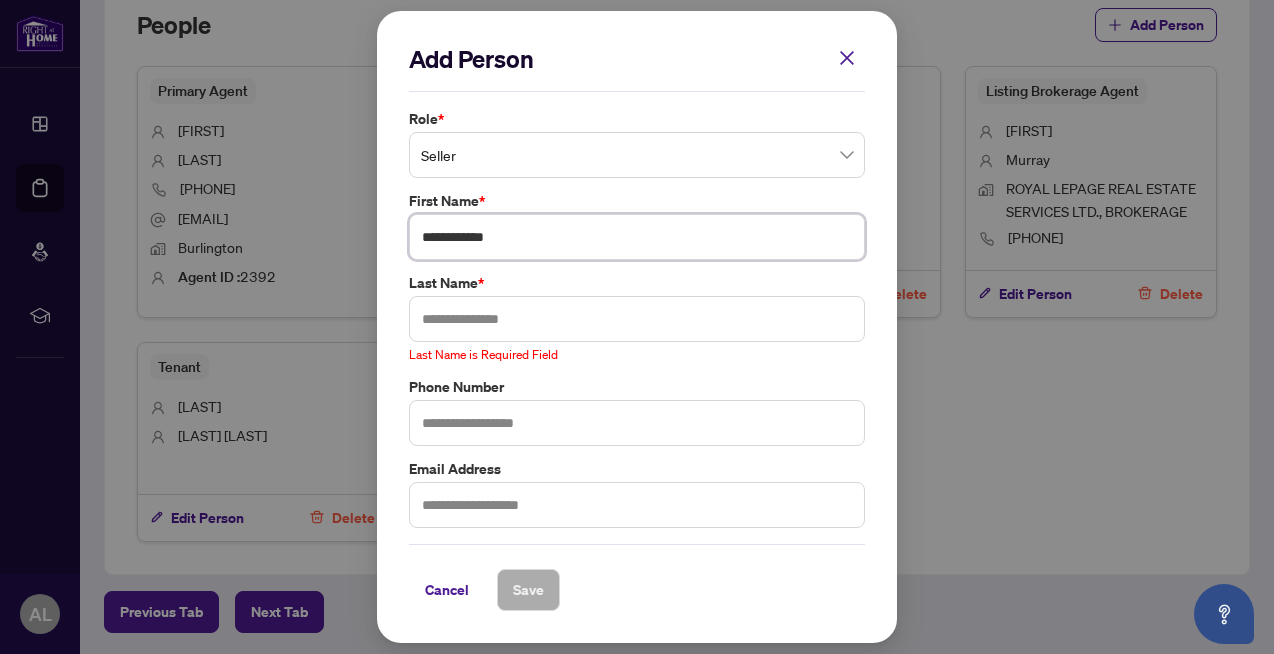 type on "**********" 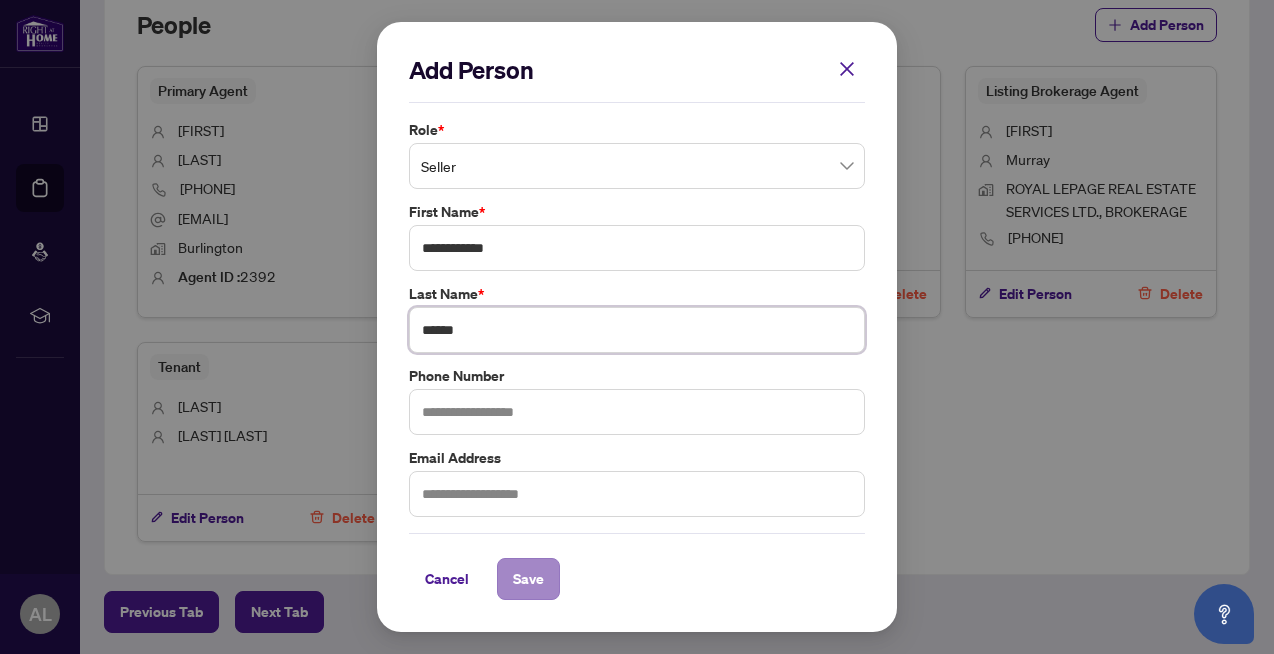 type on "******" 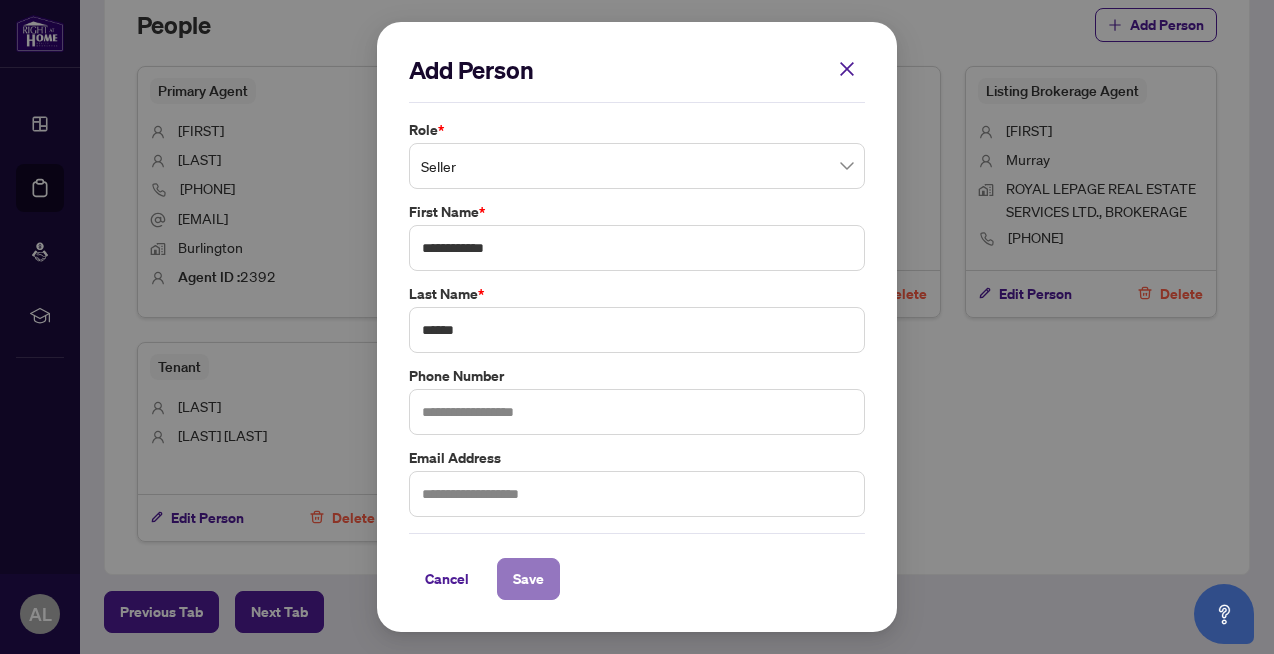 click on "Save" at bounding box center (528, 579) 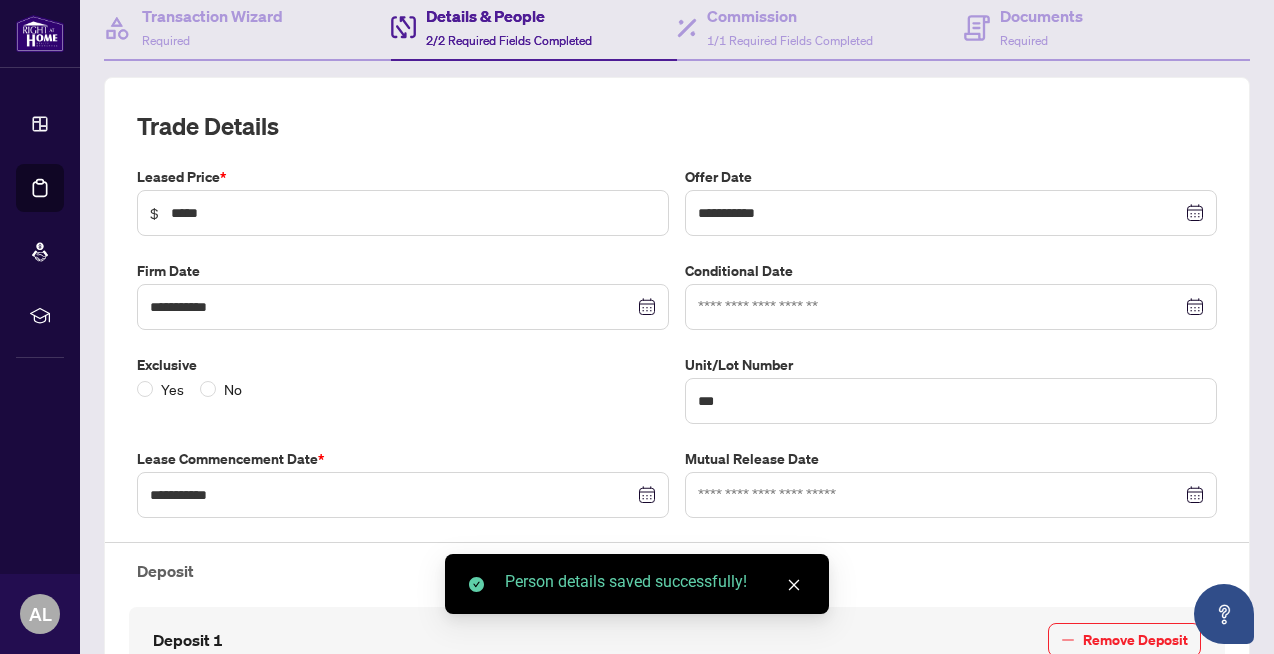 scroll, scrollTop: 0, scrollLeft: 0, axis: both 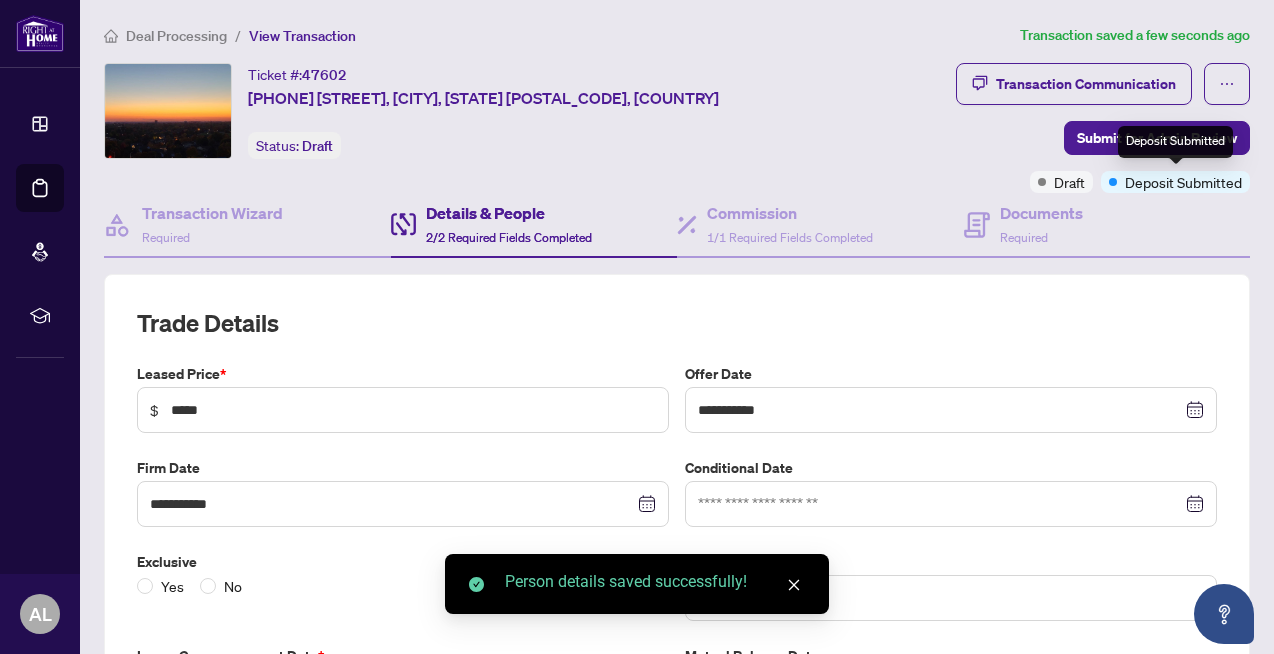 click on "Deposit Submitted" at bounding box center (1175, 142) 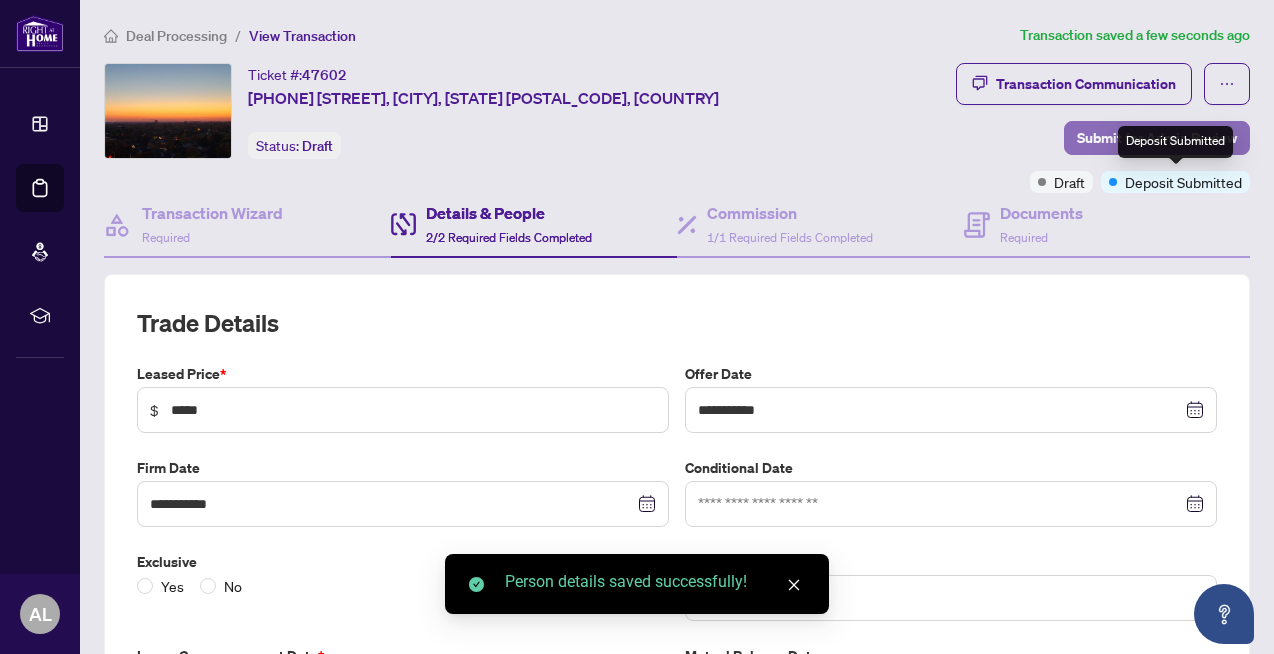 click on "Submit for Admin Review" at bounding box center (1157, 138) 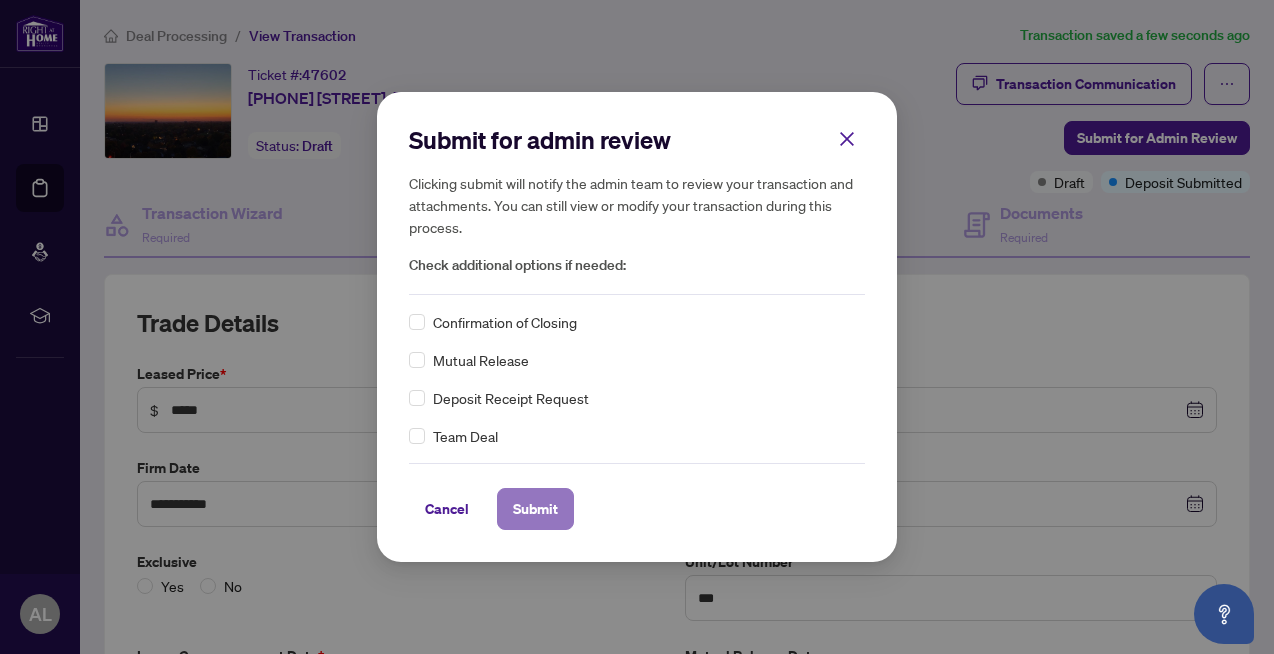 click on "Submit" at bounding box center [535, 509] 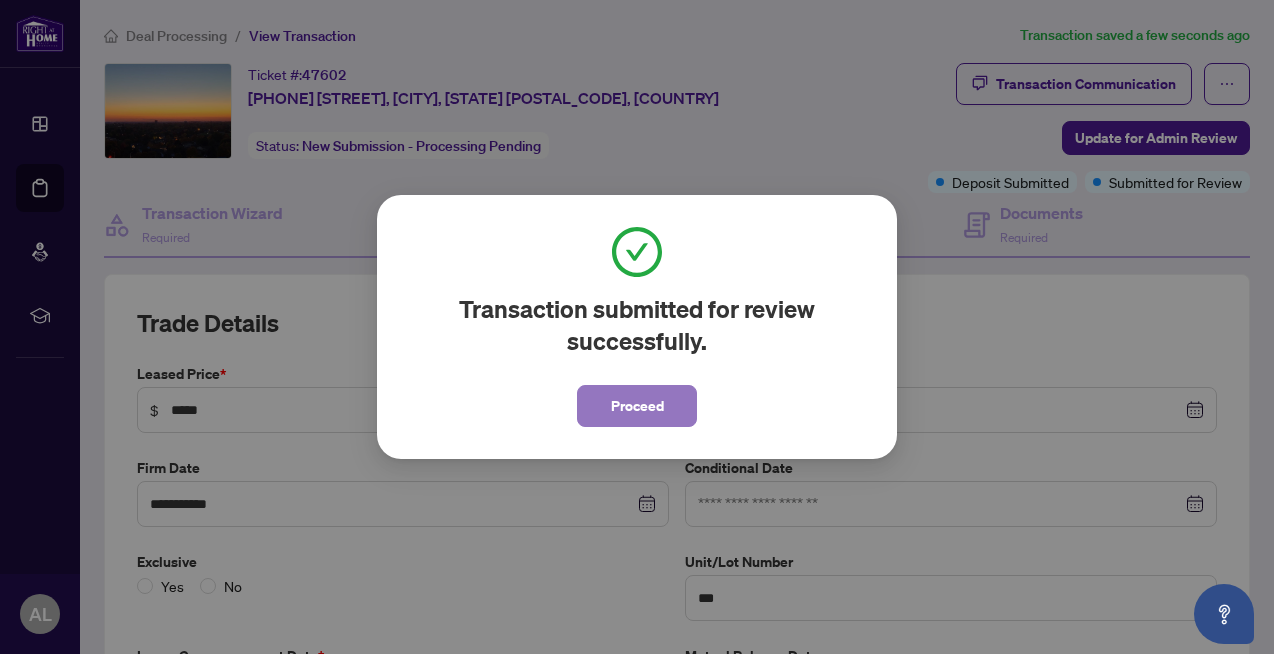 click on "Proceed" at bounding box center (637, 406) 